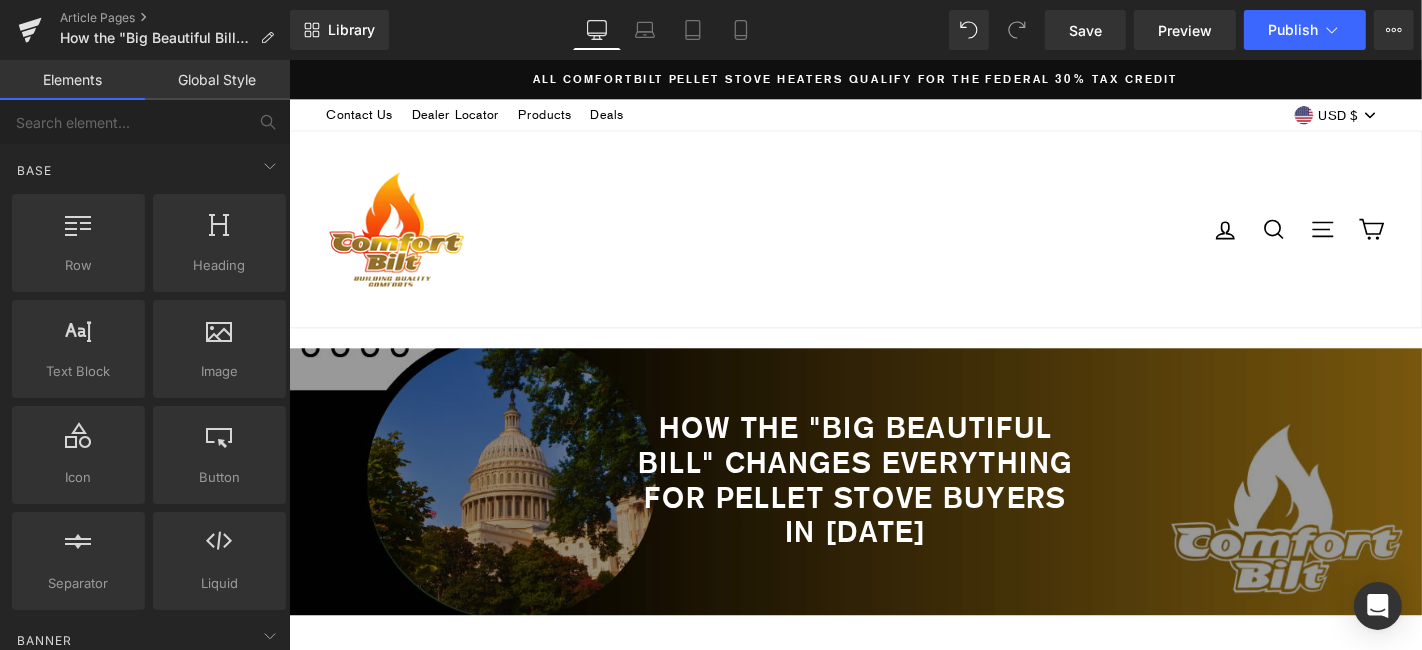 scroll, scrollTop: 1160, scrollLeft: 0, axis: vertical 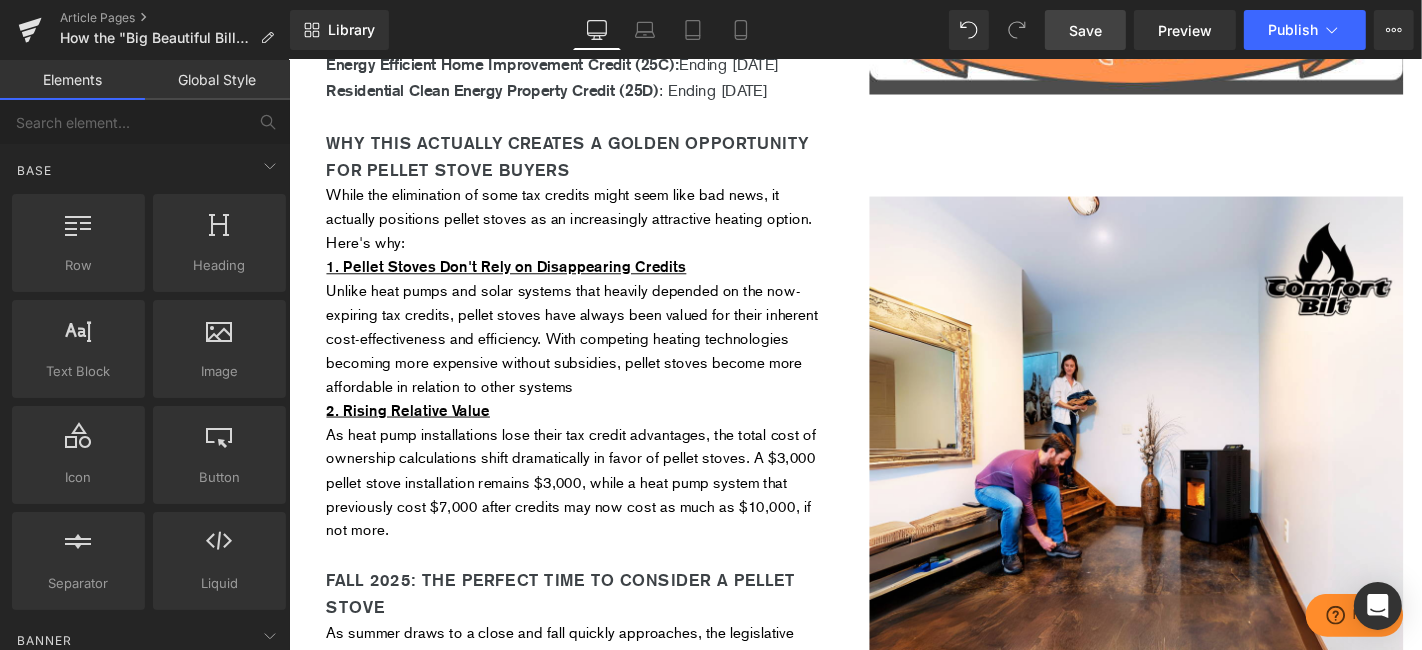 click on "Save" at bounding box center (1085, 30) 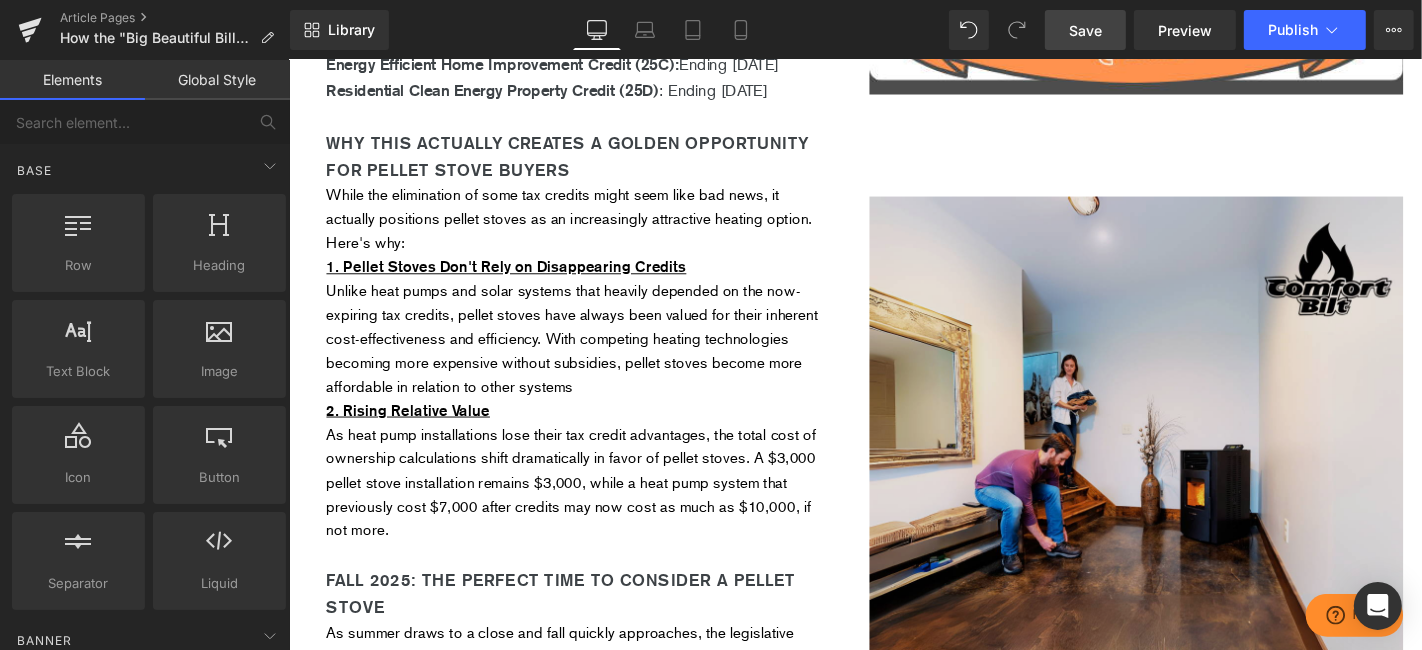 click at bounding box center (1193, 435) 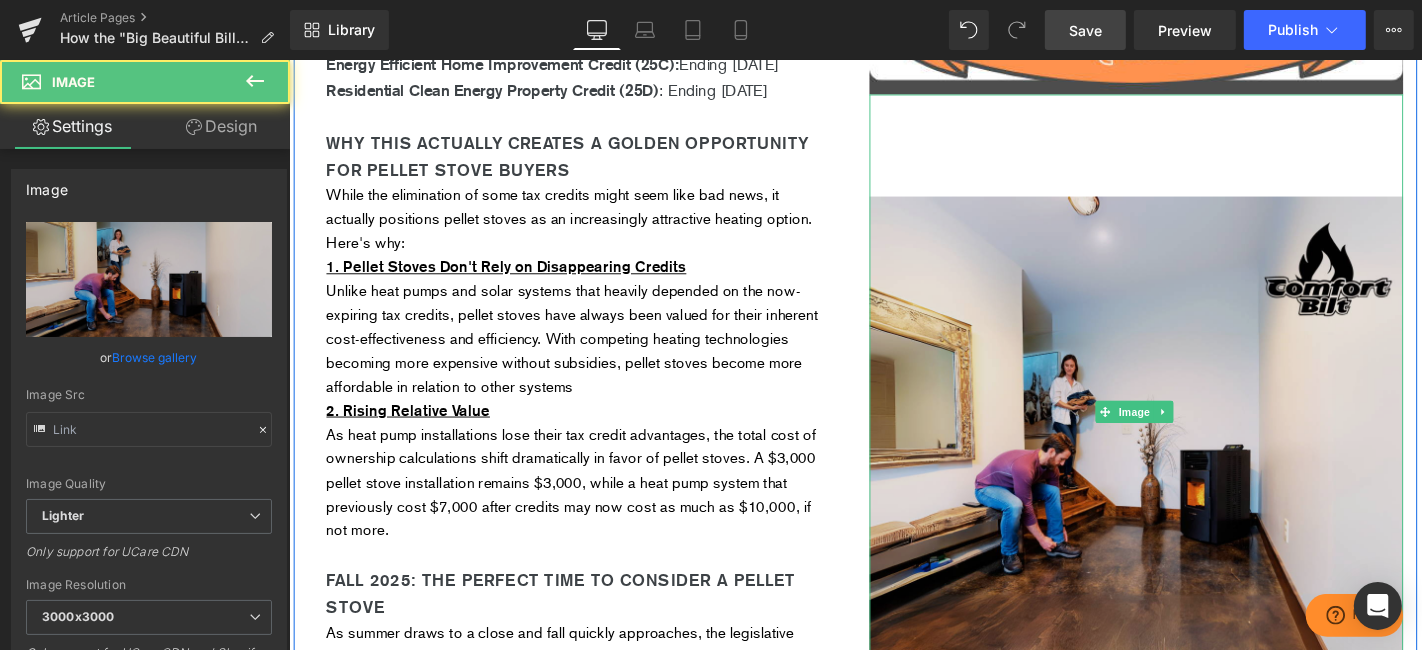 type on "https://ucarecdn.com/5e51d099-6188-4918-b979-b21931a5fc0b/-/format/auto/-/preview/3000x3000/-/quality/lighter/comfortbilt-hp50-pellet-stove-lifestyle-corner-basement.png" 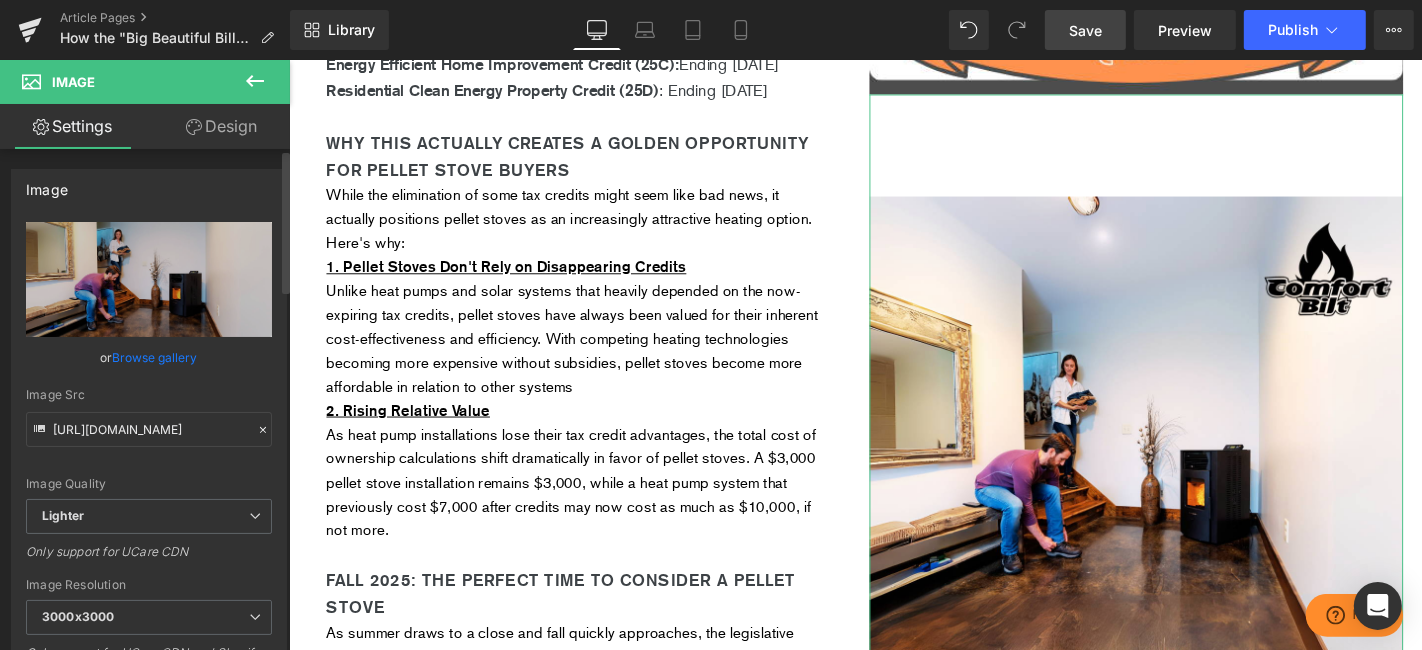 click on "Browse gallery" at bounding box center [155, 357] 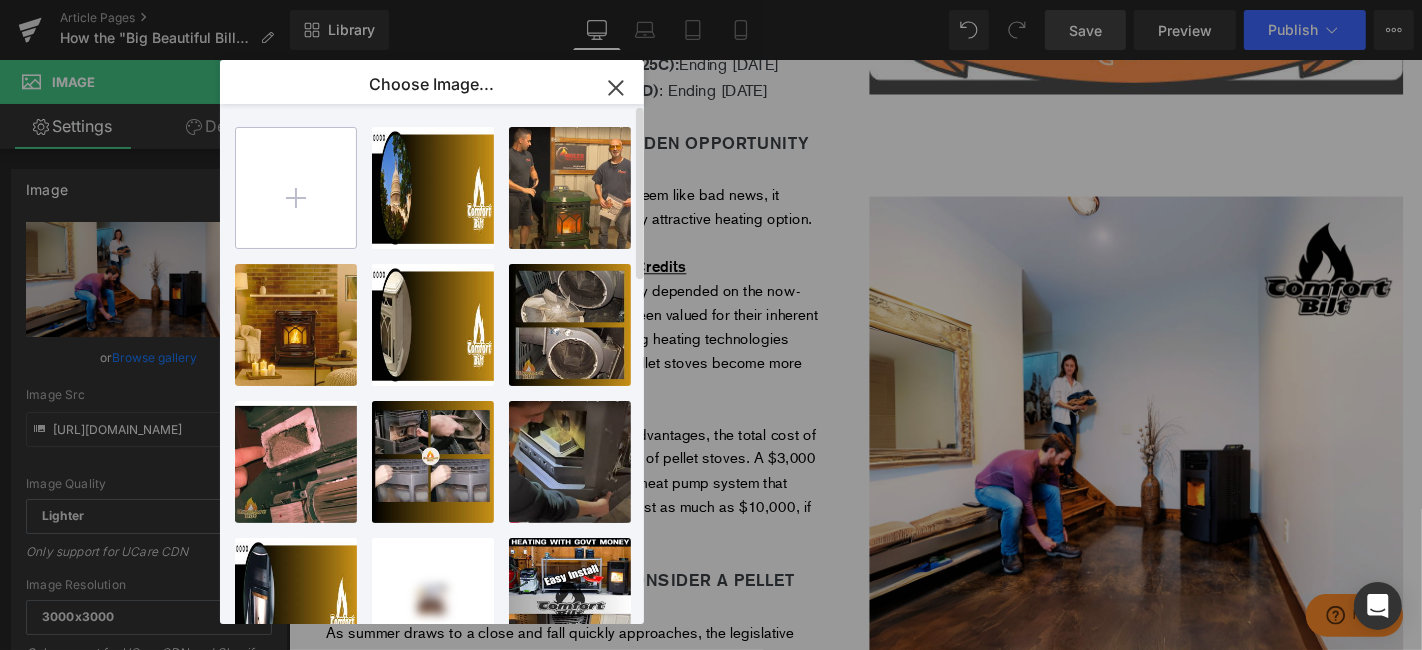 click at bounding box center (296, 188) 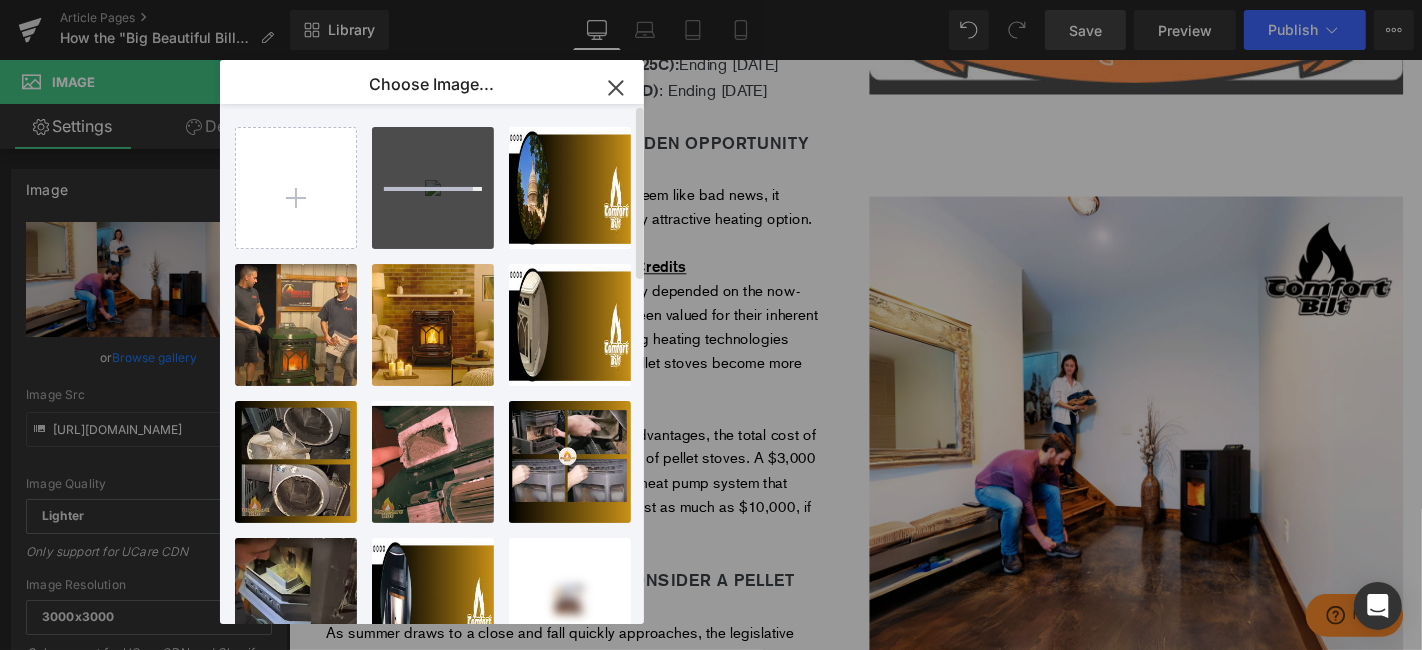 type 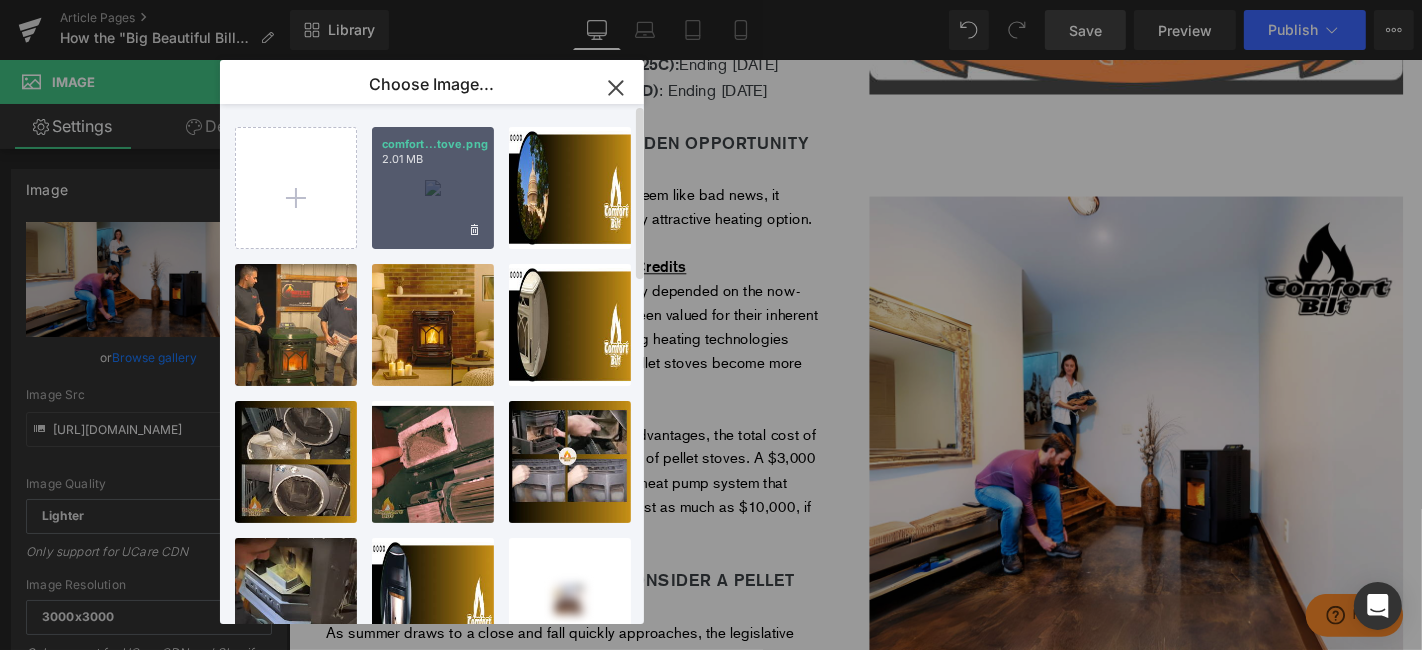click on "comfort...tove.png 2.01 MB" at bounding box center [433, 188] 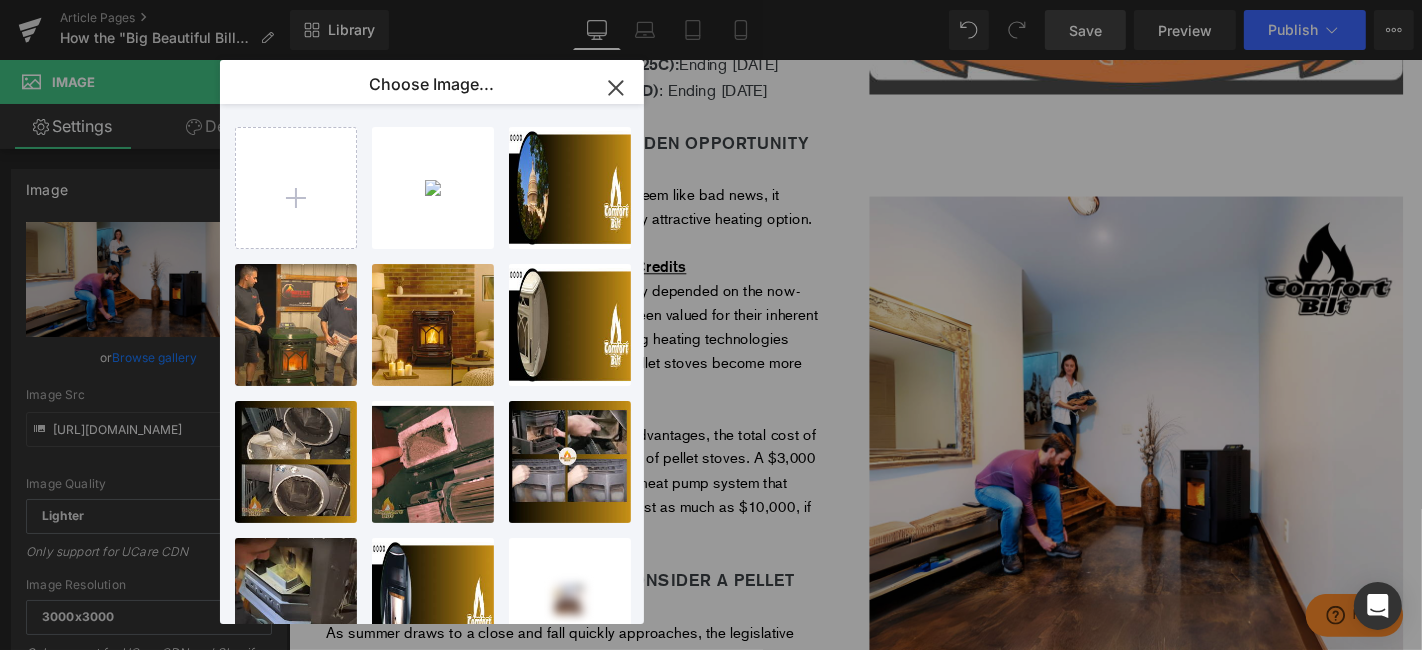 type on "https://ucarecdn.com/929dce76-2078-4691-9ea7-6bb4bd1717a6/-/format/auto/-/preview/3000x3000/-/quality/lighter/comfortbilt-pellet-fuel-pellet-stove.png" 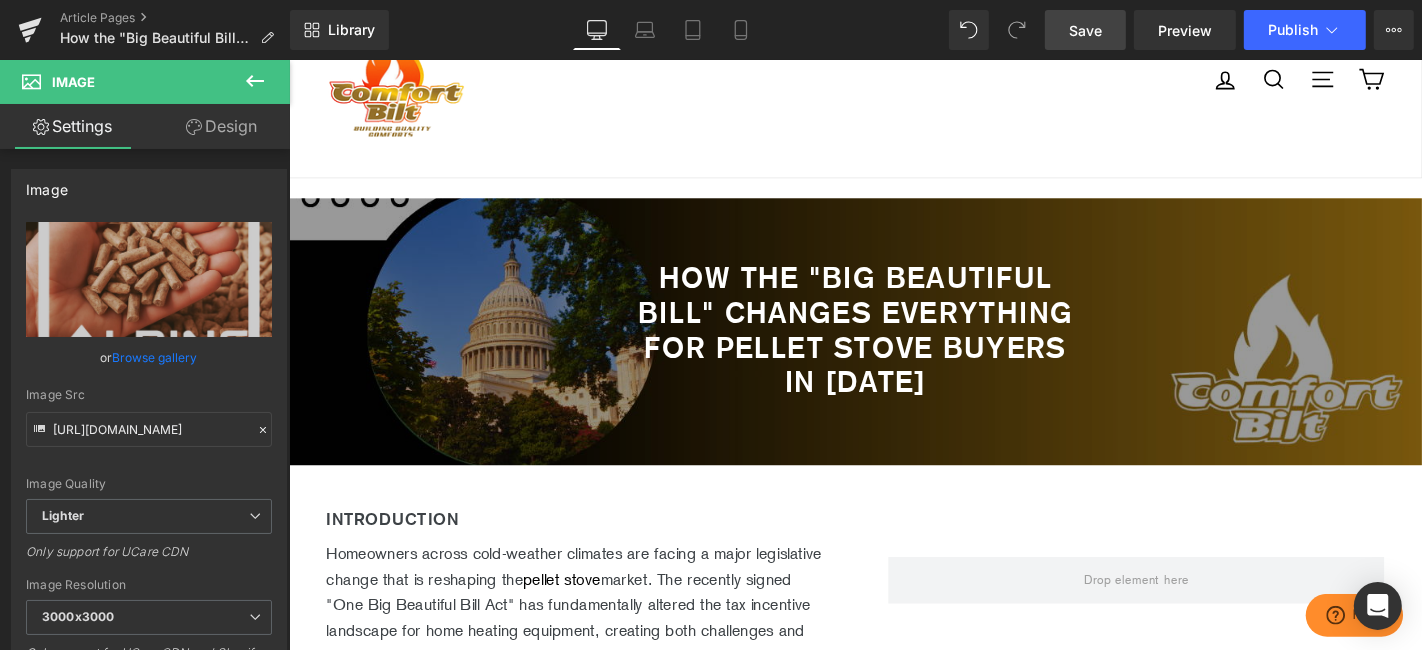 scroll, scrollTop: 493, scrollLeft: 0, axis: vertical 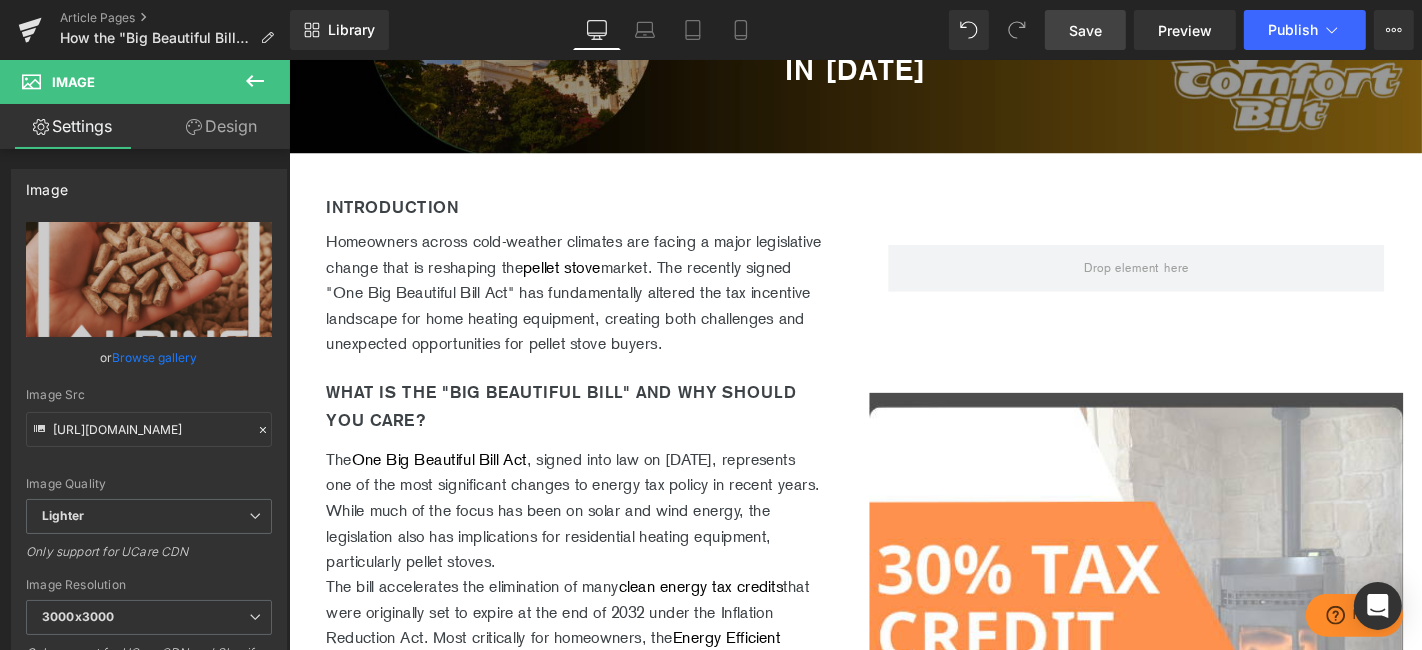 click 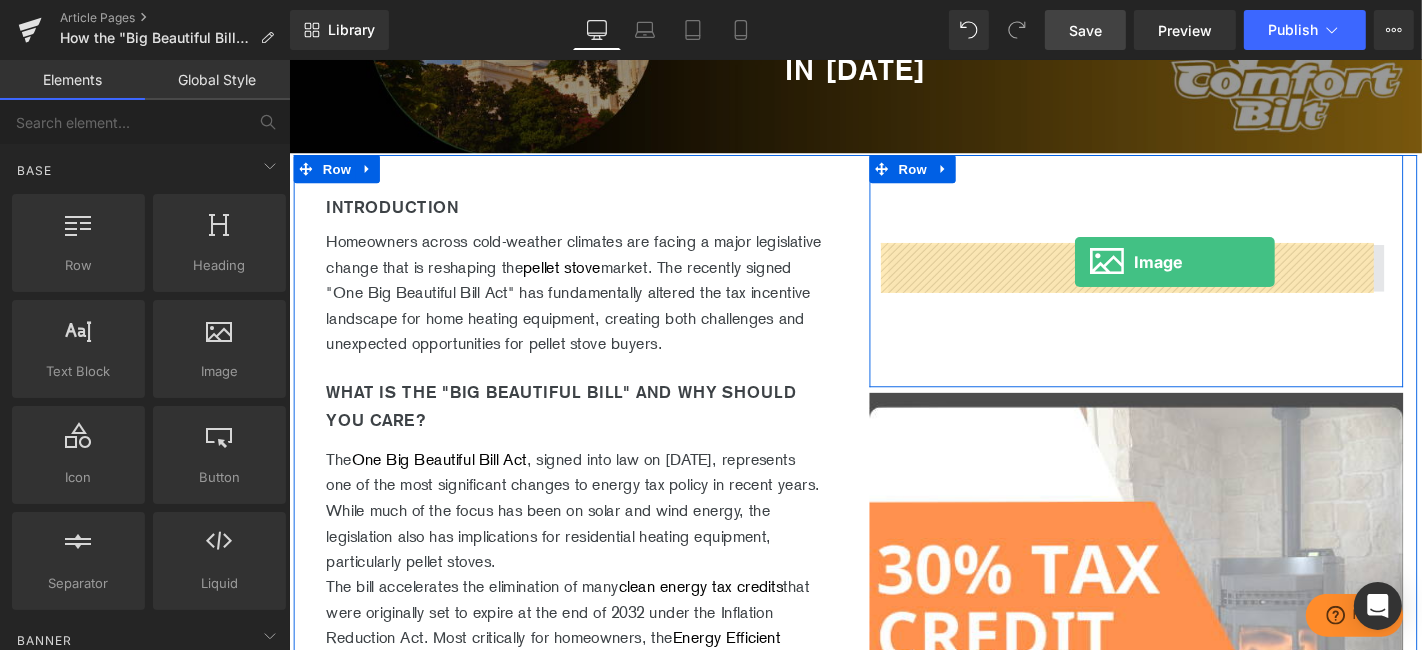 drag, startPoint x: 496, startPoint y: 414, endPoint x: 1127, endPoint y: 276, distance: 645.91406 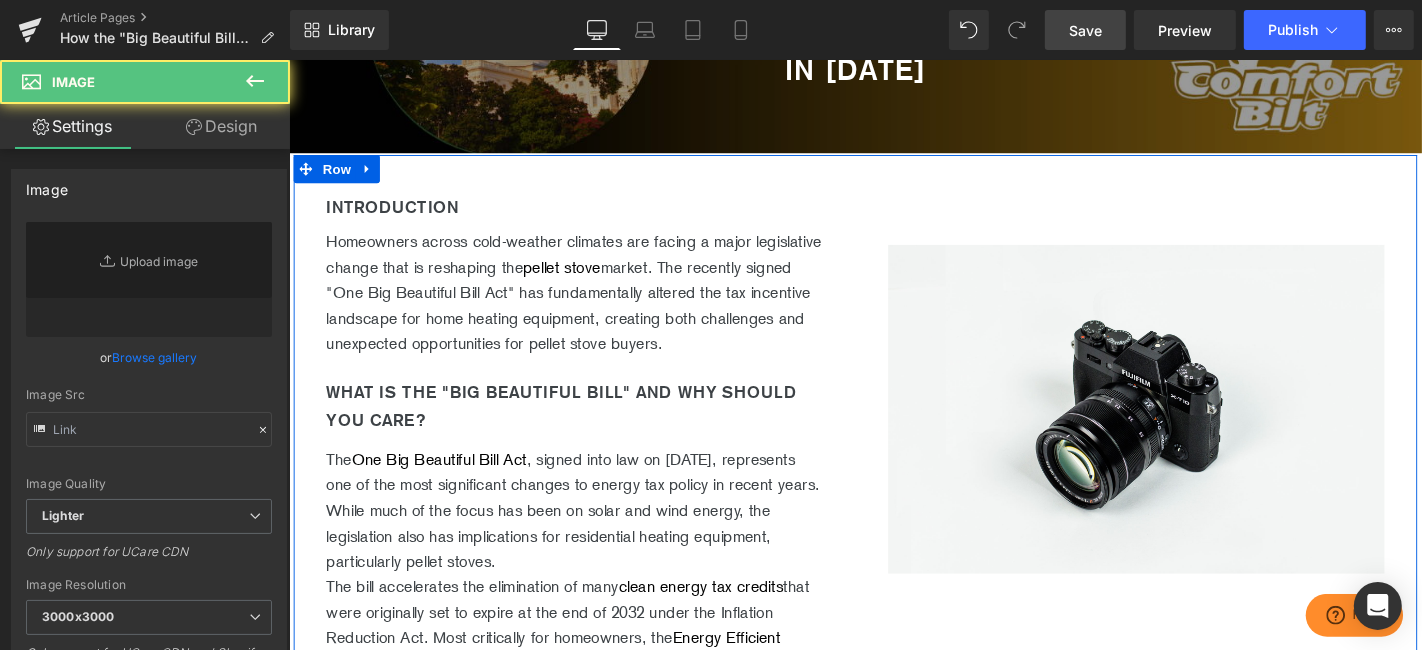 type on "//d1um8515vdn9kb.cloudfront.net/images/parallax.jpg" 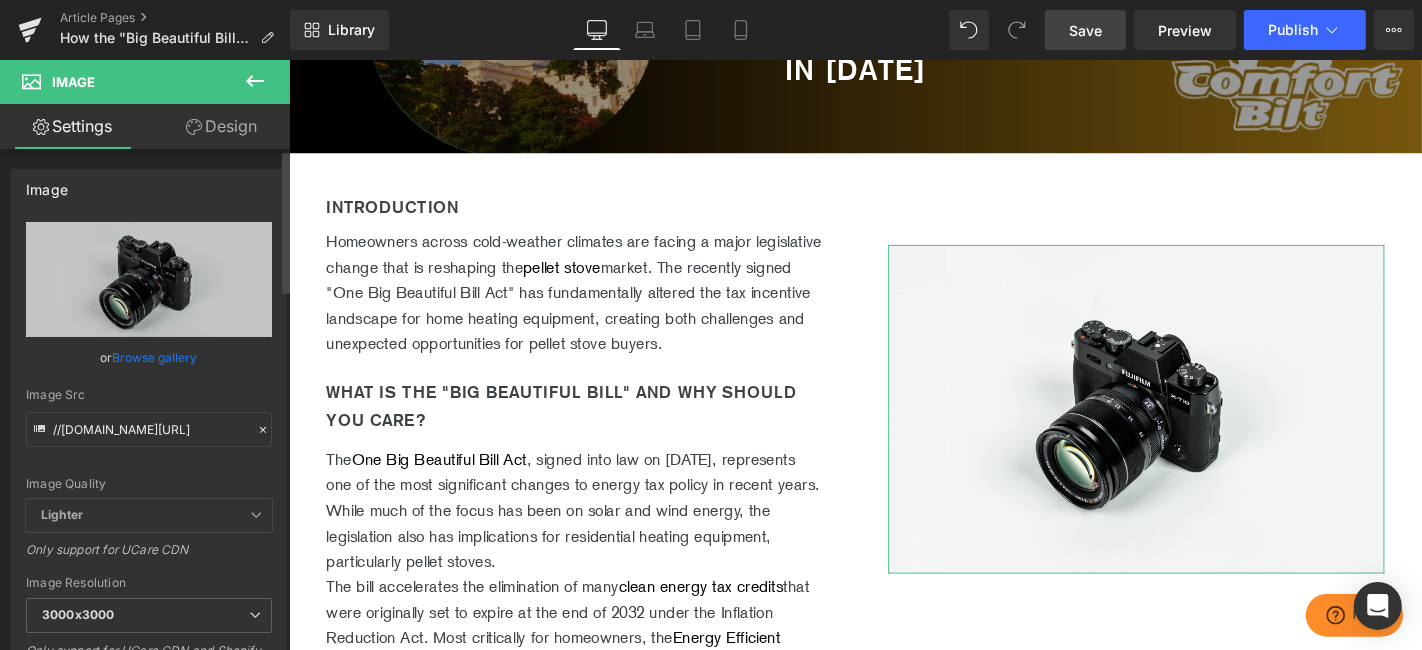 click on "Browse gallery" at bounding box center (155, 357) 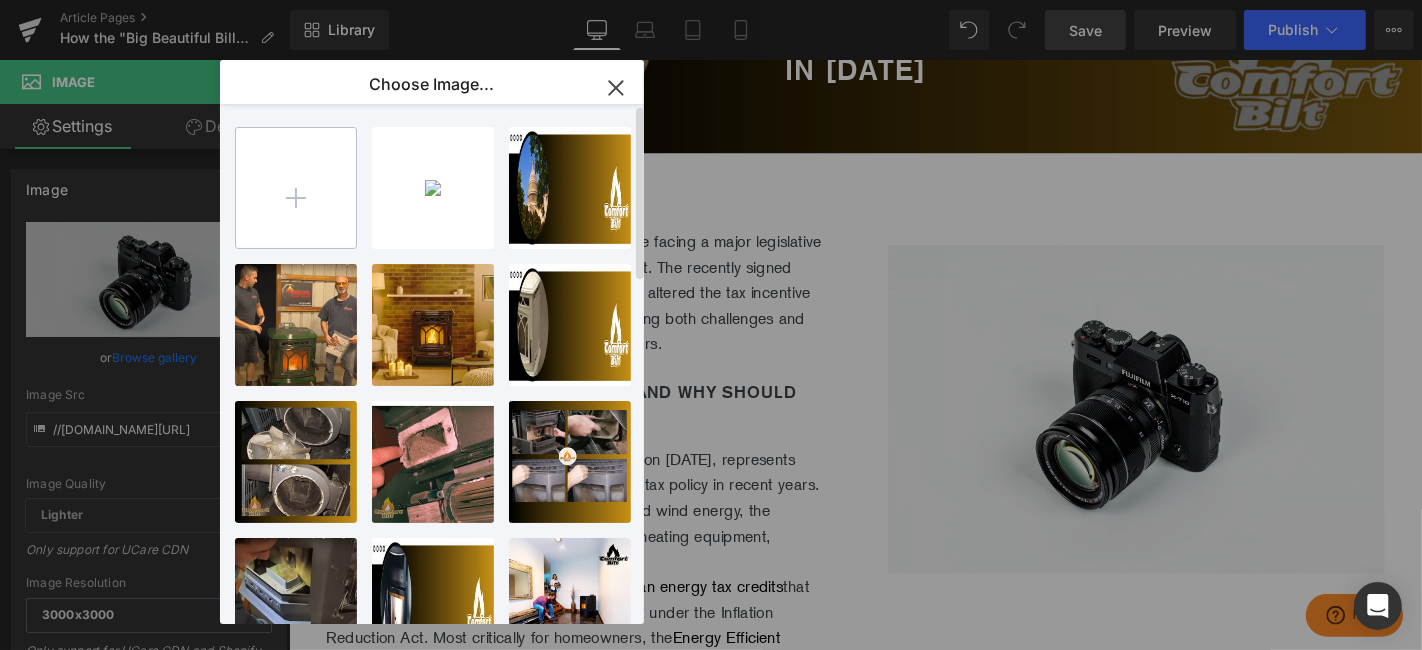 click at bounding box center [296, 188] 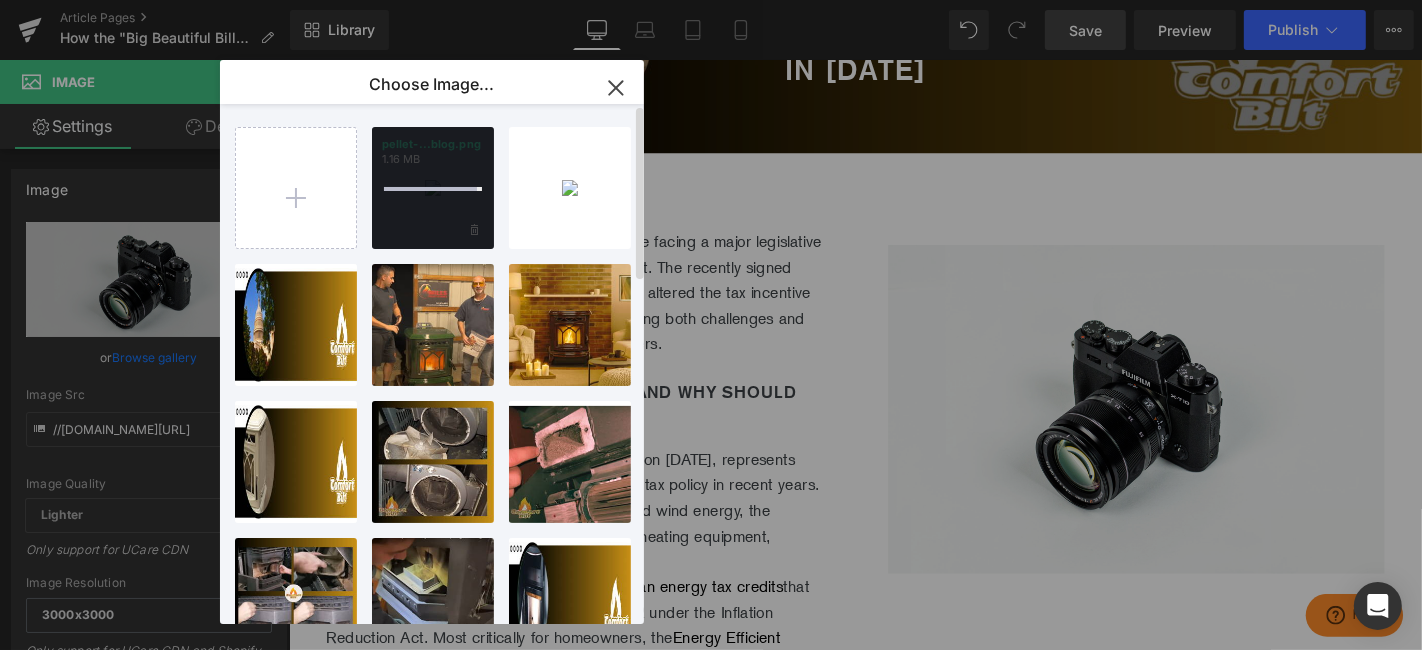 type 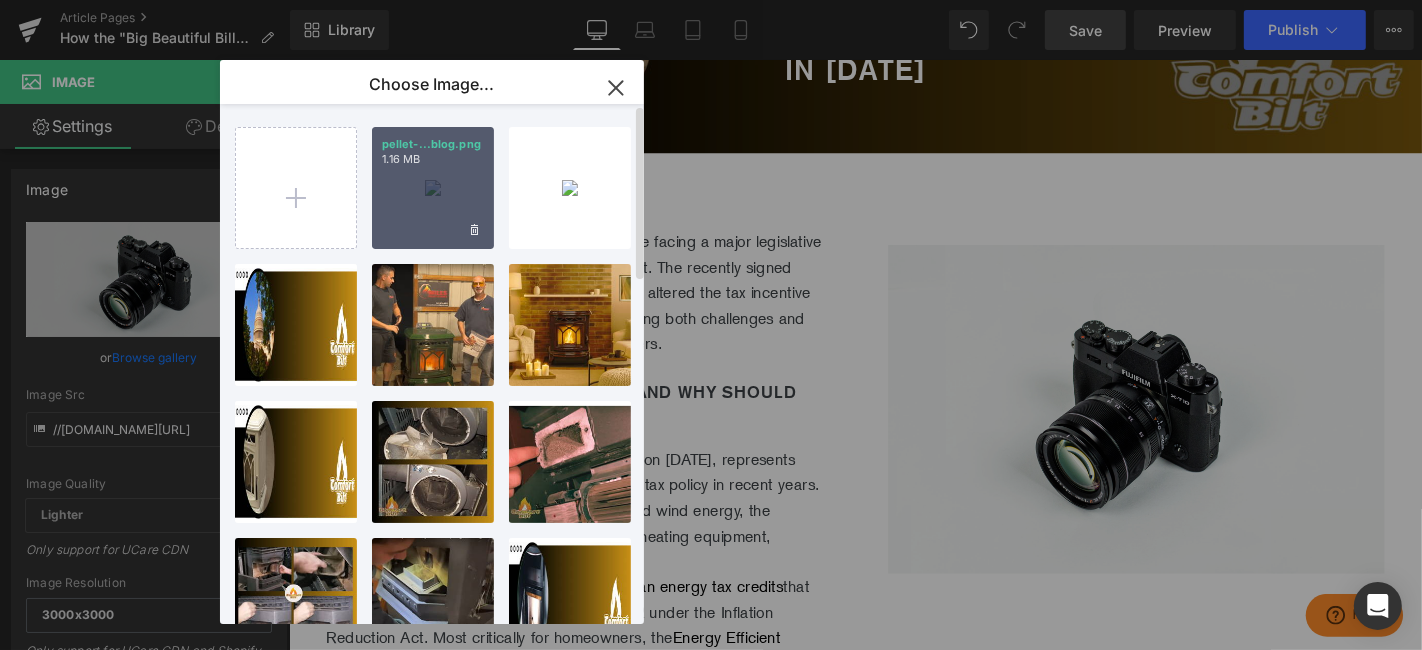 click on "pellet-...blog.png 1.16 MB" at bounding box center (433, 188) 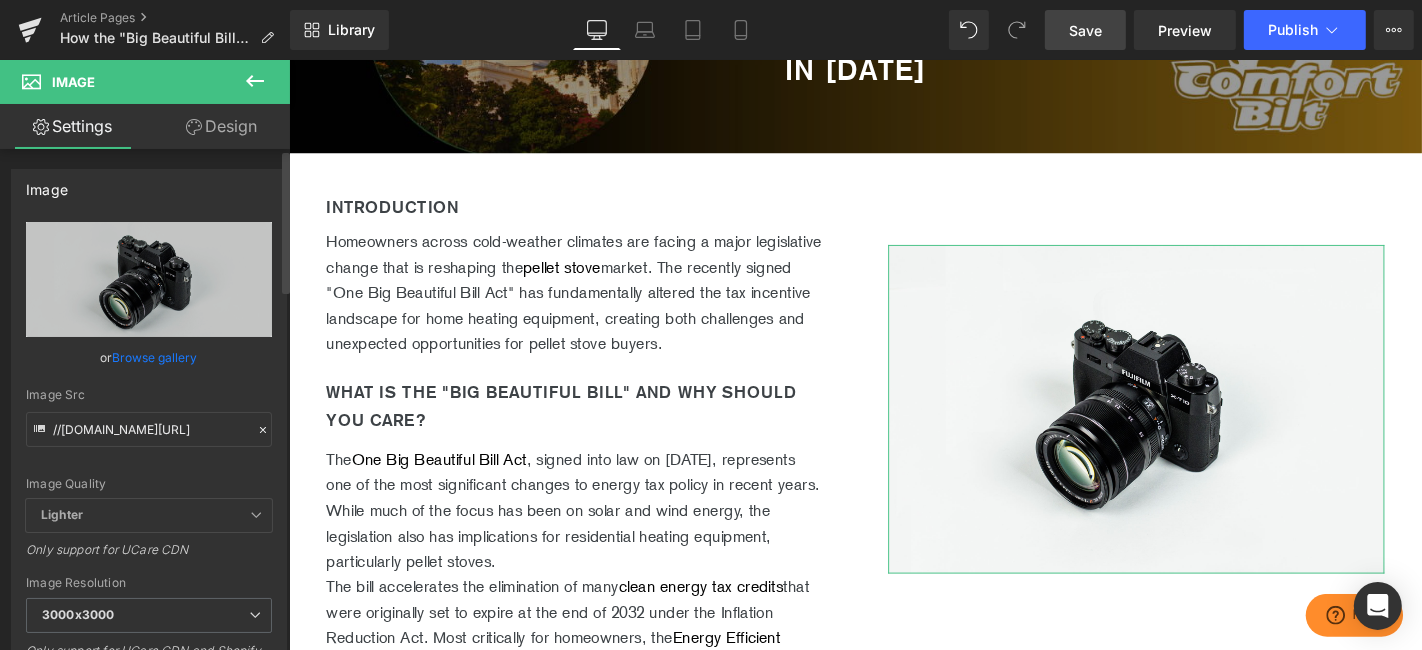 click on "Browse gallery" at bounding box center (155, 357) 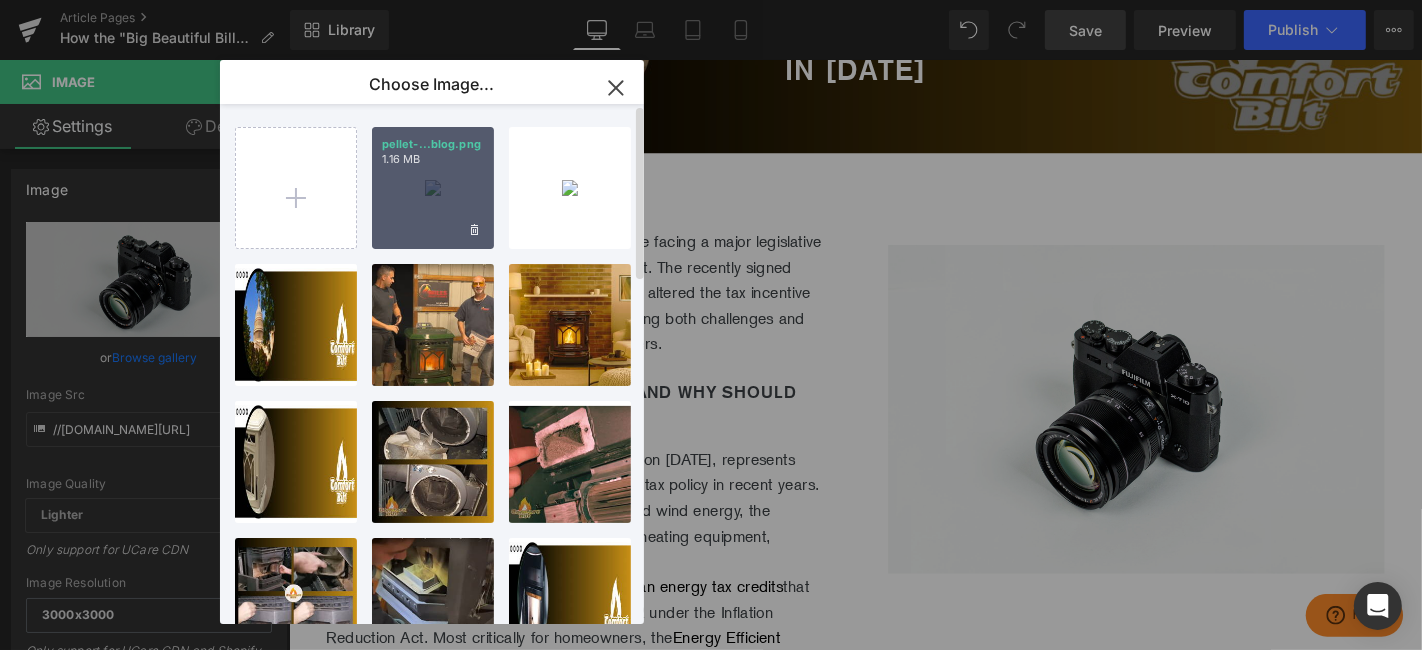 click on "pellet-...blog.png 1.16 MB" at bounding box center [433, 188] 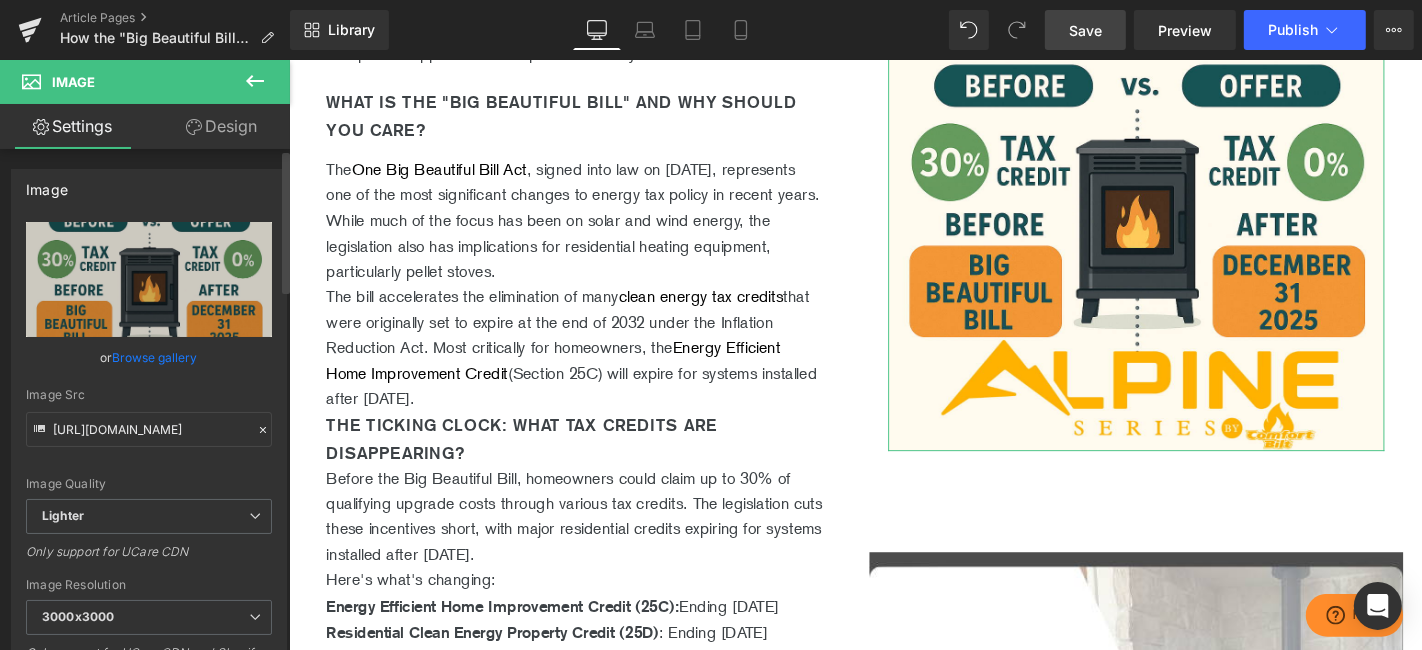 scroll, scrollTop: 826, scrollLeft: 0, axis: vertical 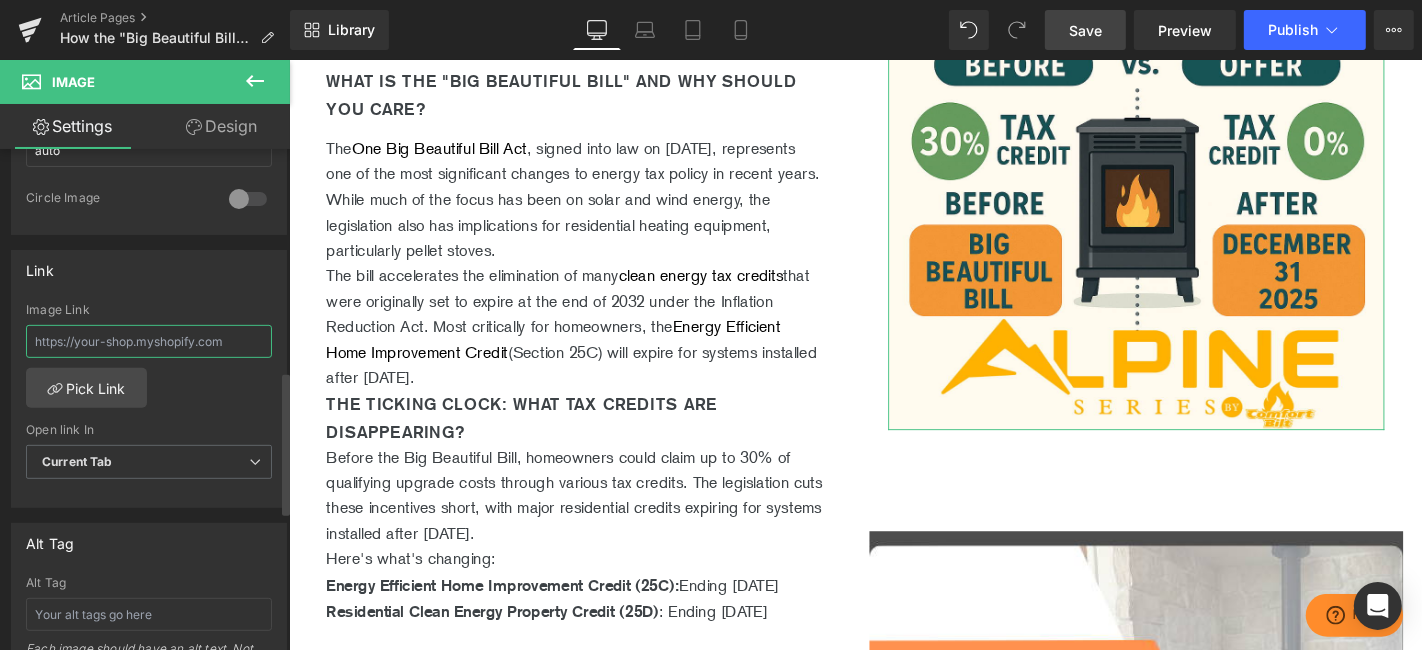 click at bounding box center [149, 341] 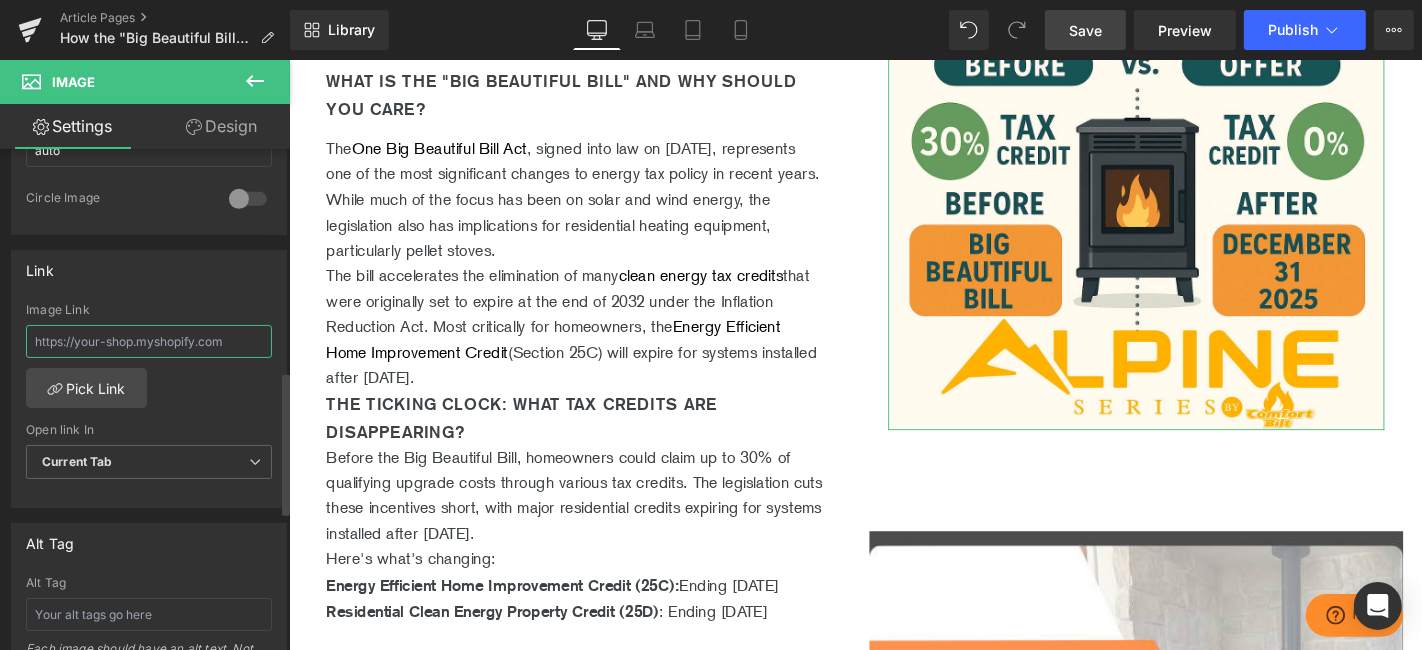 paste on "https://www.comfortbilt.net/pages/rebates-credits" 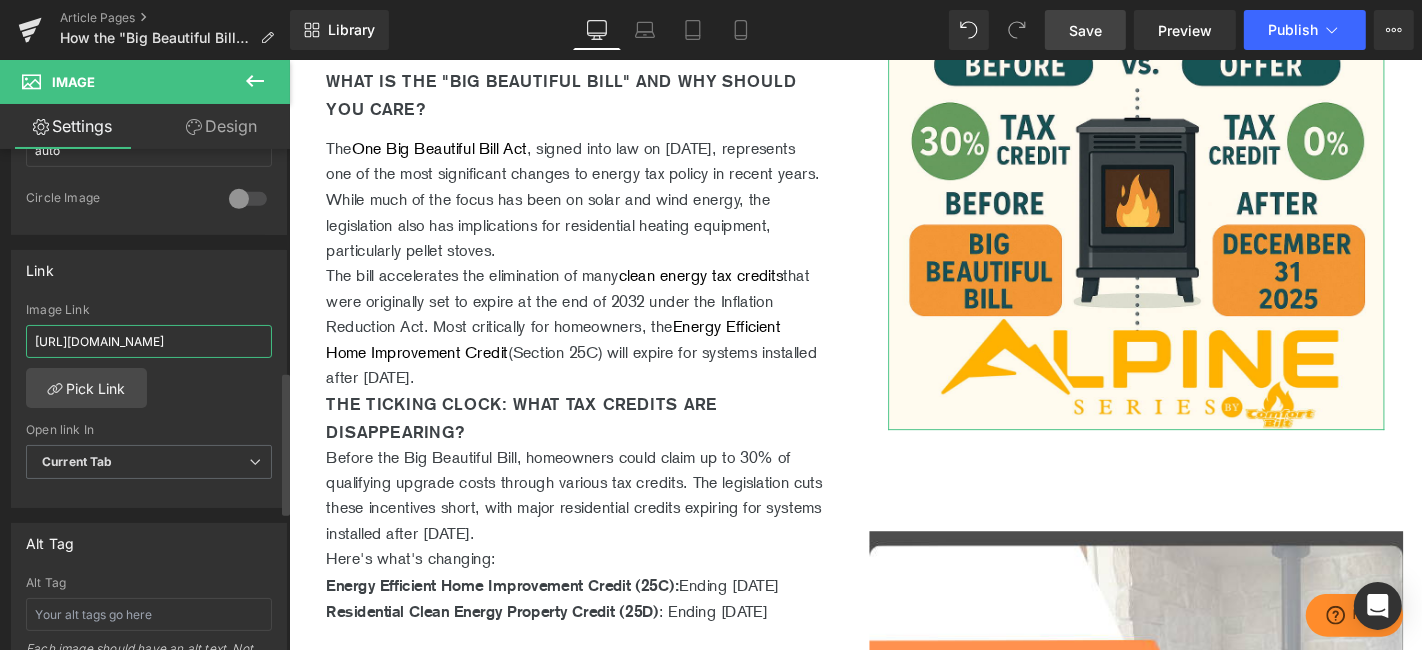 scroll, scrollTop: 0, scrollLeft: 65, axis: horizontal 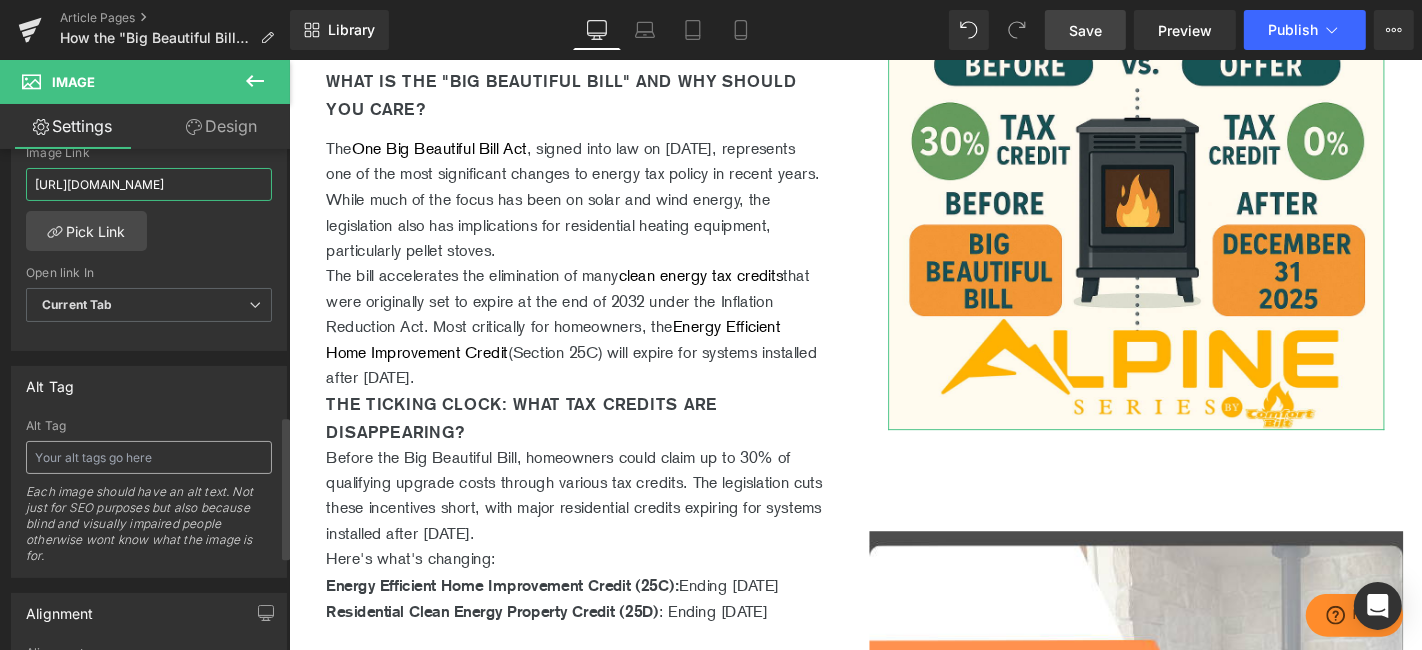 type on "https://www.comfortbilt.net/pages/rebates-credits" 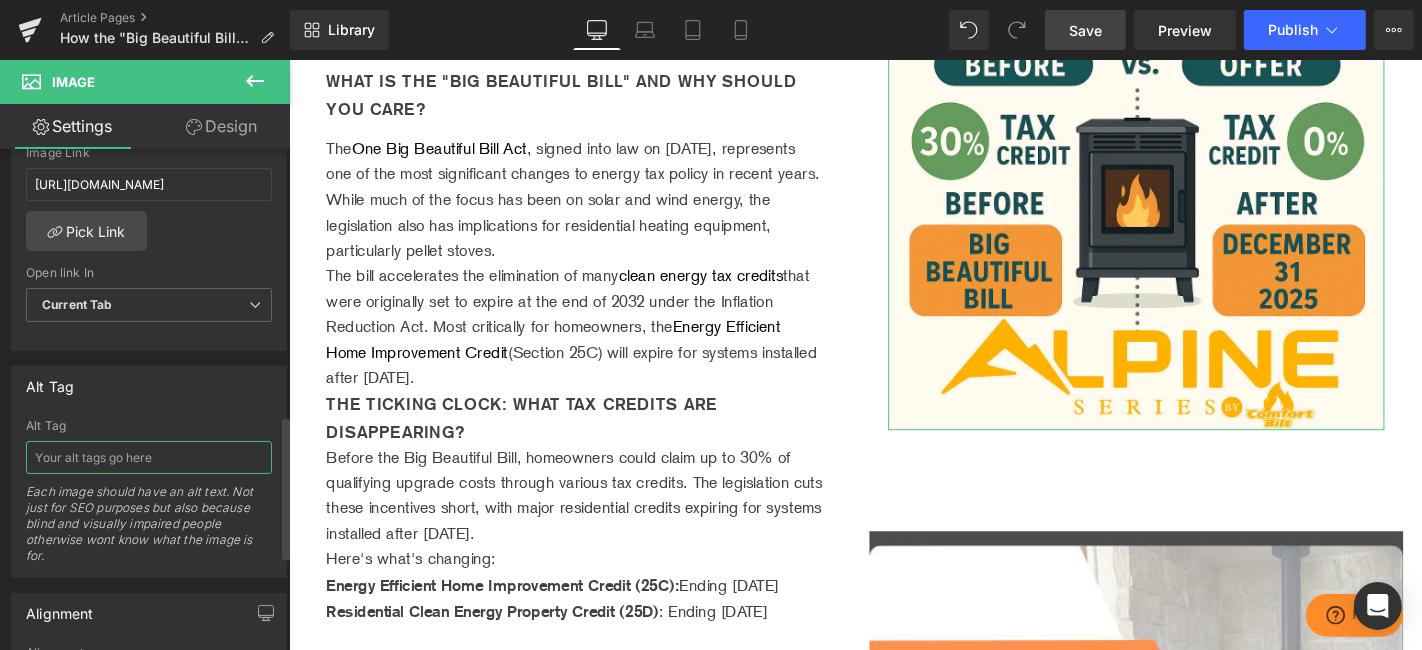 click at bounding box center (149, 457) 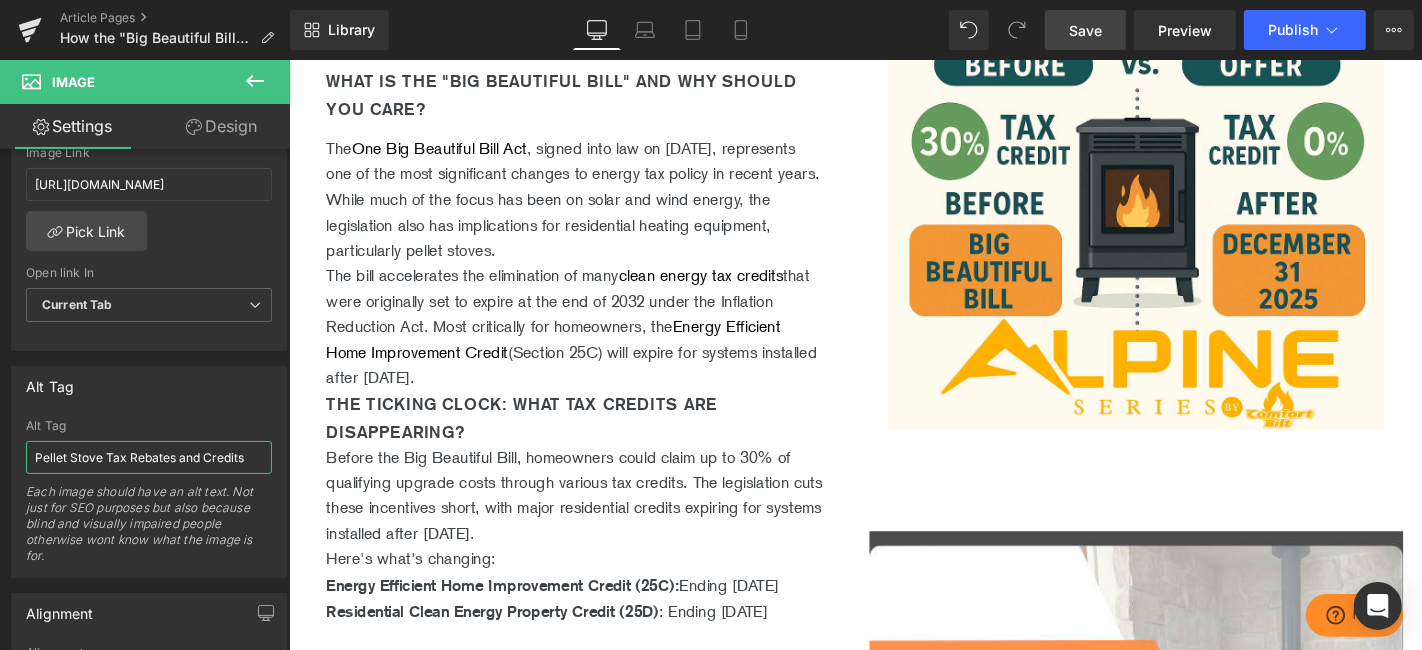 type on "Pellet Stove Tax Rebates and Credits" 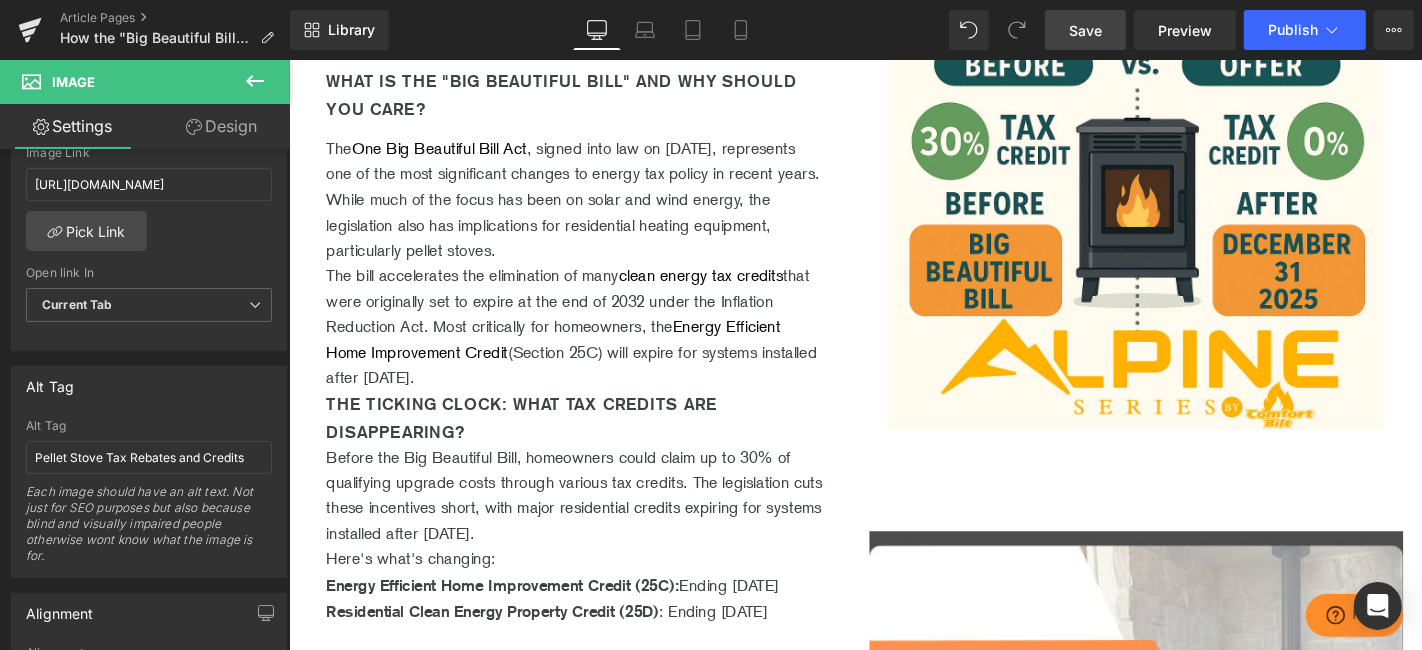 click on "Save" at bounding box center [1085, 30] 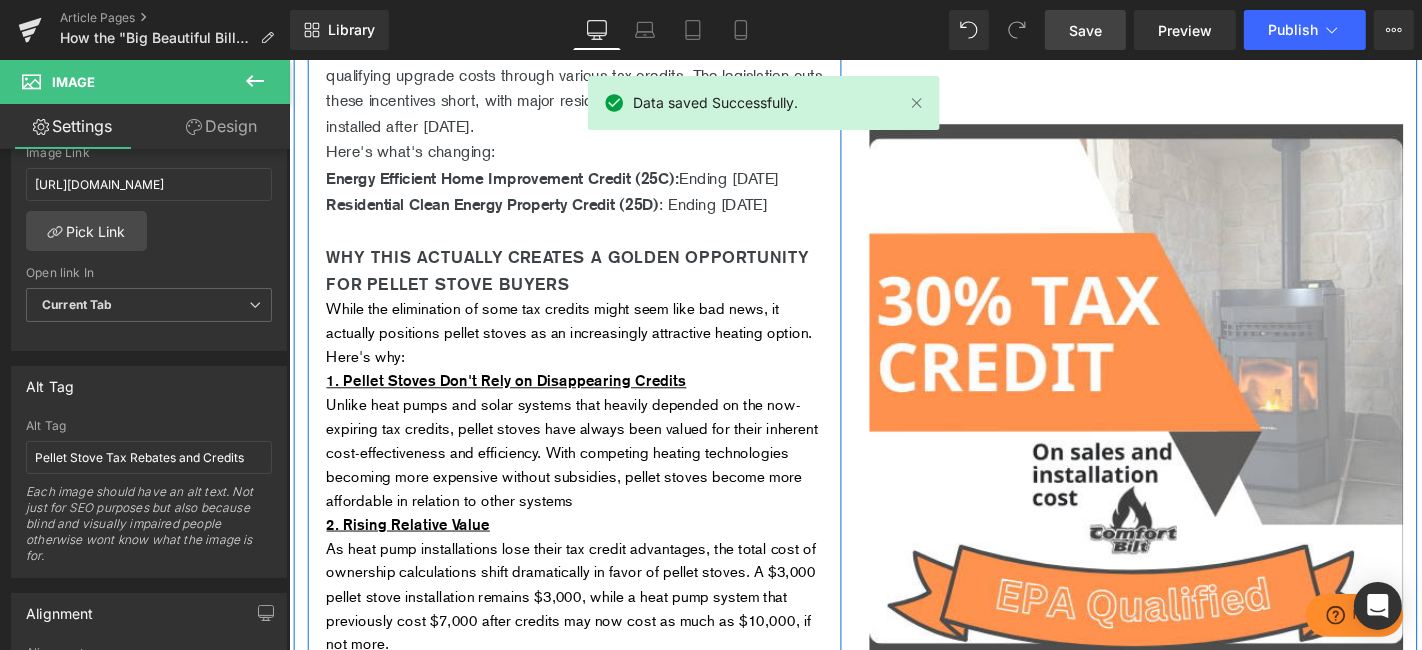 scroll, scrollTop: 1271, scrollLeft: 0, axis: vertical 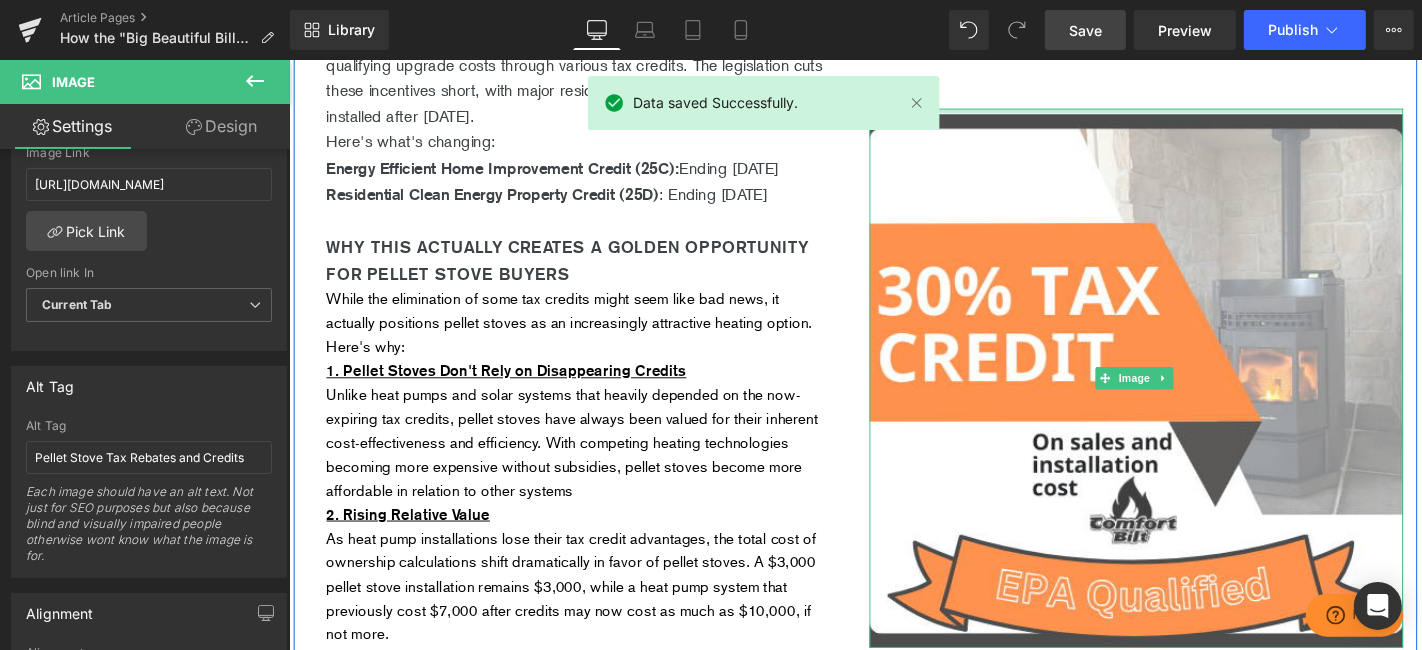 click at bounding box center [1193, 113] 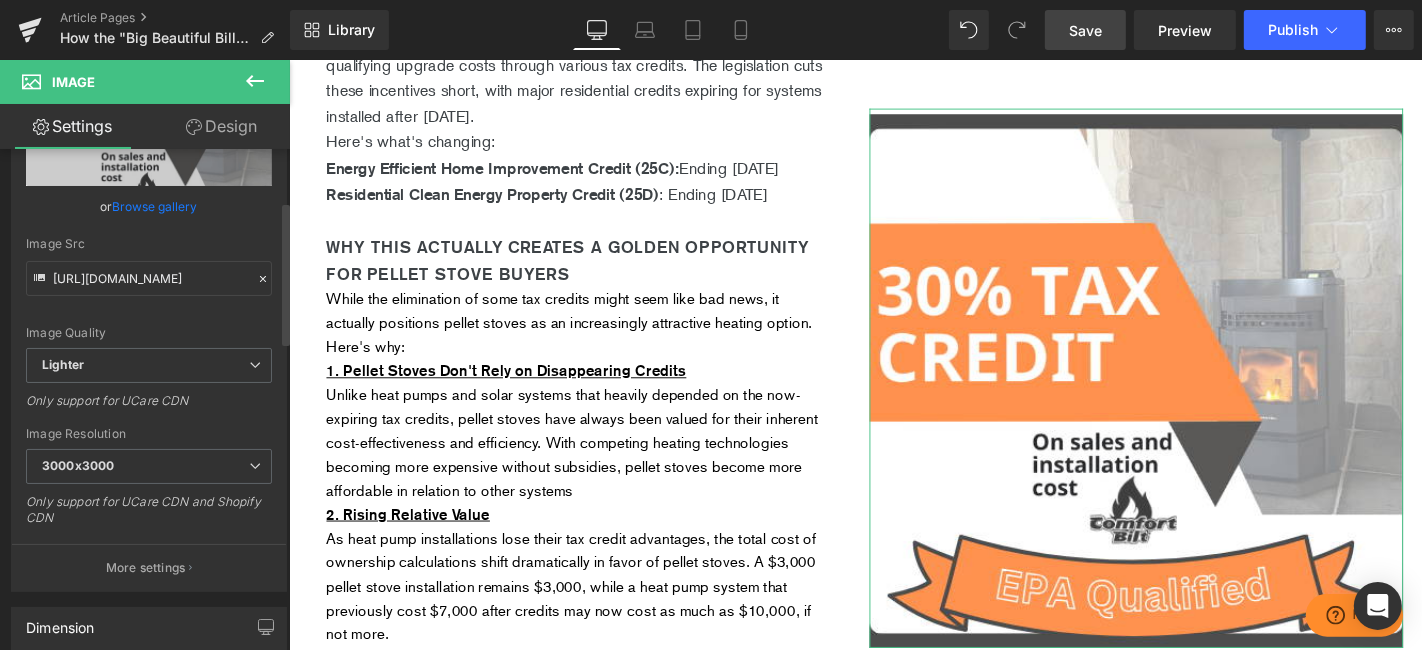 scroll, scrollTop: 333, scrollLeft: 0, axis: vertical 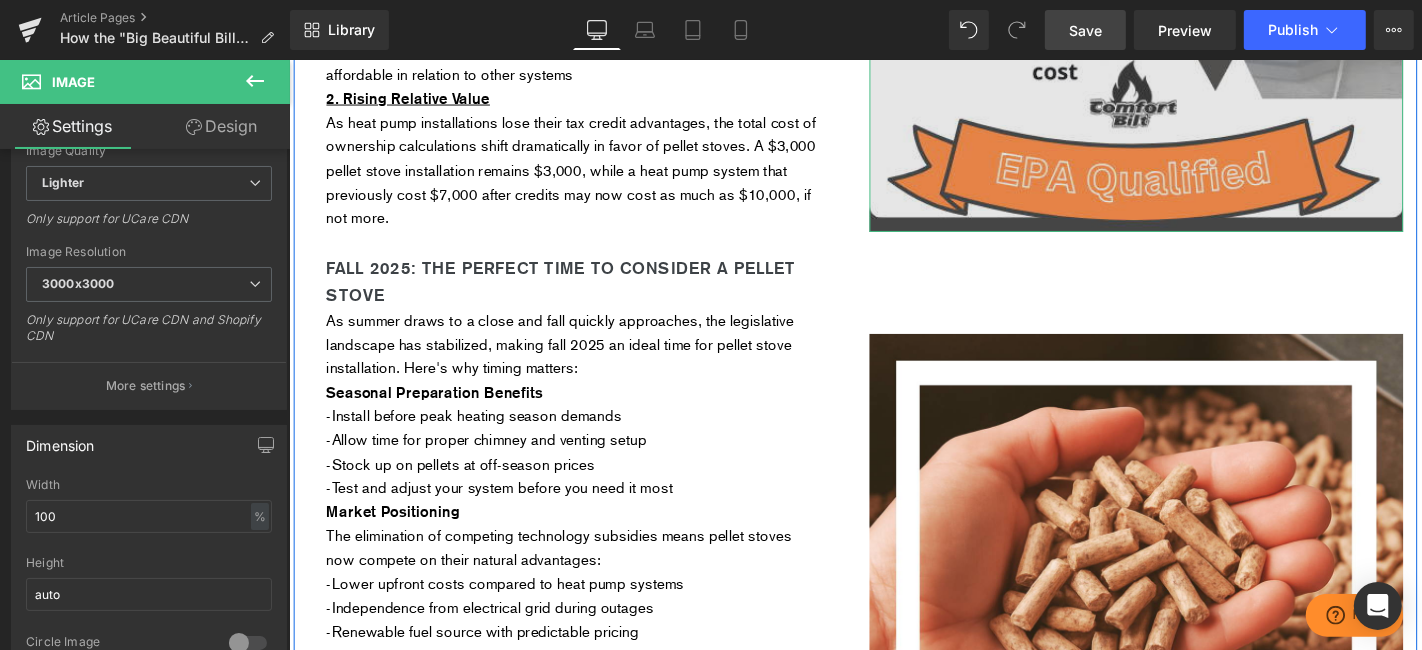 click at bounding box center [1193, -45] 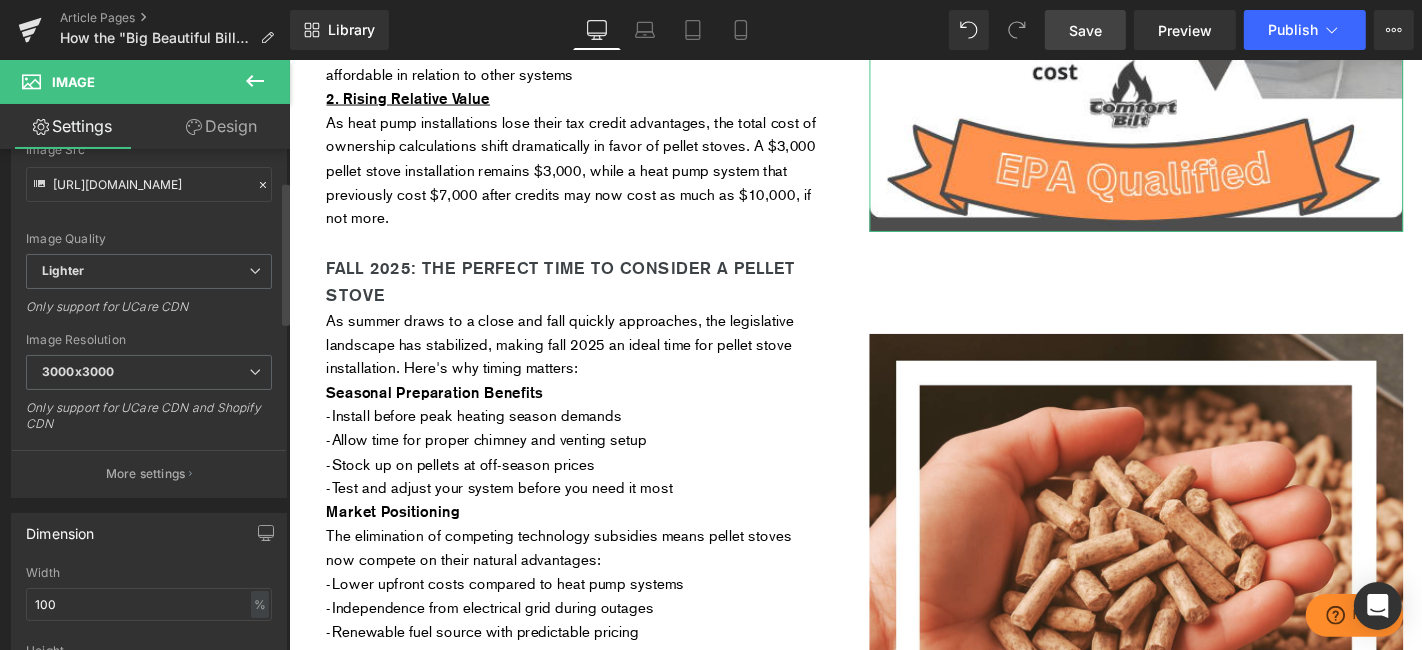 scroll, scrollTop: 111, scrollLeft: 0, axis: vertical 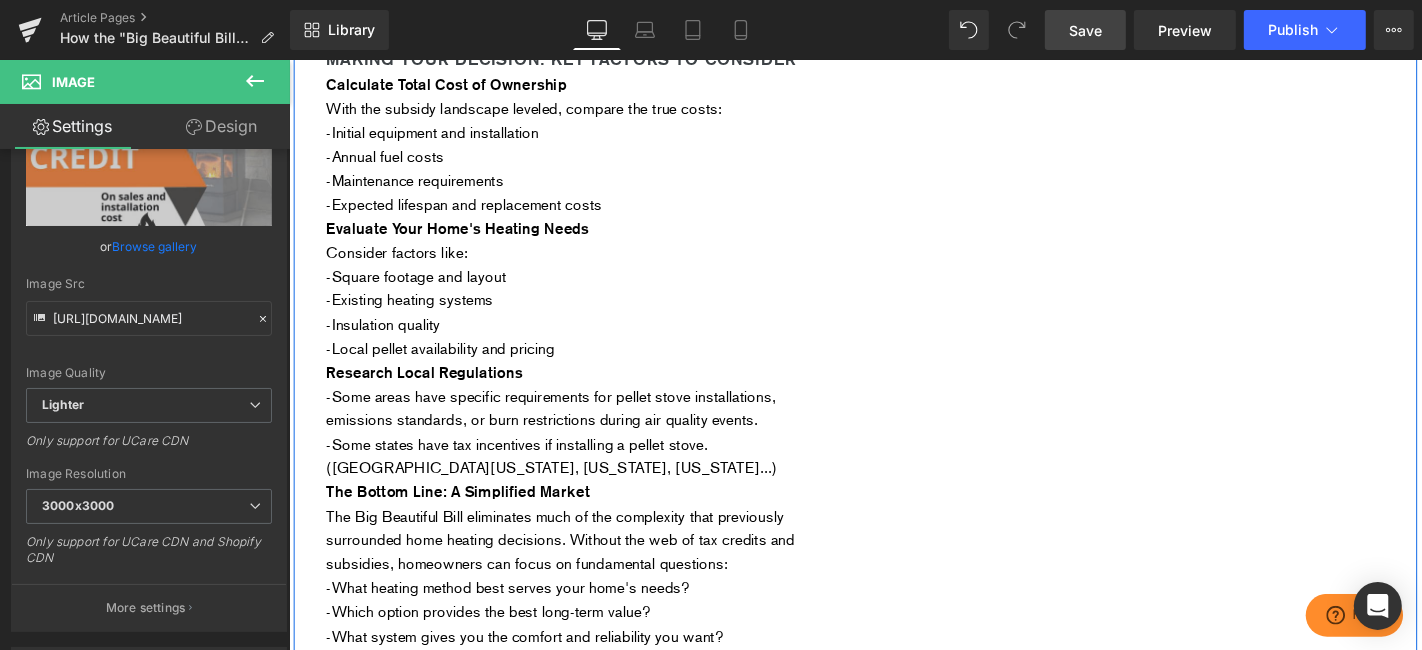 click on "Save" at bounding box center [1085, 30] 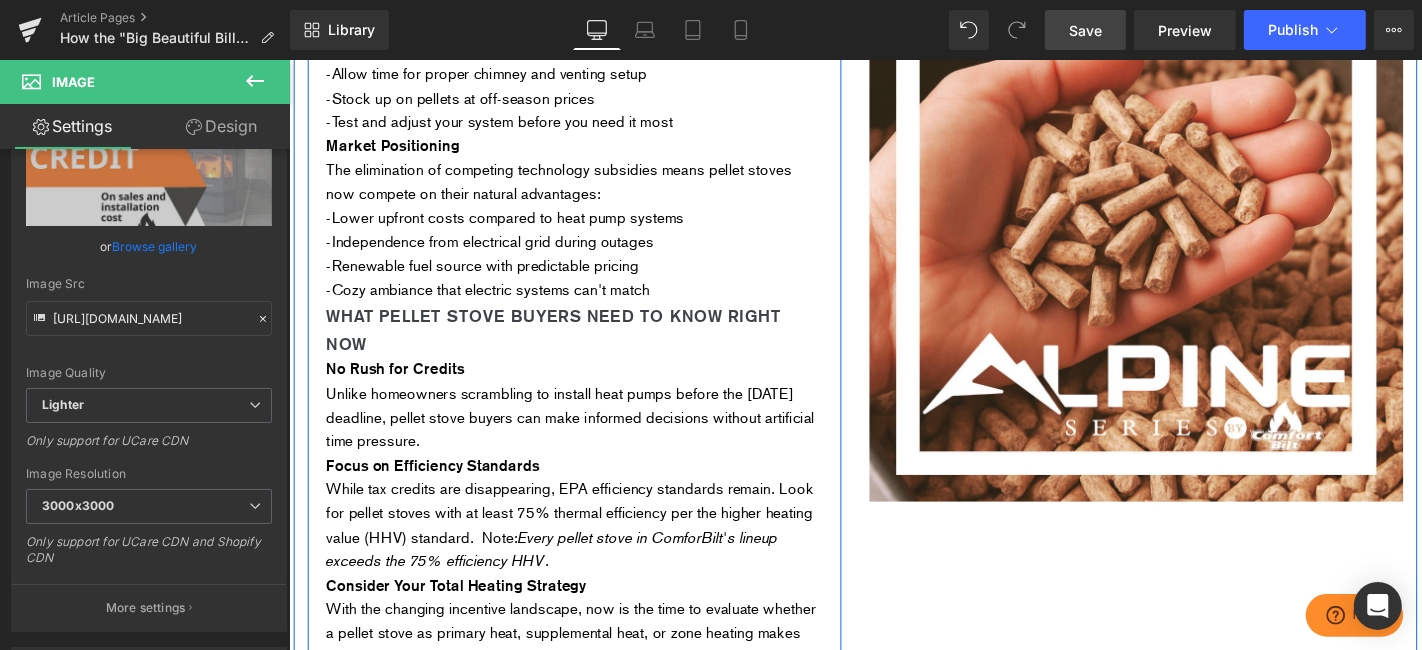 scroll, scrollTop: 1662, scrollLeft: 0, axis: vertical 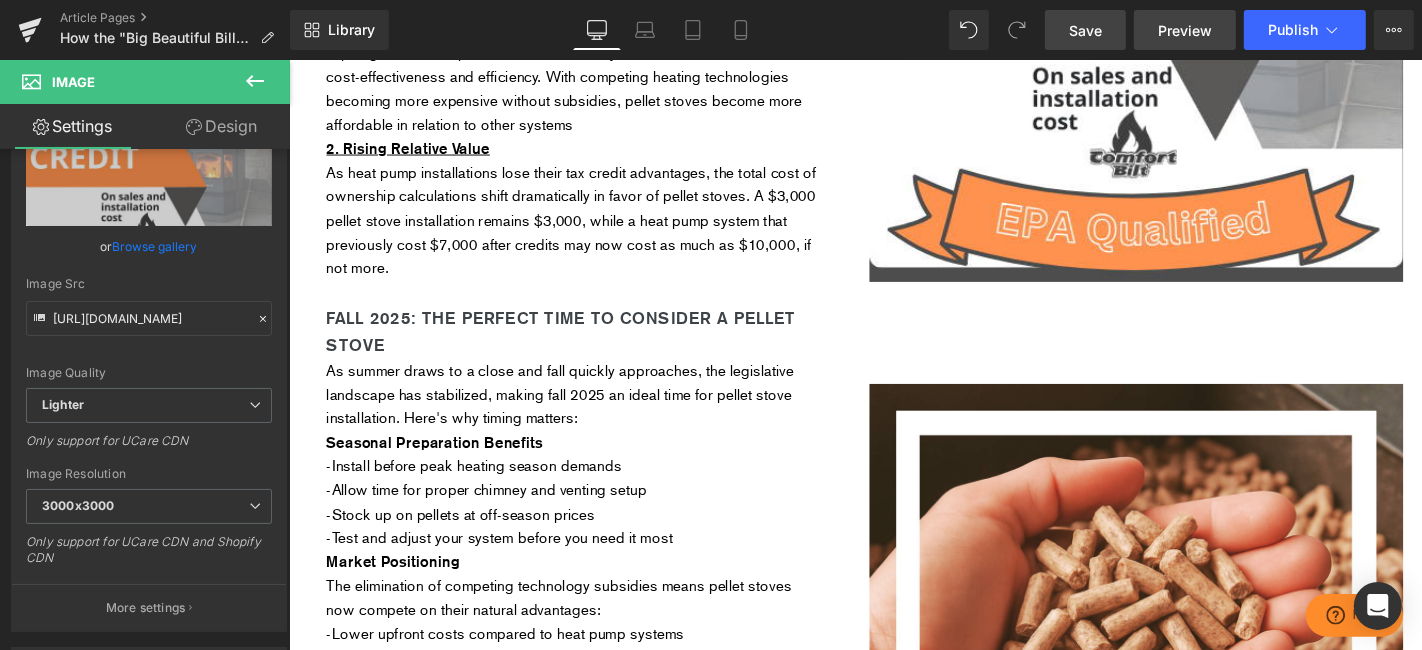 click on "Preview" at bounding box center (1185, 30) 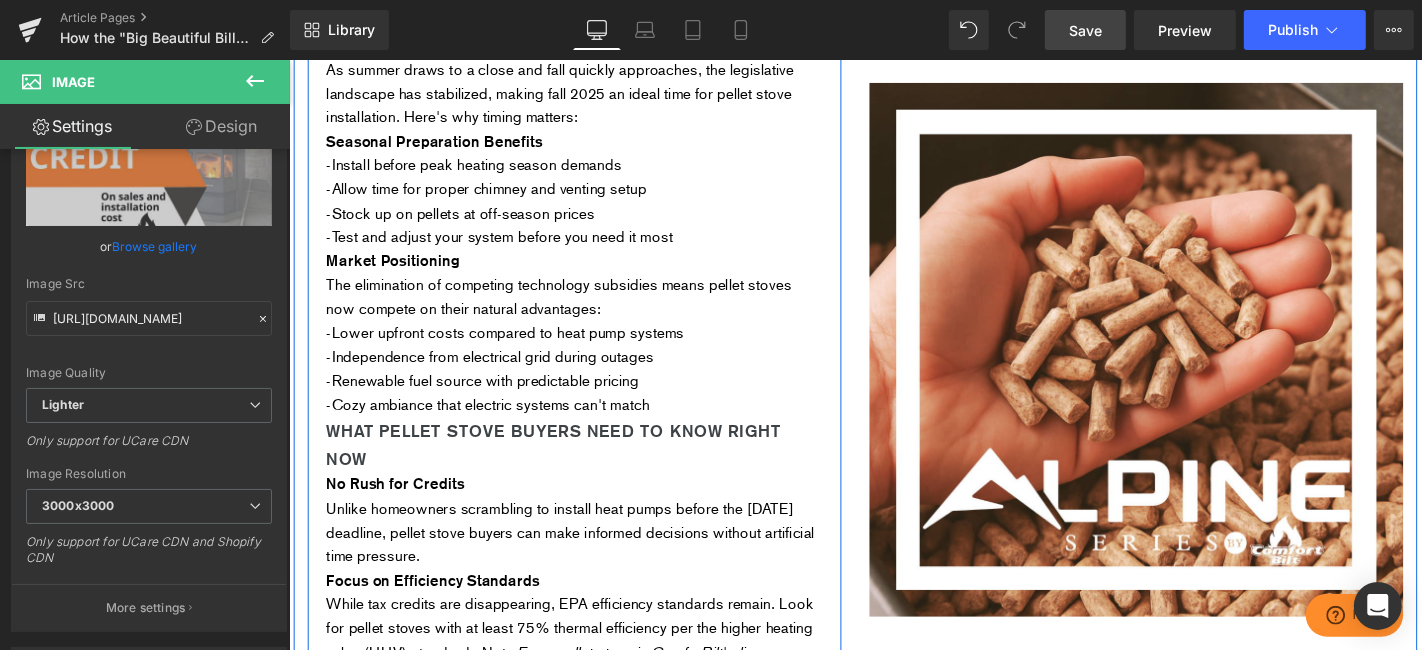 scroll, scrollTop: 1995, scrollLeft: 0, axis: vertical 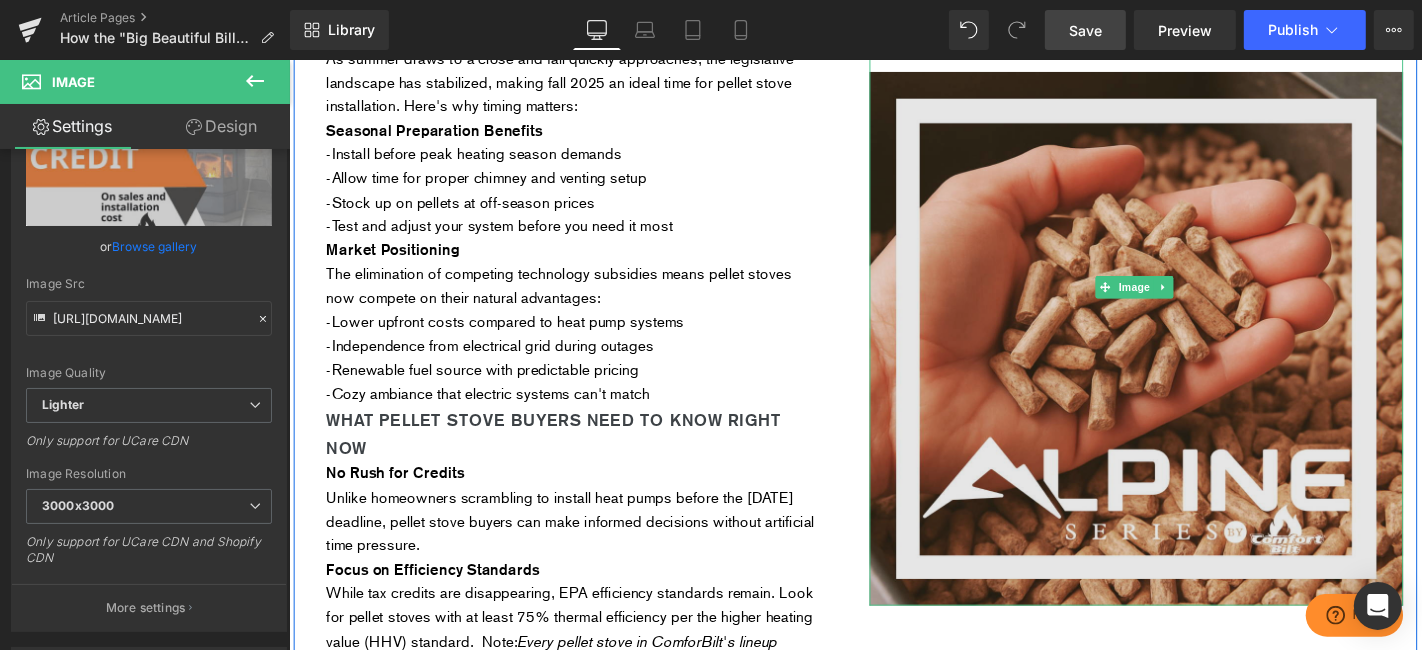 click at bounding box center [1193, 302] 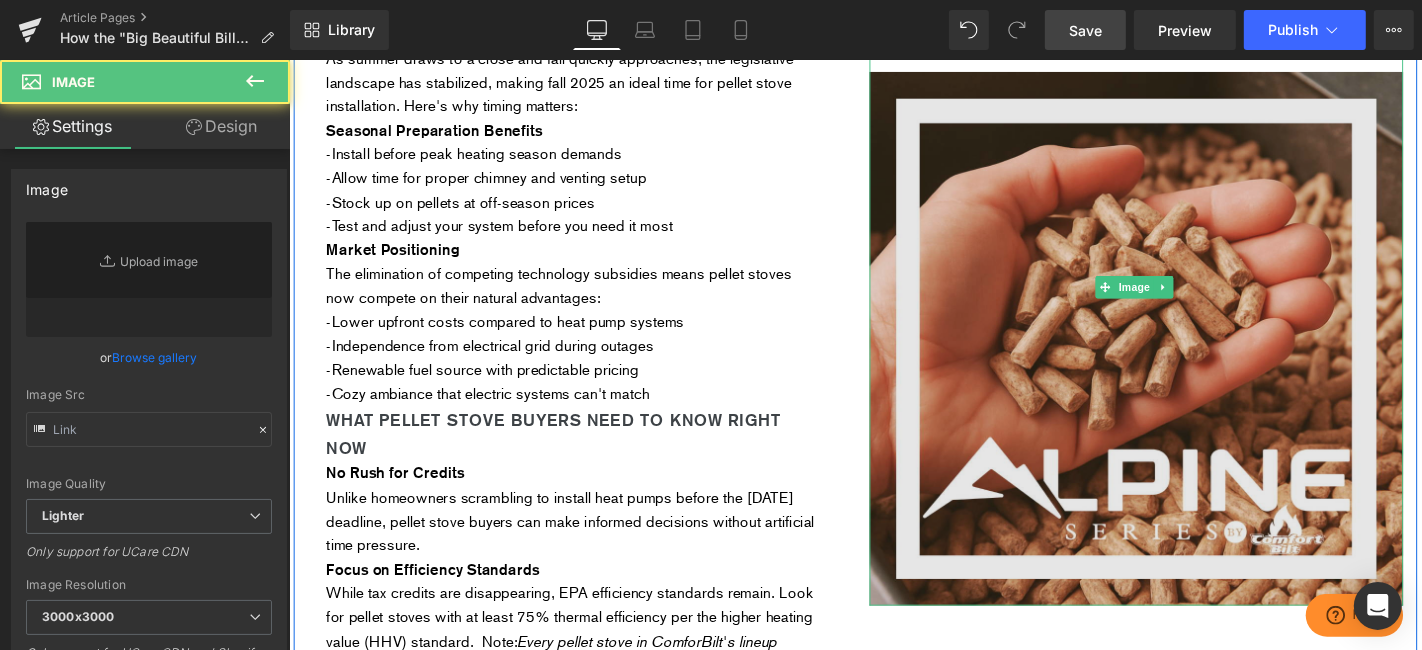 type on "https://ucarecdn.com/929dce76-2078-4691-9ea7-6bb4bd1717a6/-/format/auto/-/preview/3000x3000/-/quality/lighter/comfortbilt-pellet-fuel-pellet-stove.png" 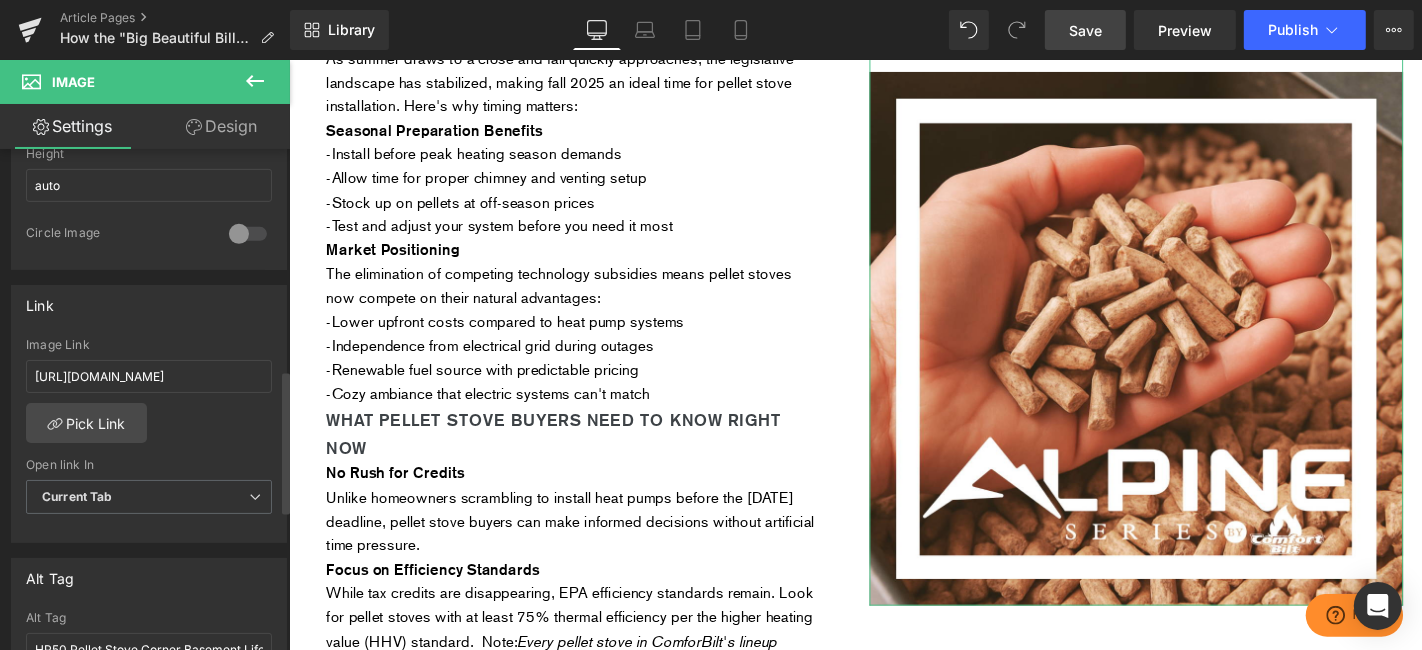 scroll, scrollTop: 777, scrollLeft: 0, axis: vertical 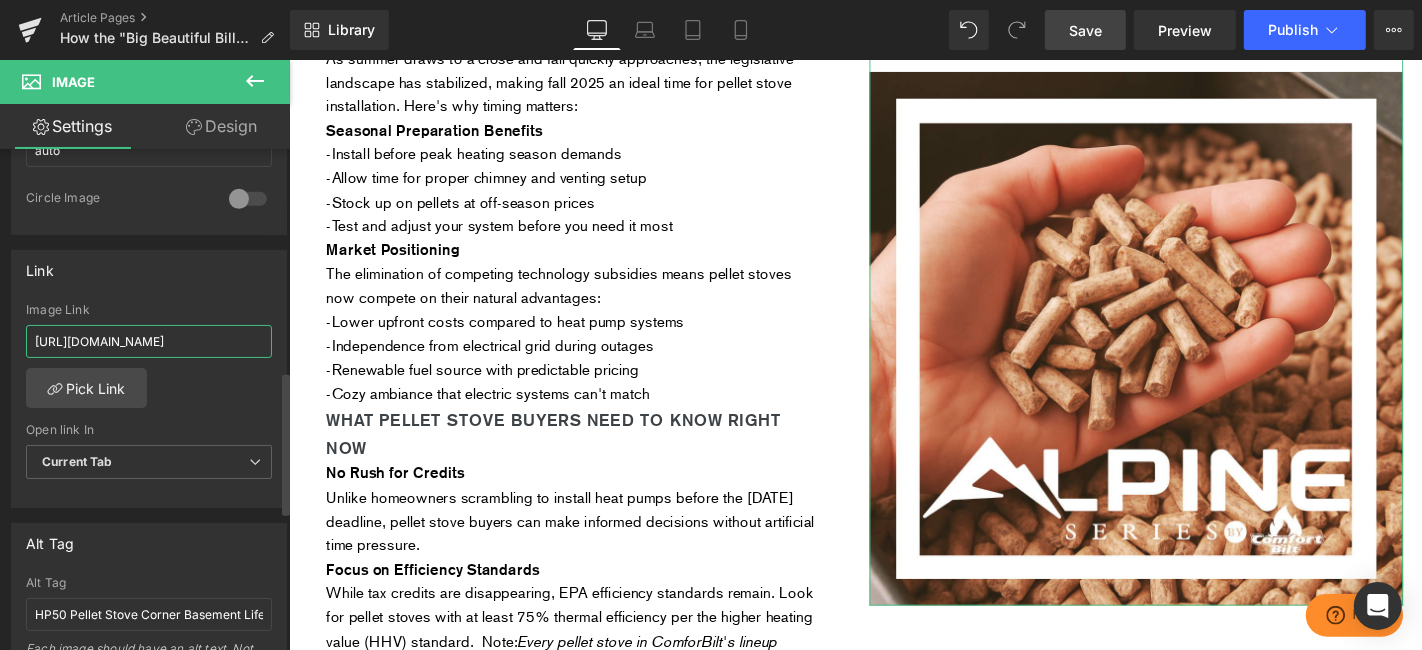 click on "https://comfortbilt.net/collections/hp50s-series" at bounding box center (149, 341) 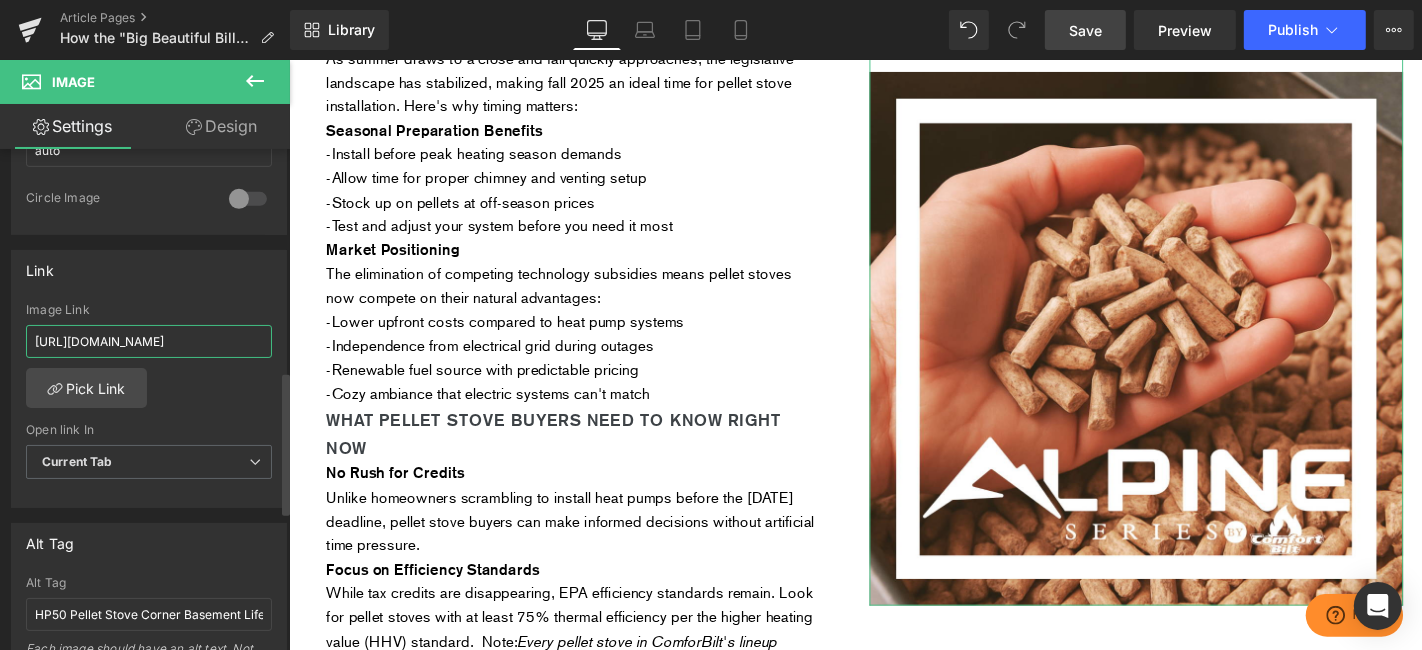 click on "https://comfortbilt.net/collections/hp50s-series" at bounding box center [149, 341] 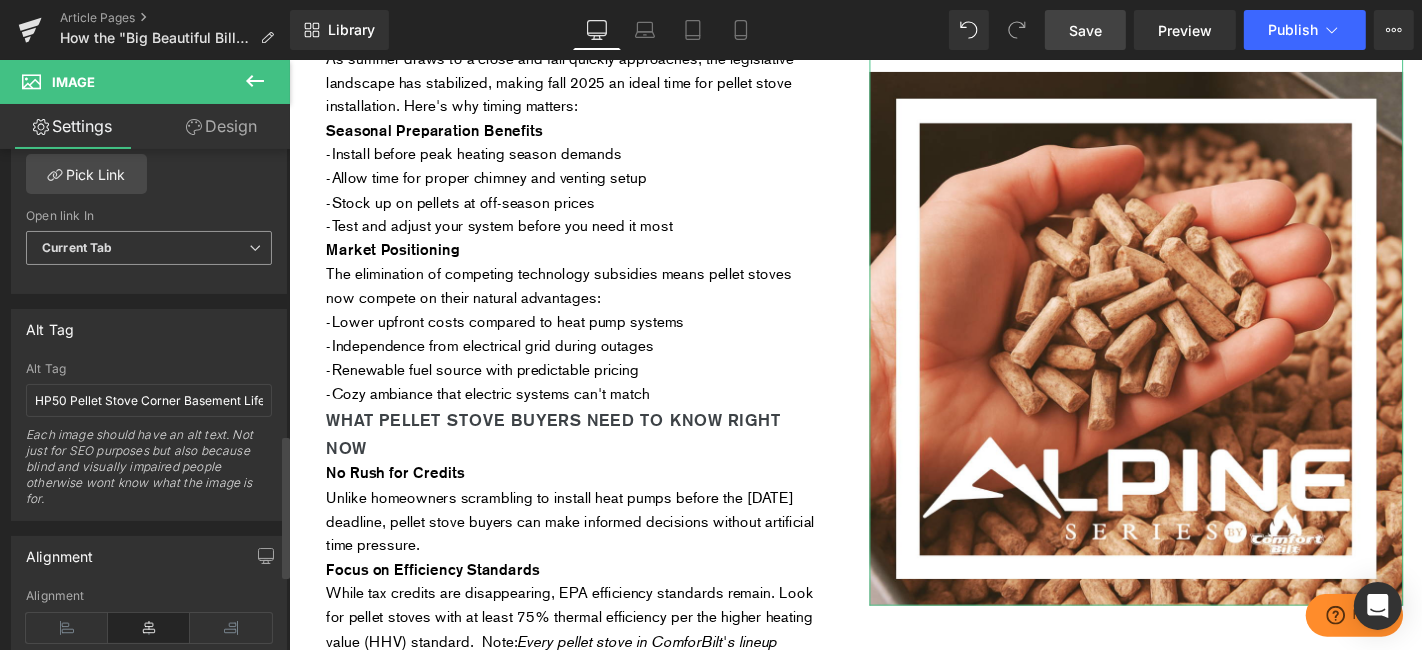 scroll, scrollTop: 1000, scrollLeft: 0, axis: vertical 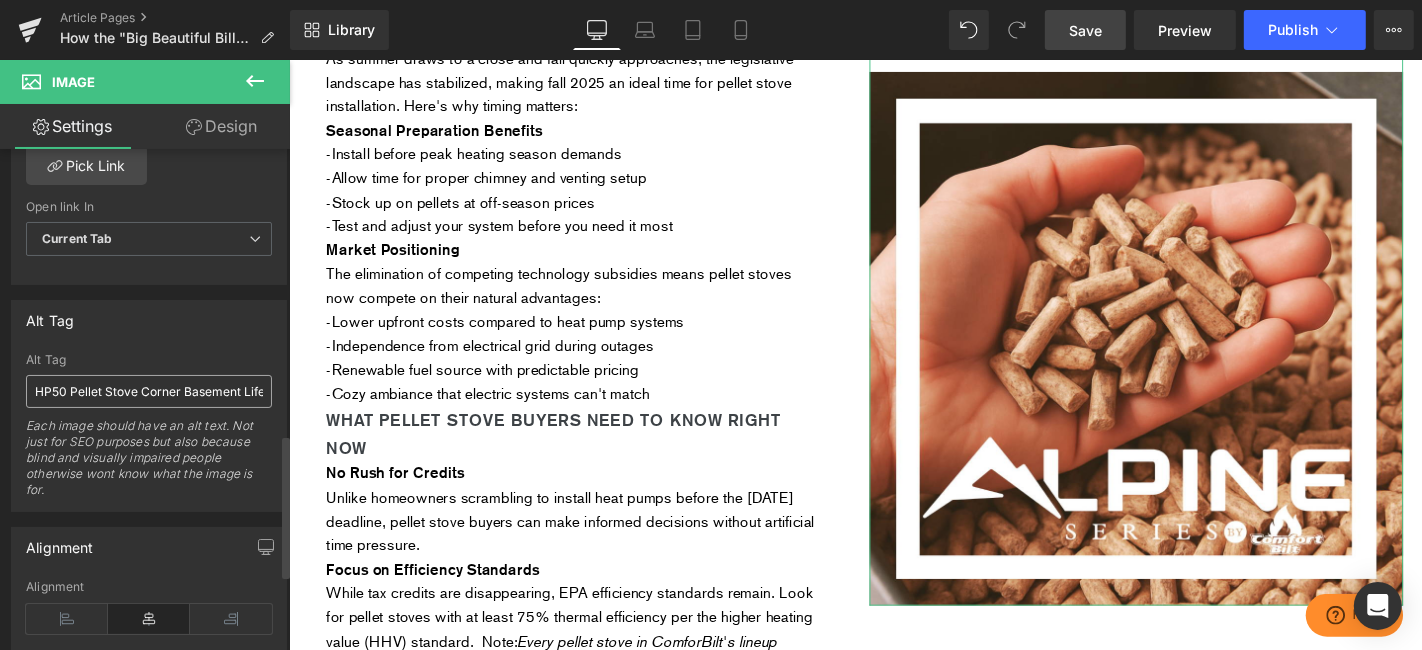 type 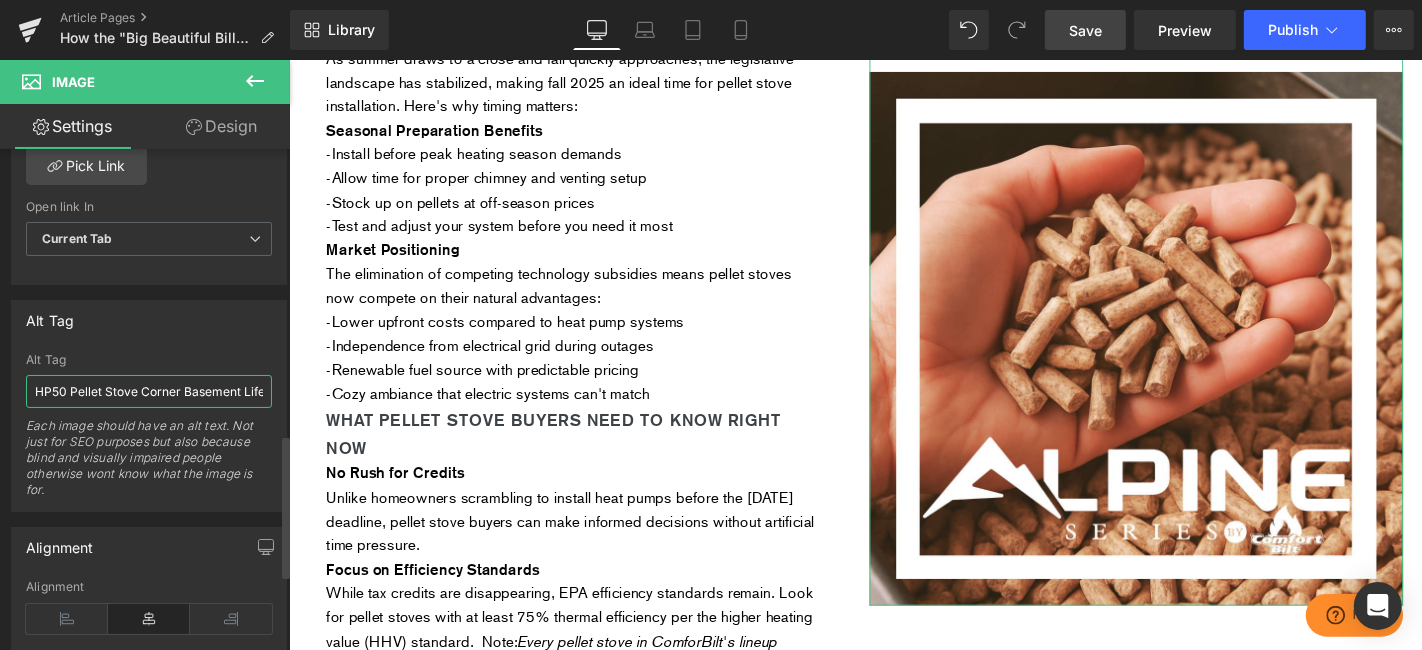 click on "HP50 Pellet Stove Corner Basement Lifestyle" at bounding box center (149, 391) 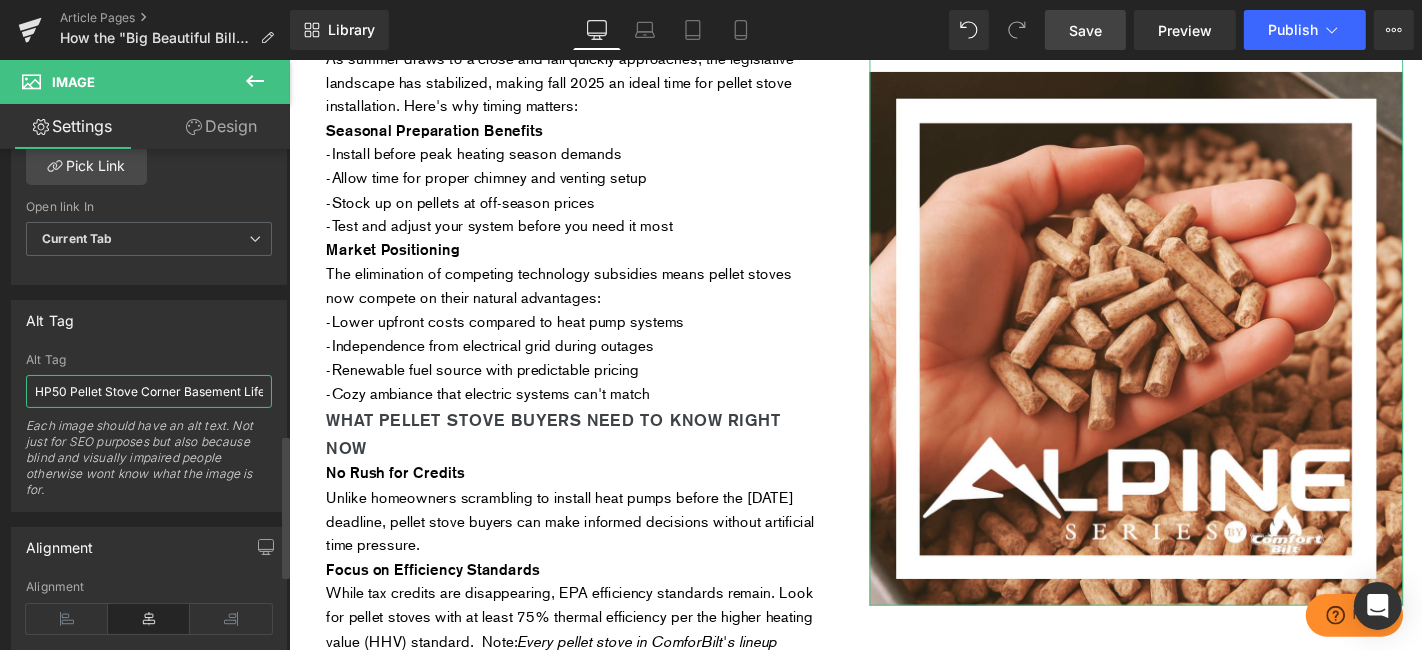click on "HP50 Pellet Stove Corner Basement Lifestyle" at bounding box center [149, 391] 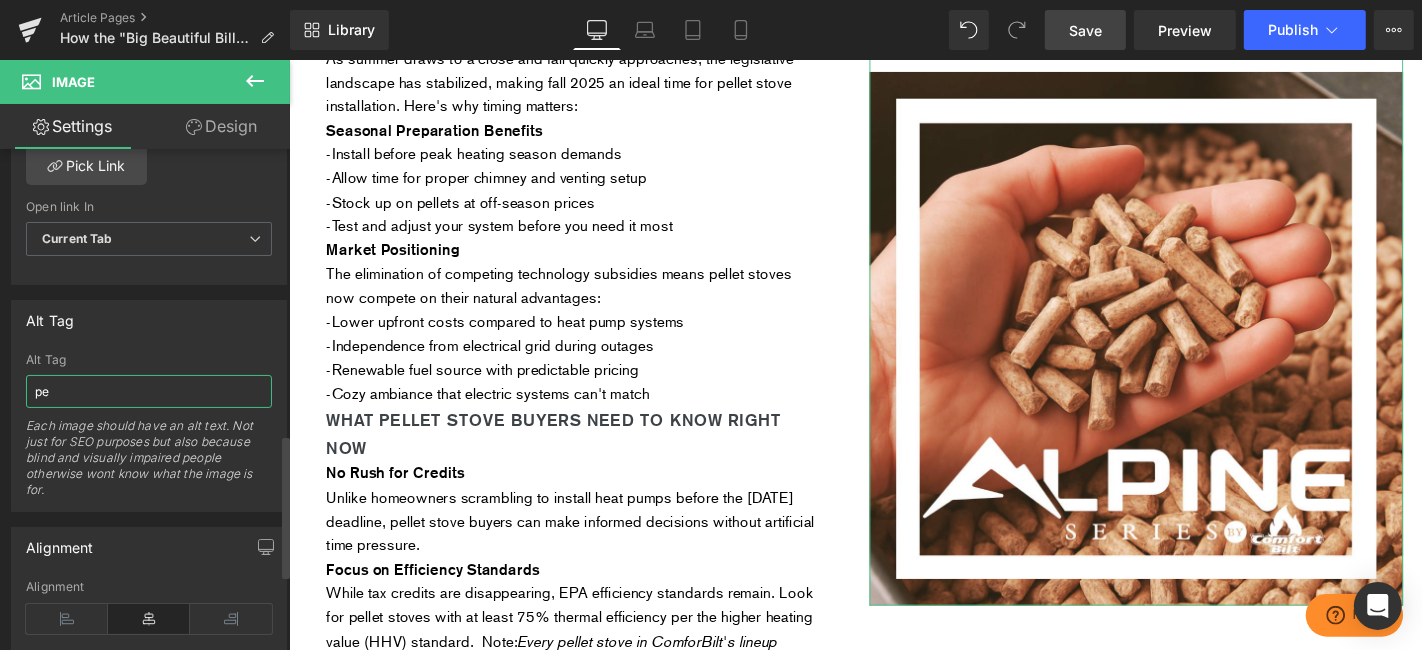 type on "p" 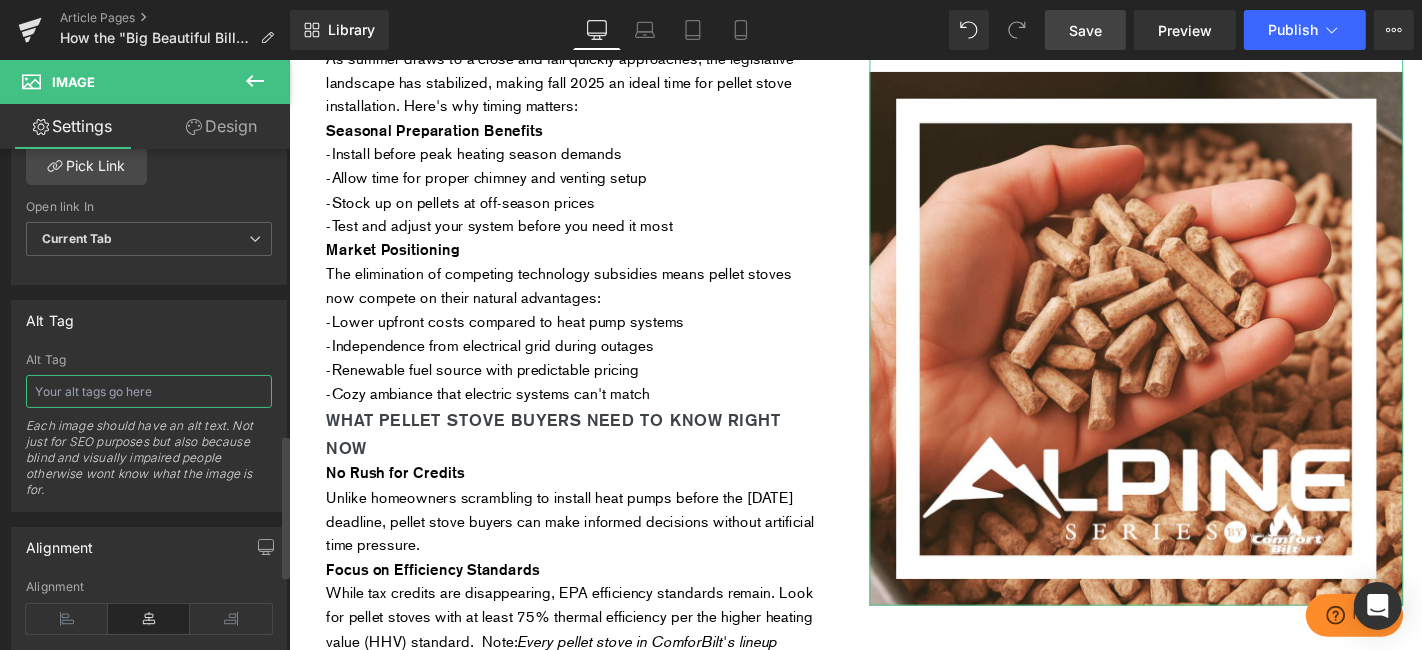 type on "e" 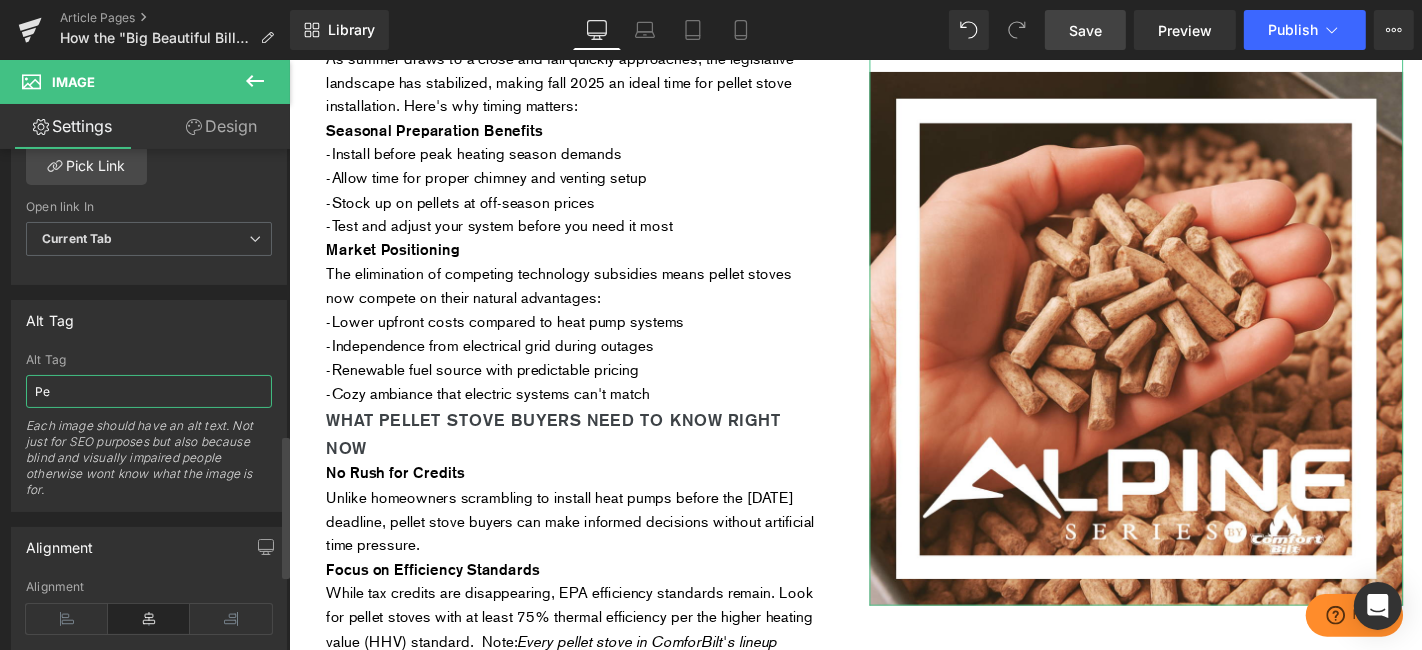 type on "P" 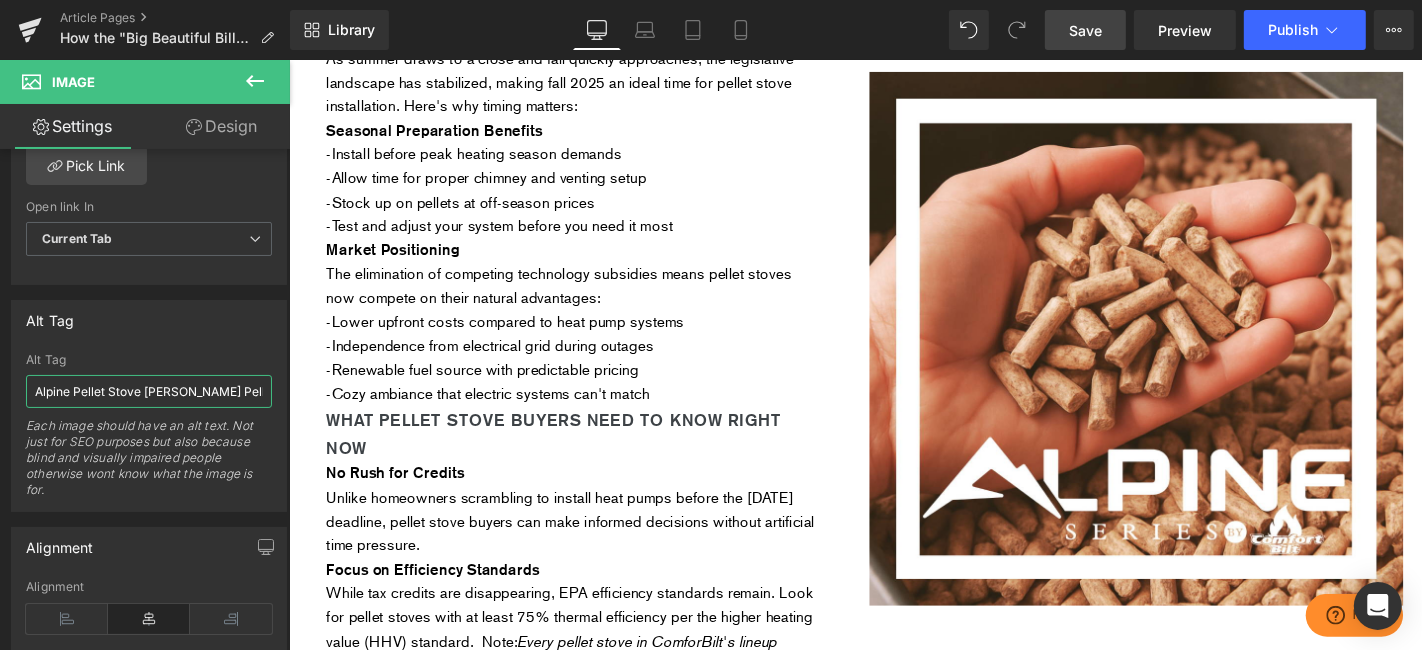 type on "Alpine Pellet Stove Hopper Pellets" 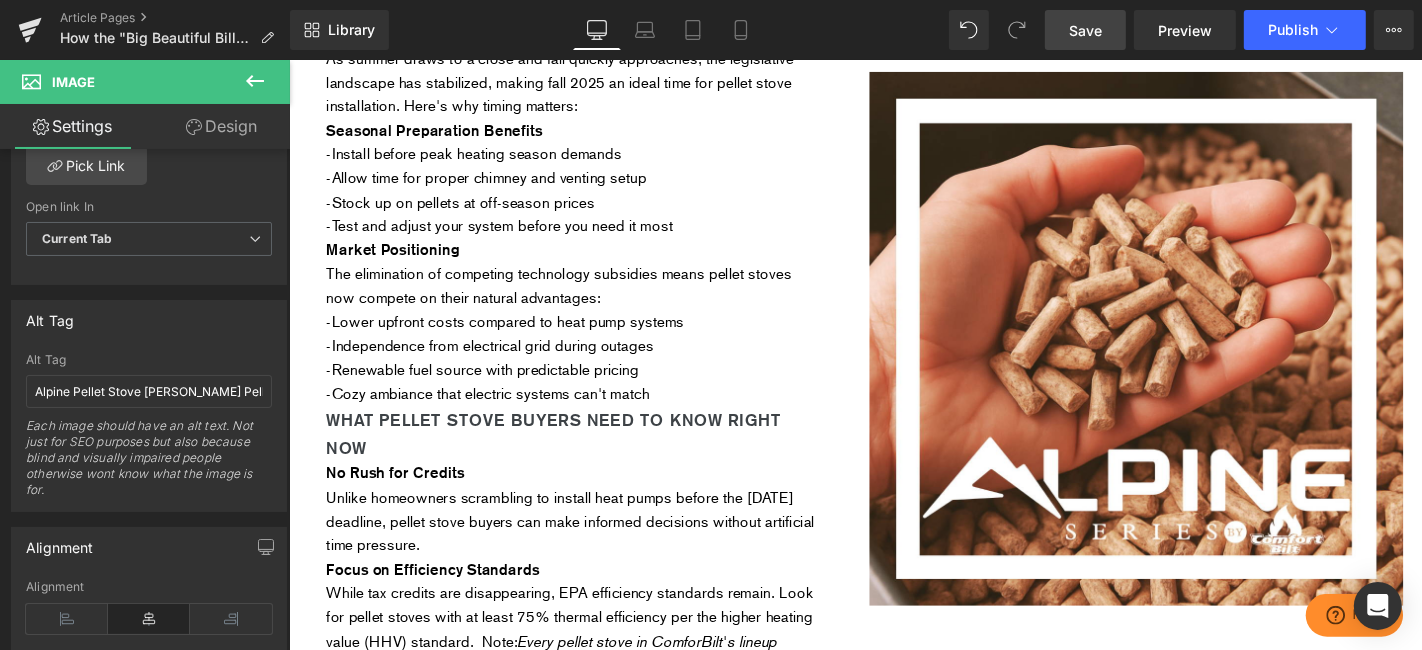 click on "Save" at bounding box center [1085, 30] 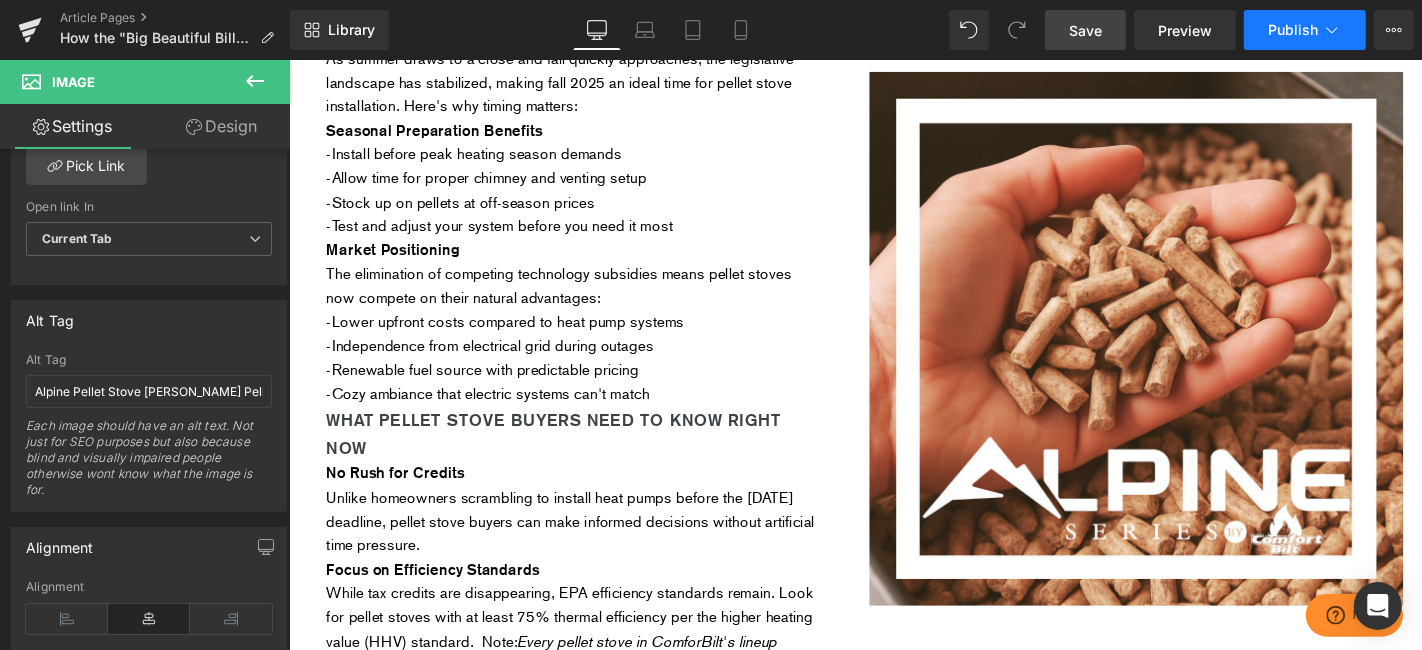 click on "Publish" at bounding box center [1293, 30] 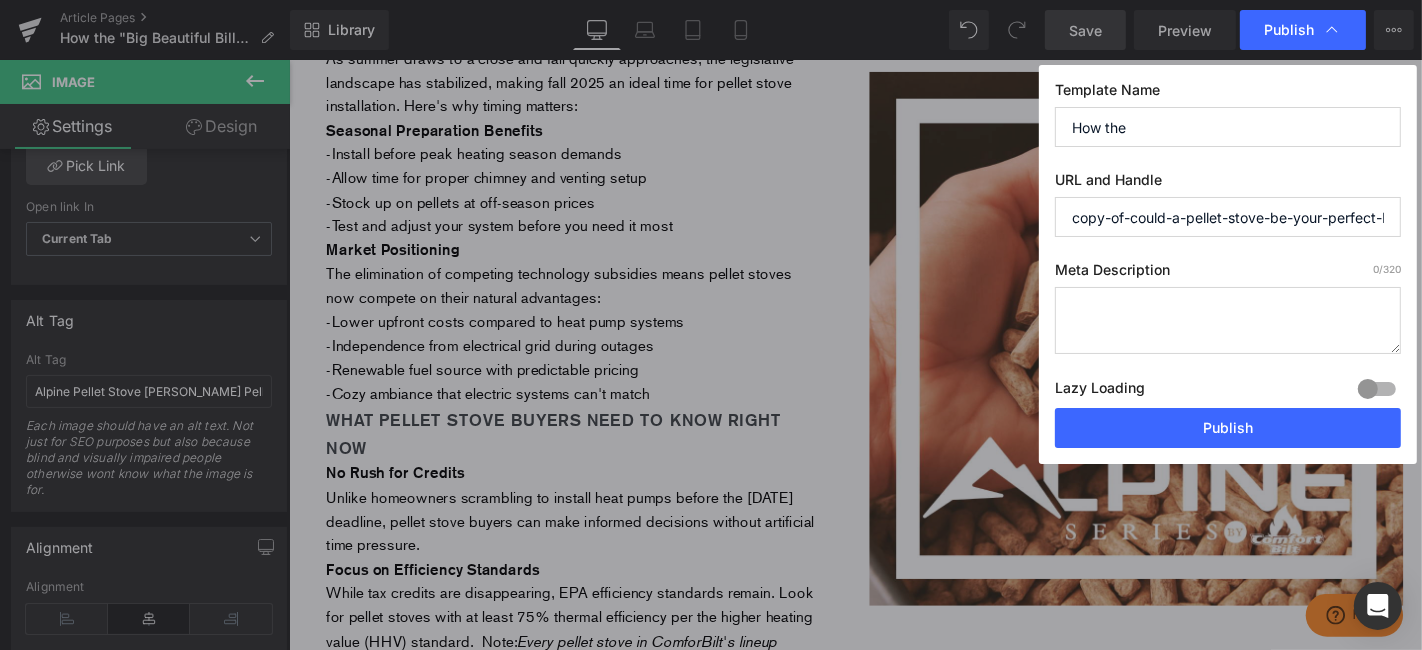 type 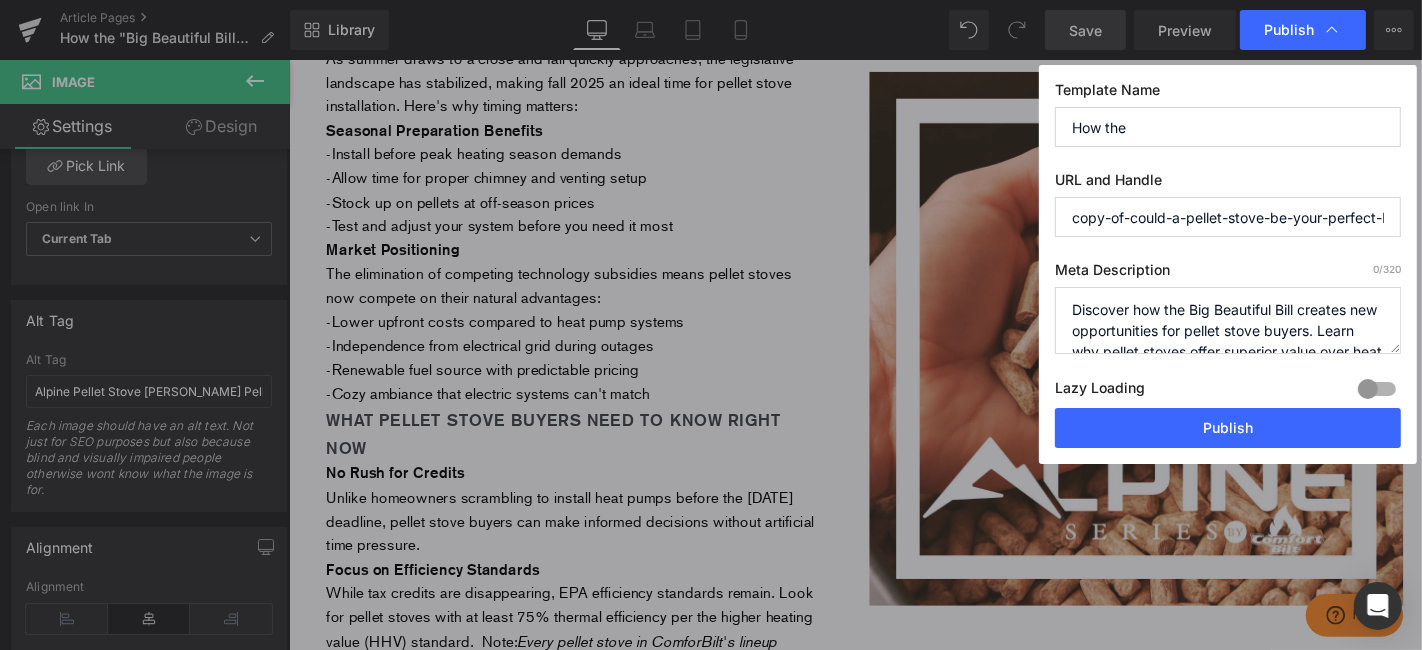scroll, scrollTop: 48, scrollLeft: 0, axis: vertical 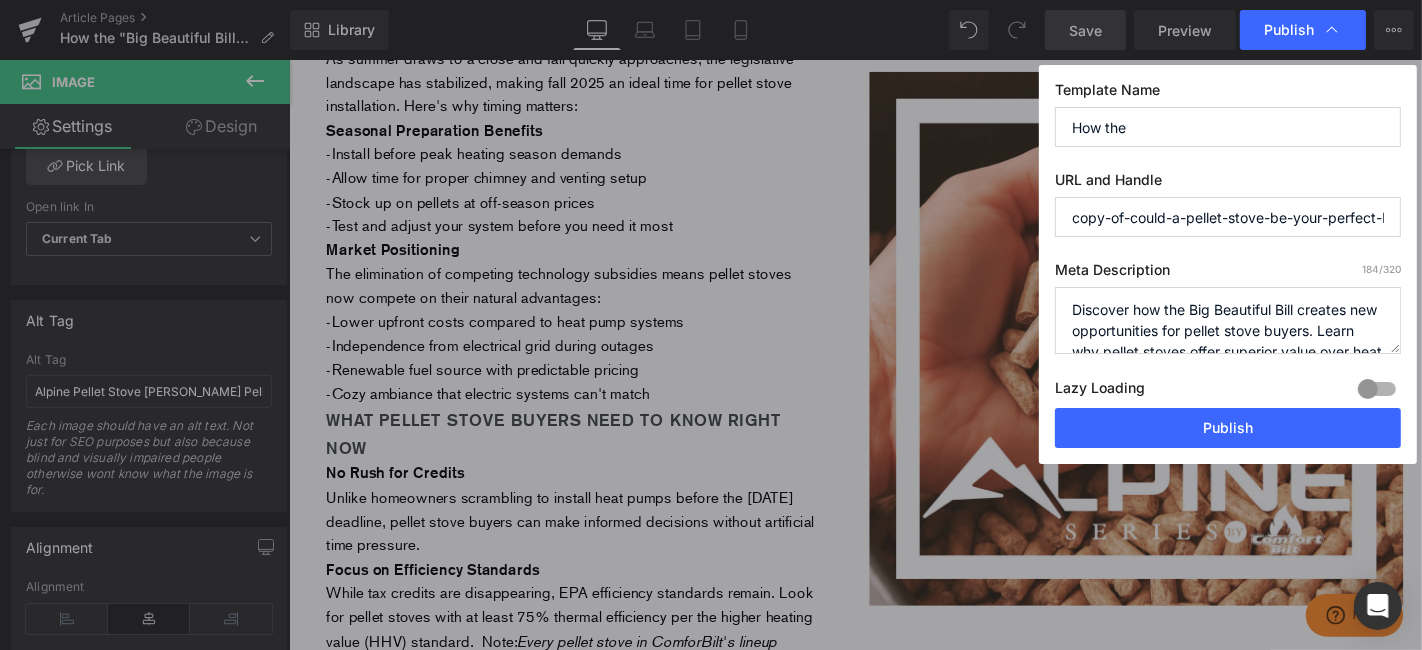 drag, startPoint x: 1182, startPoint y: 350, endPoint x: 939, endPoint y: 254, distance: 261.27573 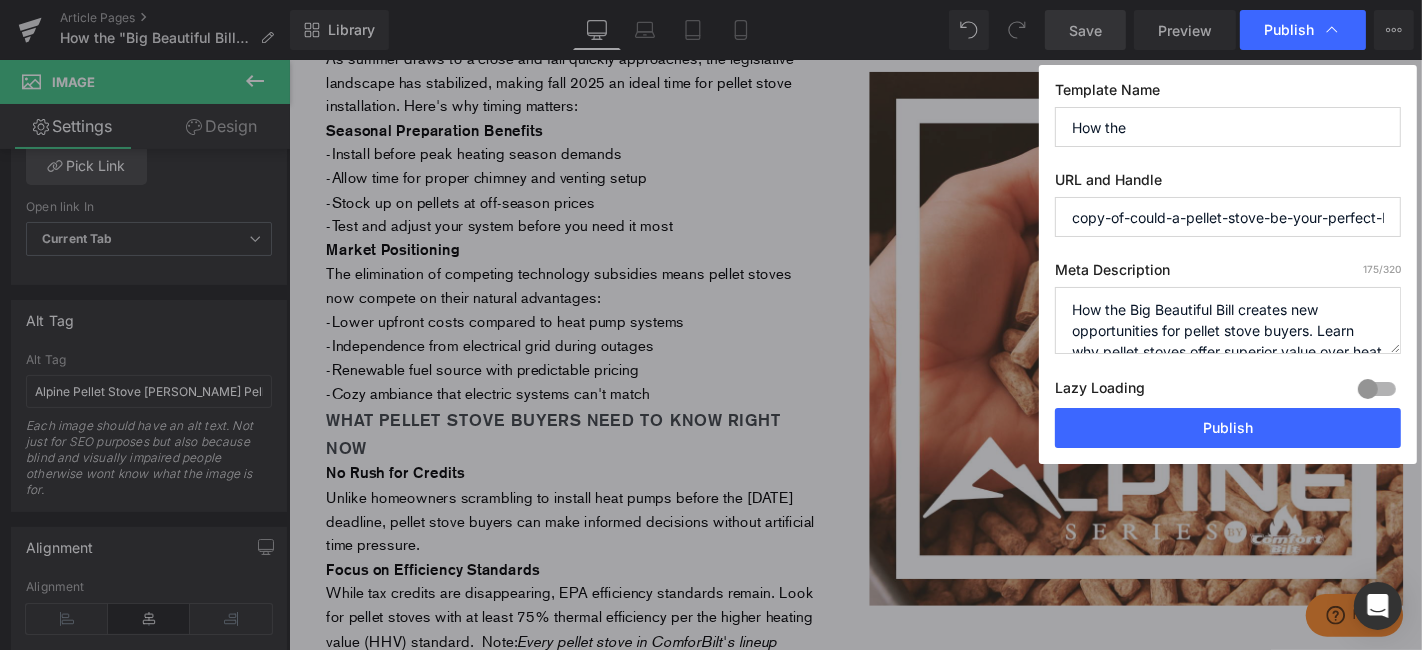 click on "How the Big Beautiful Bill creates new opportunities for pellet stove buyers. Learn why pellet stoves offer superior value over heat pumps as tax credits expire December 2025." at bounding box center (1228, 320) 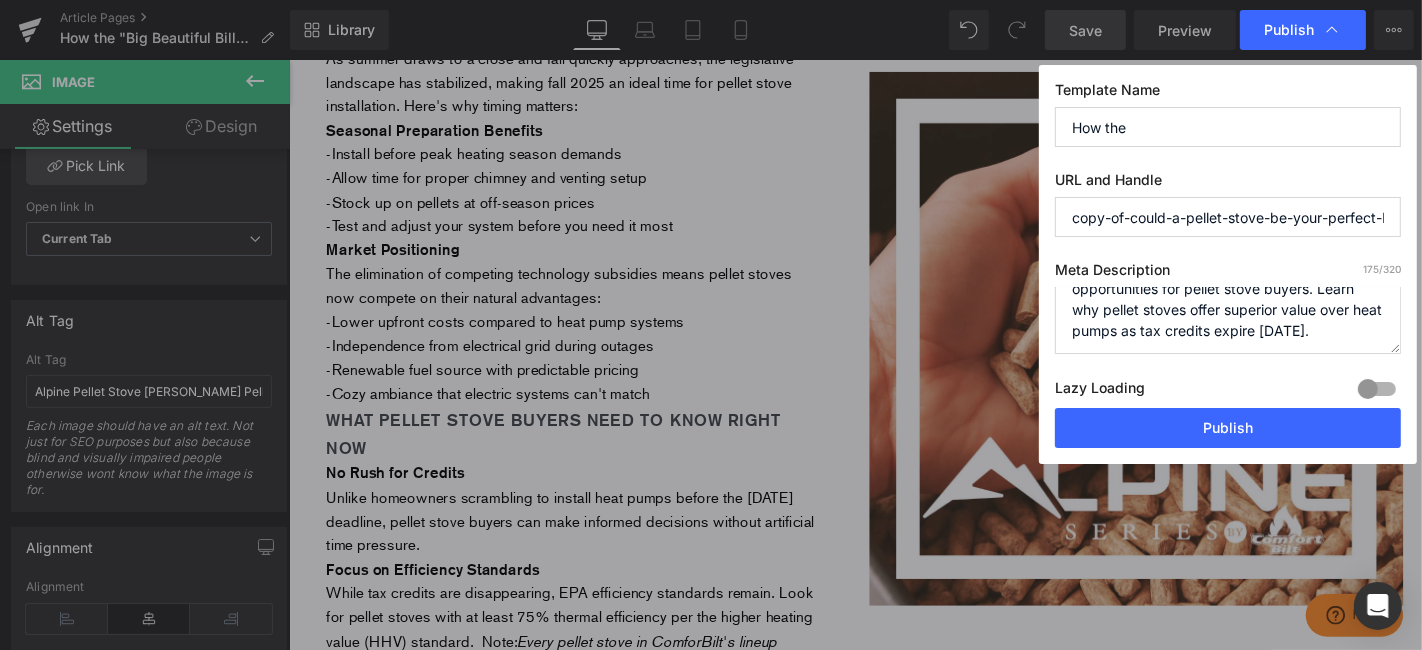scroll, scrollTop: 0, scrollLeft: 0, axis: both 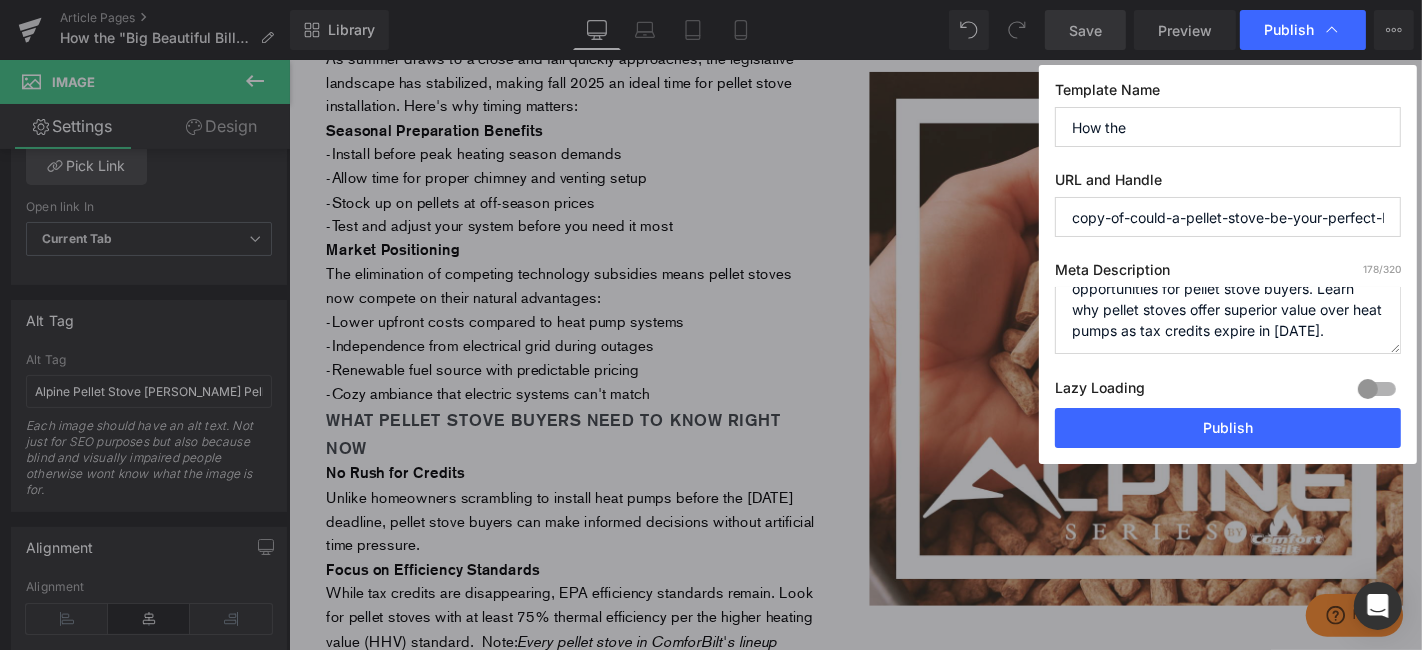click on "How the Big Beautiful Bill creates new opportunities for pellet stove buyers. Learn why pellet stoves offer superior value over heat pumps as tax credits expire in December 2025." at bounding box center [1228, 320] 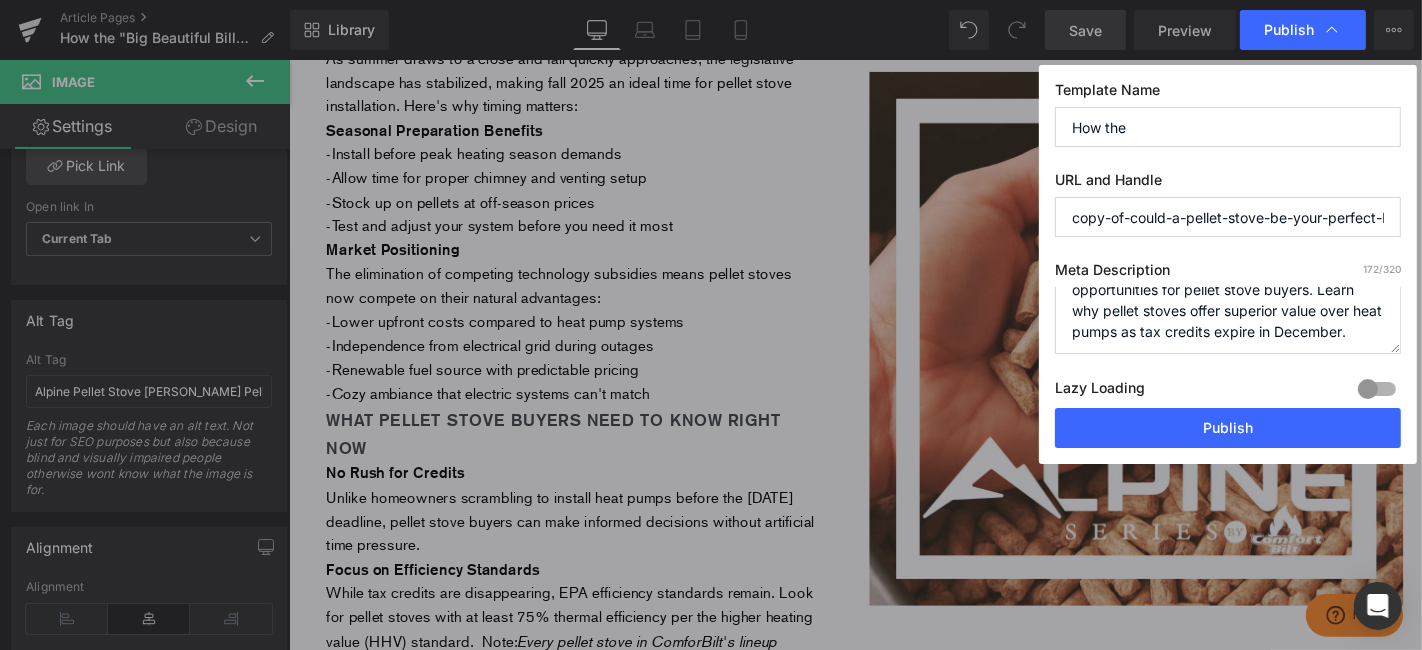 scroll, scrollTop: 62, scrollLeft: 0, axis: vertical 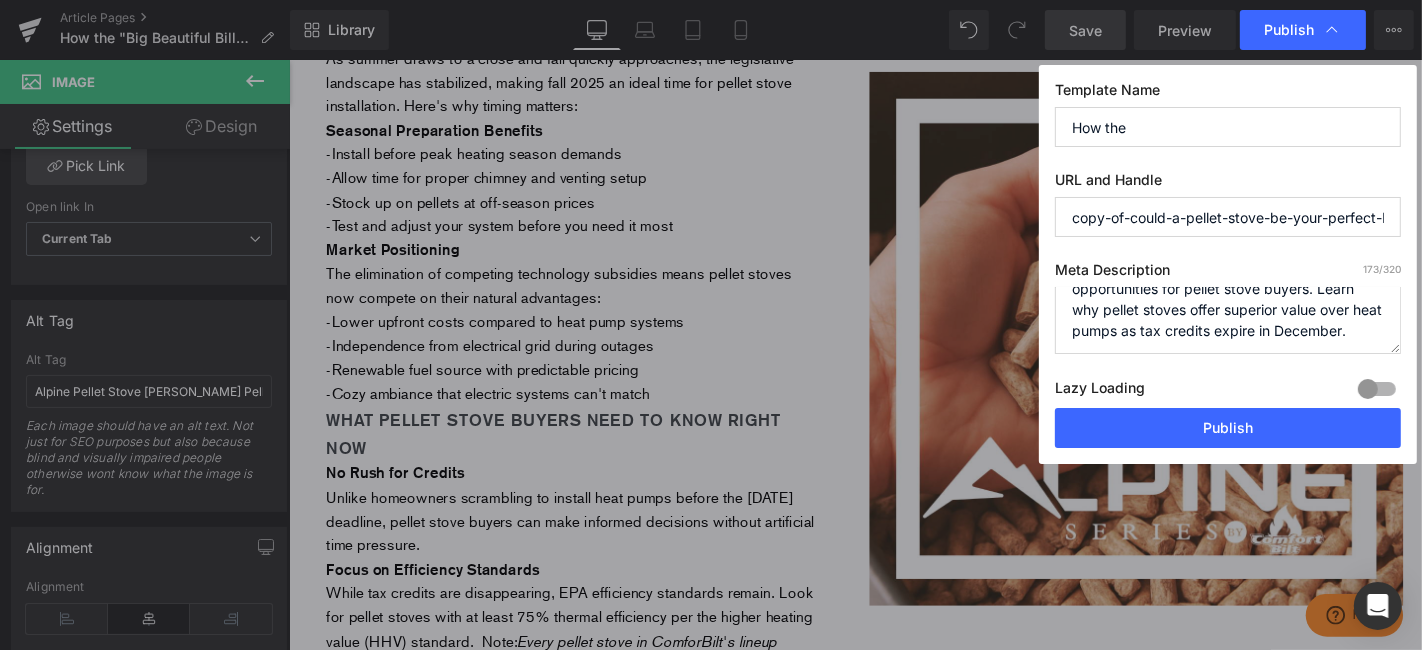 type on "How the Big Beautiful Bill creates new opportunities for pellet stove buyers. Learn why pellet stoves offer superior value over heat pumps as tax credits expire in December." 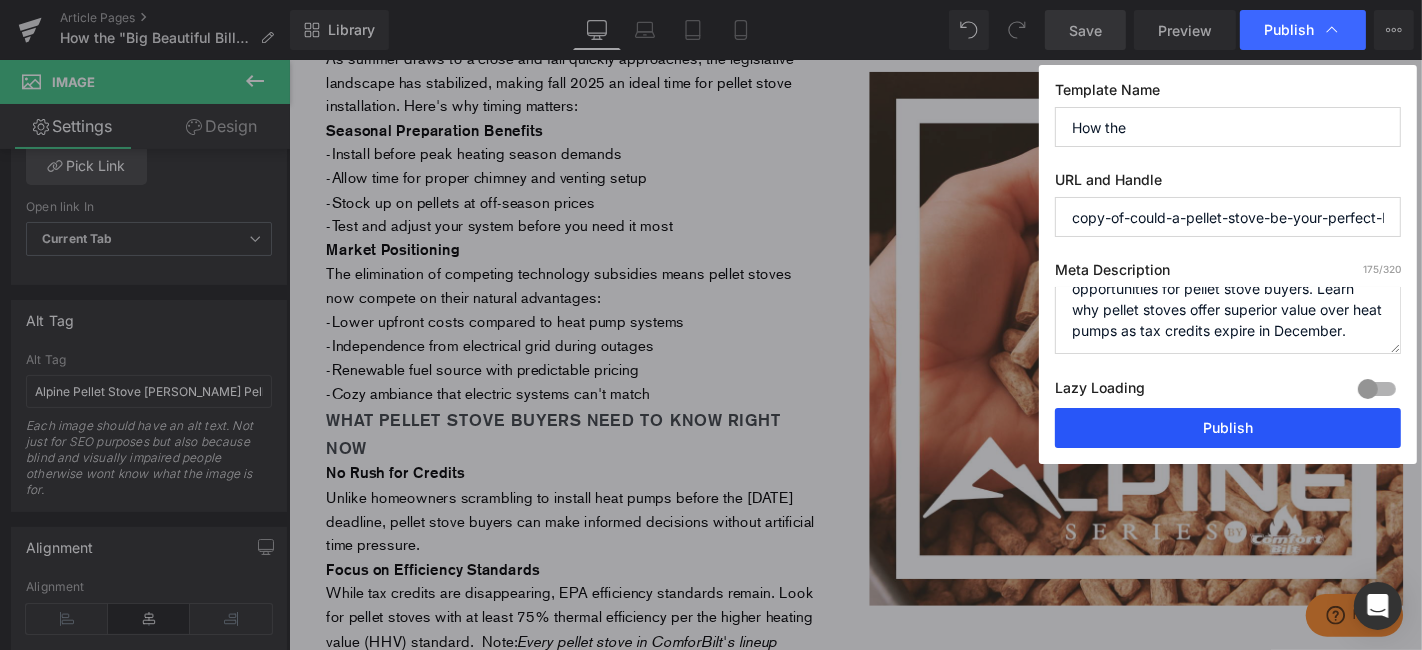 click on "Publish" at bounding box center (1228, 428) 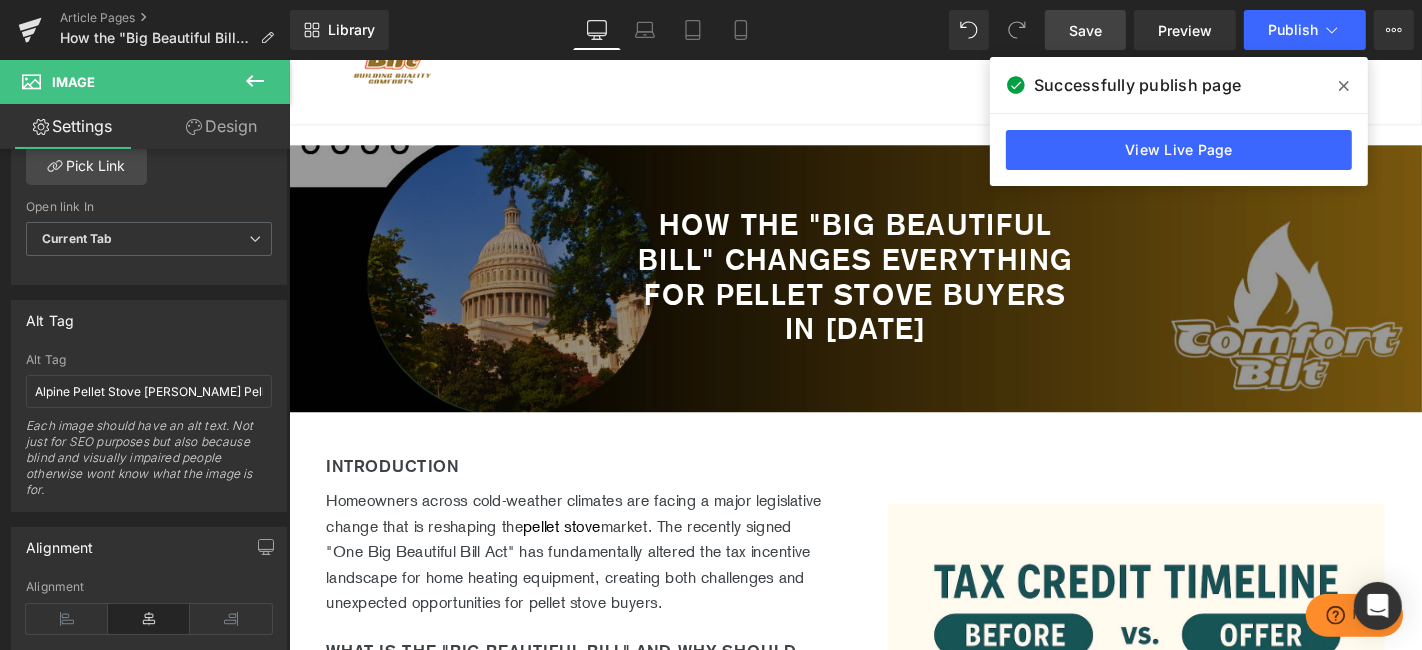 scroll, scrollTop: 0, scrollLeft: 0, axis: both 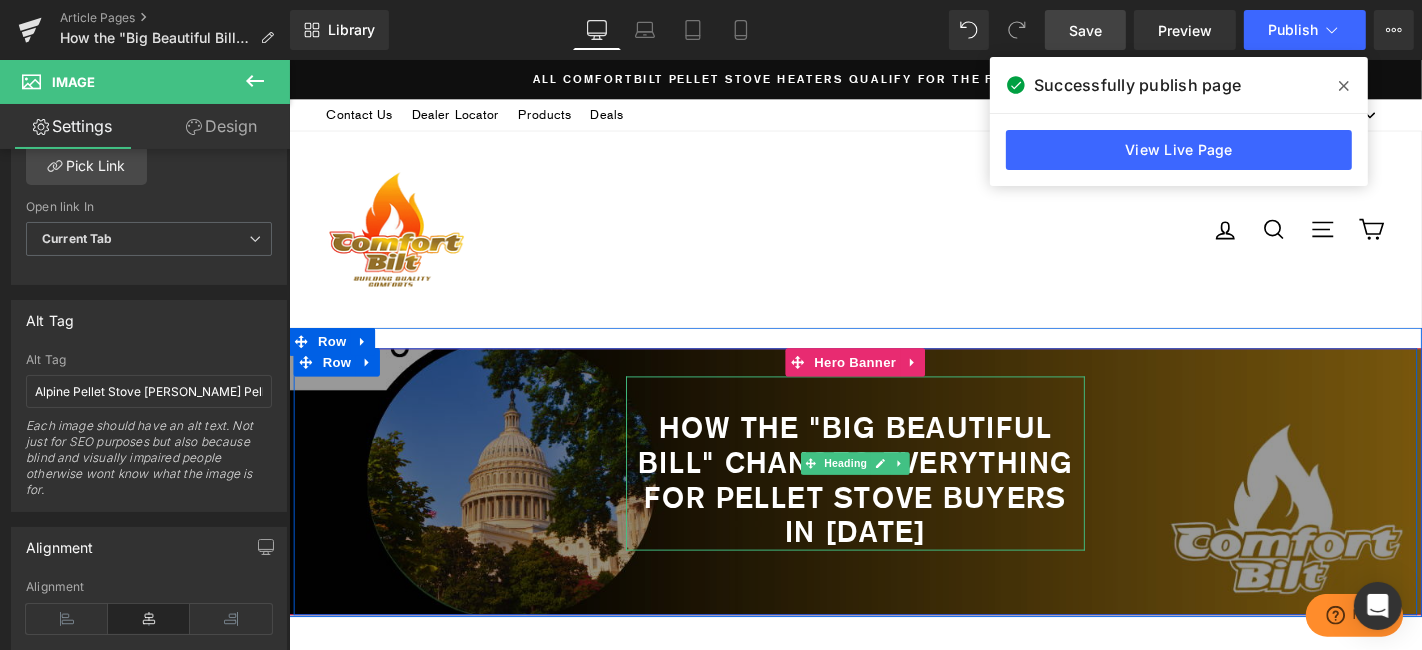 click on "How the "Big Beautiful Bill" Changes Everything for Pellet Stove Buyers in 2025" at bounding box center (893, 508) 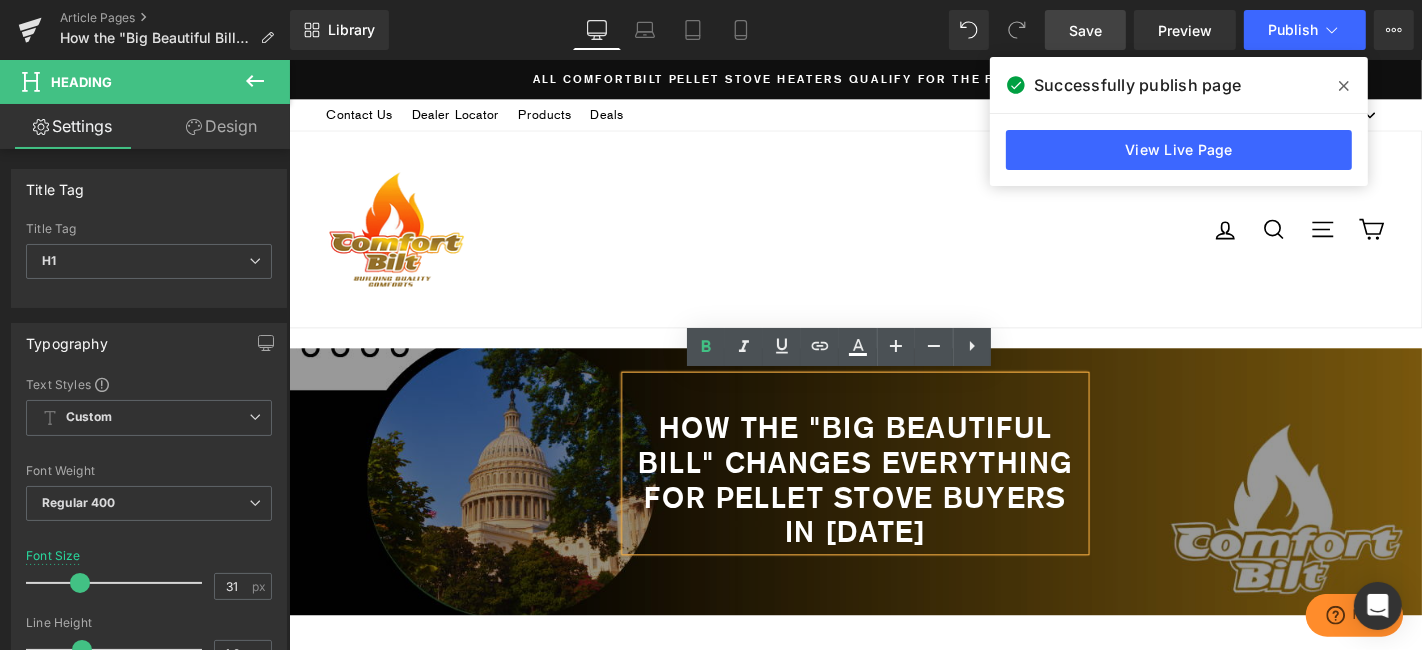 type 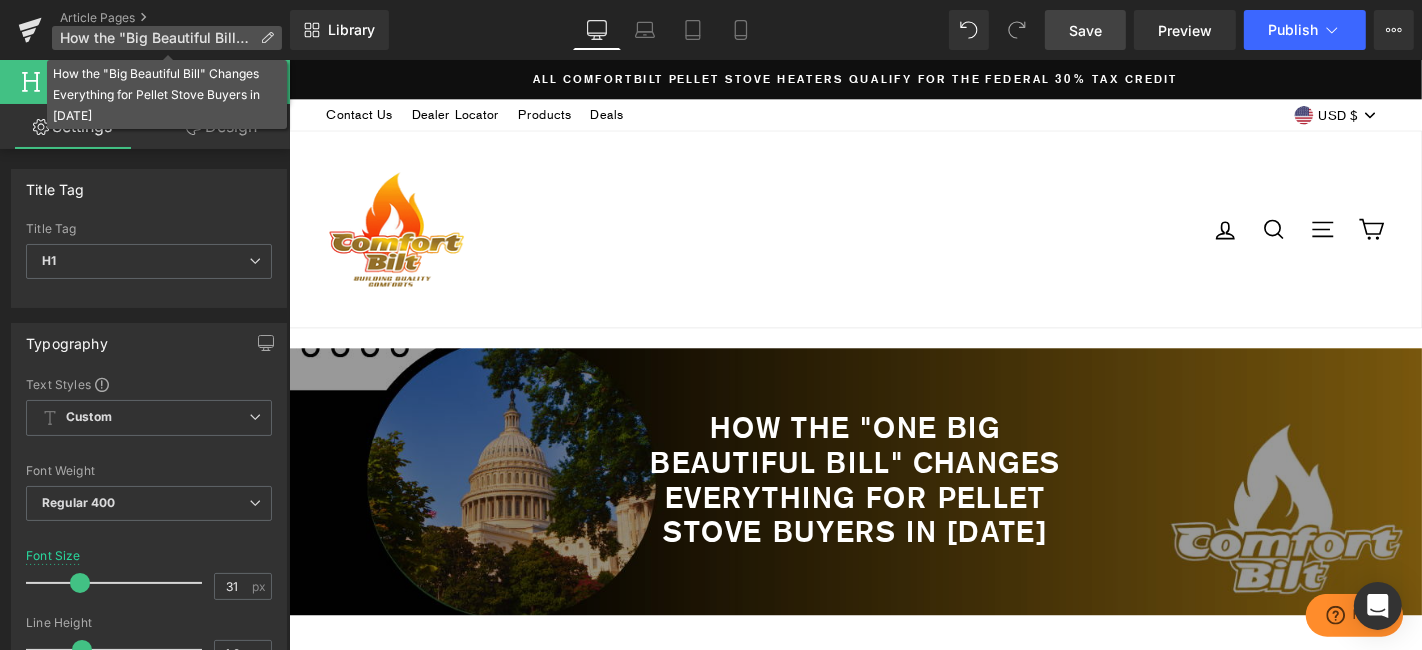 click on "How the "Big Beautiful Bill" Changes Everything for Pellet Stove Buyers in 2025" at bounding box center [156, 38] 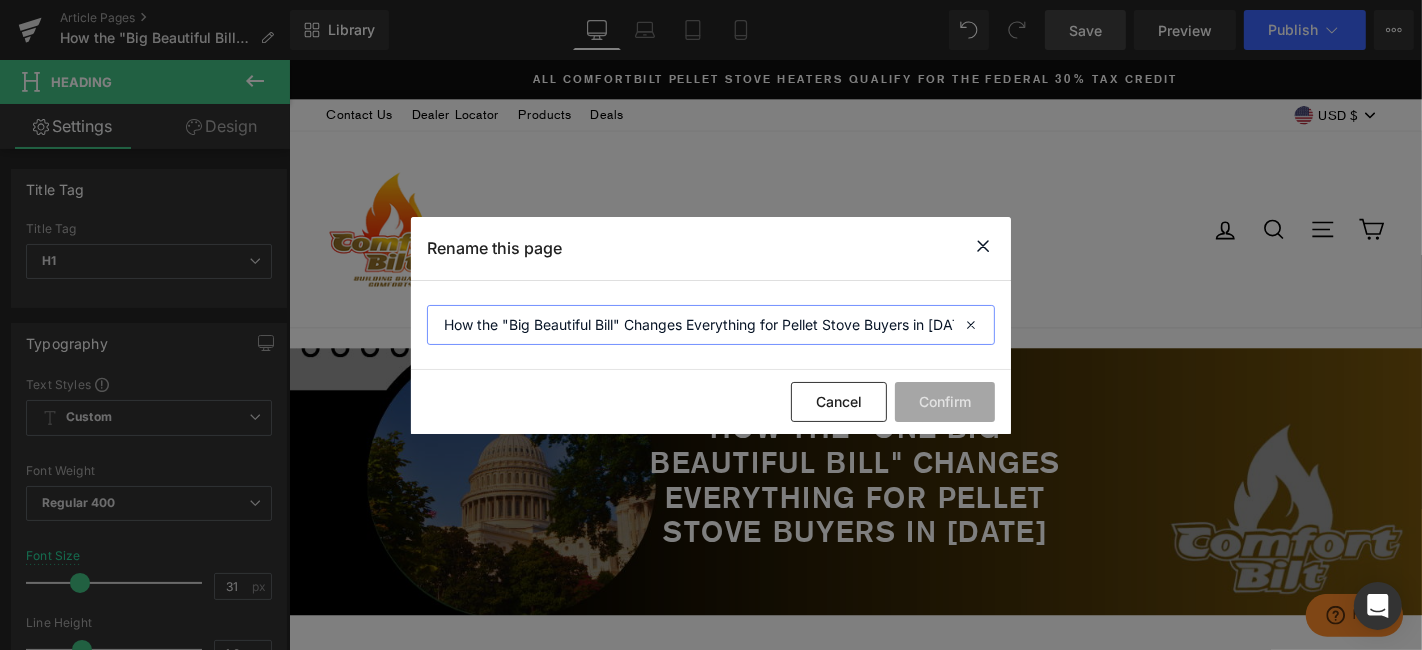 click on "How the "Big Beautiful Bill" Changes Everything for Pellet Stove Buyers in 2025" at bounding box center (711, 325) 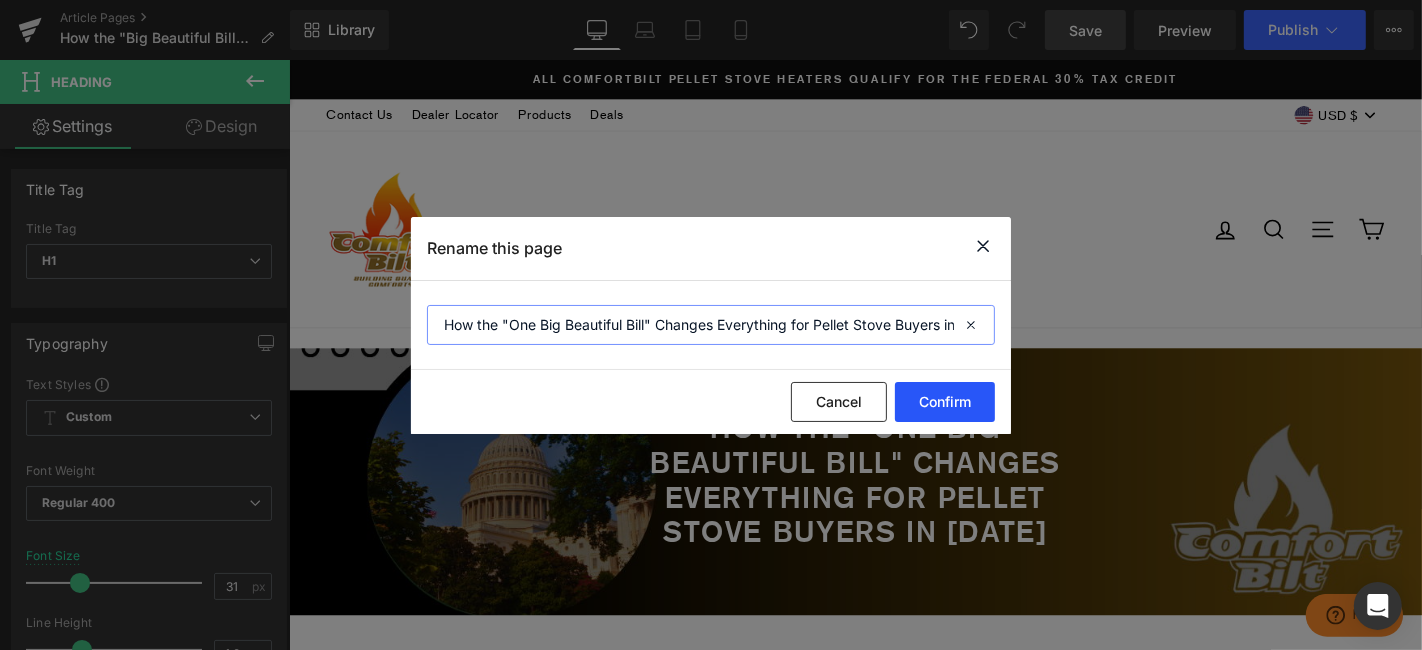 type on "How the "One Big Beautiful Bill" Changes Everything for Pellet Stove Buyers in 2025" 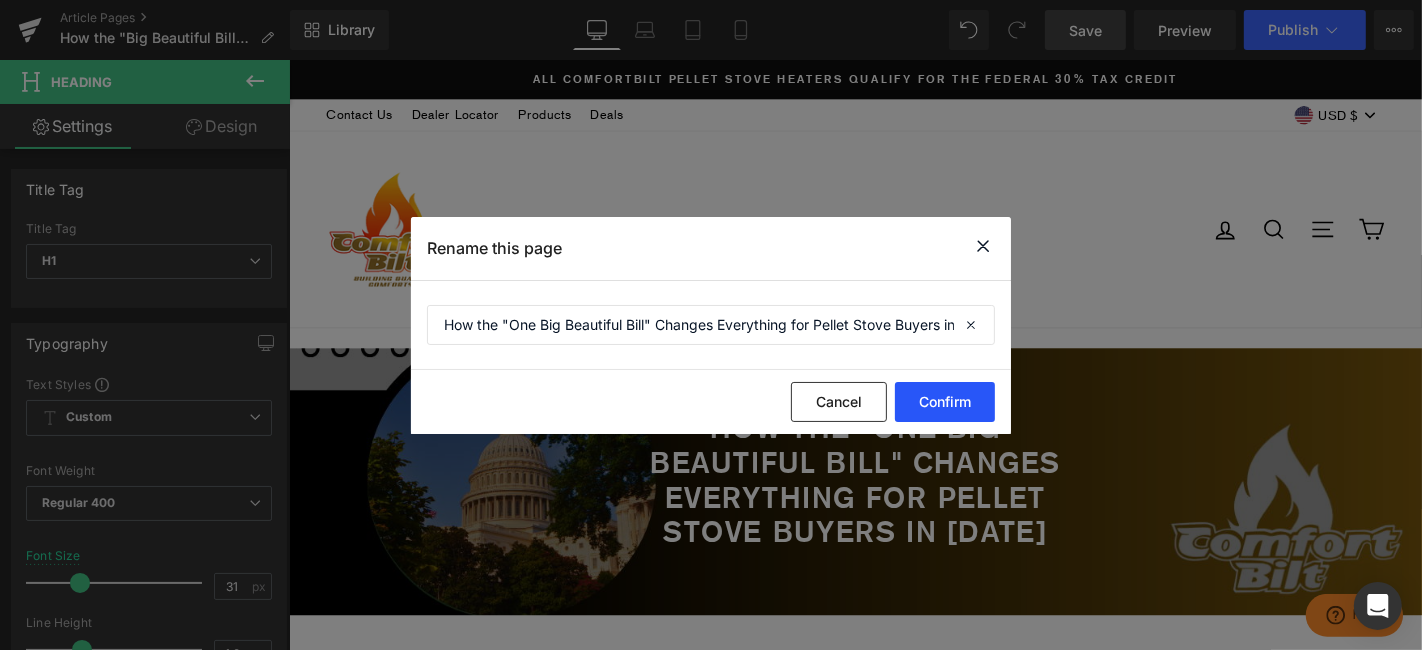 click on "Confirm" at bounding box center [945, 402] 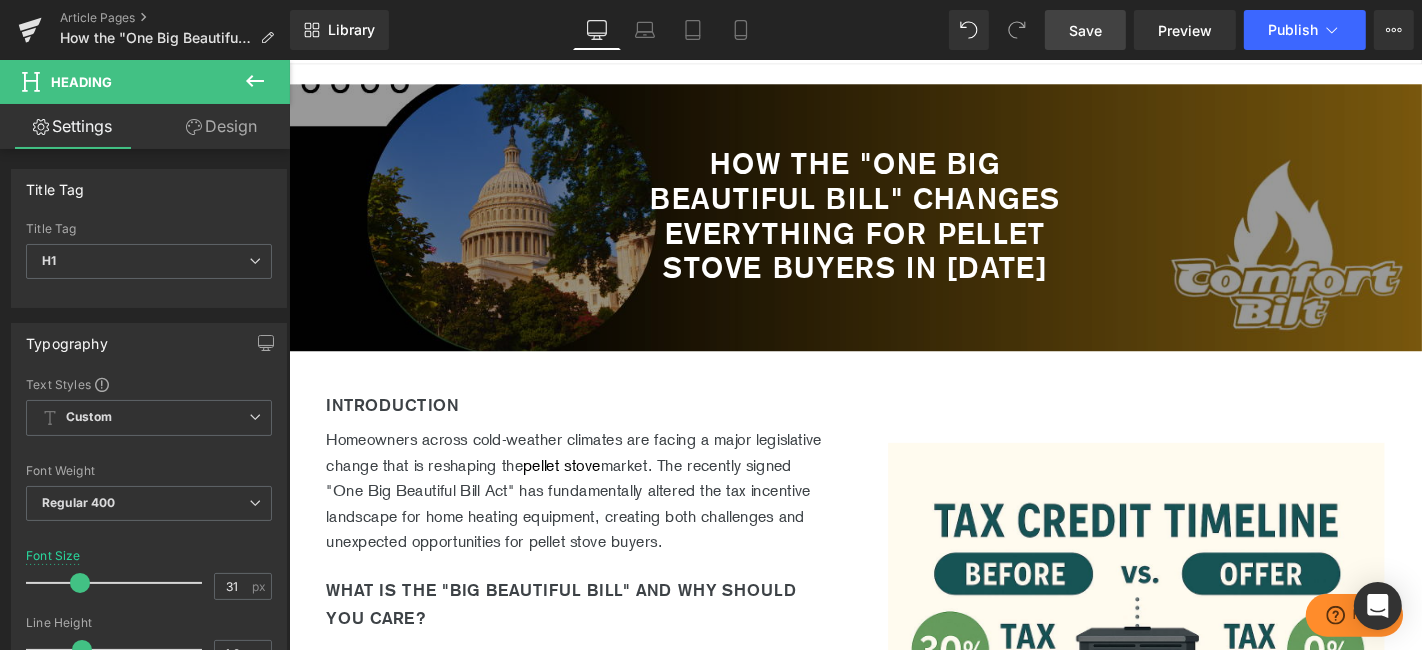 scroll, scrollTop: 333, scrollLeft: 0, axis: vertical 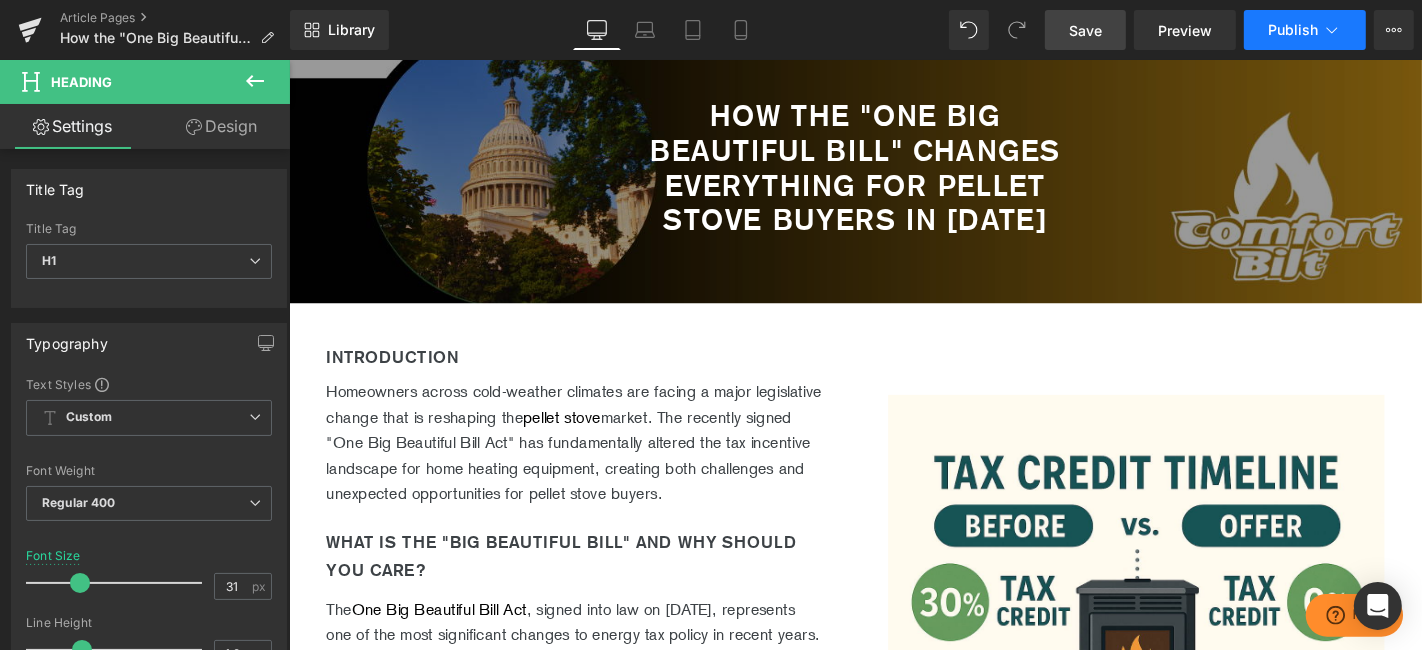 click on "Publish" at bounding box center [1305, 30] 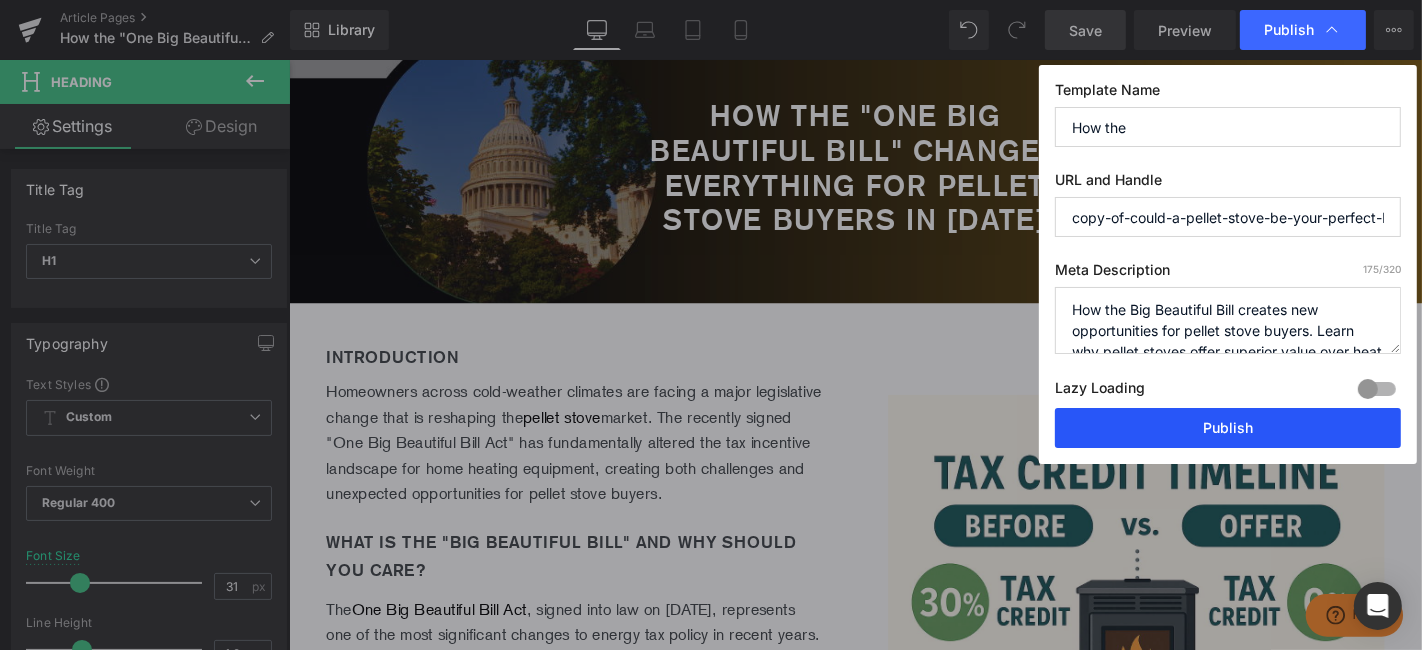 click on "Publish" at bounding box center [1228, 428] 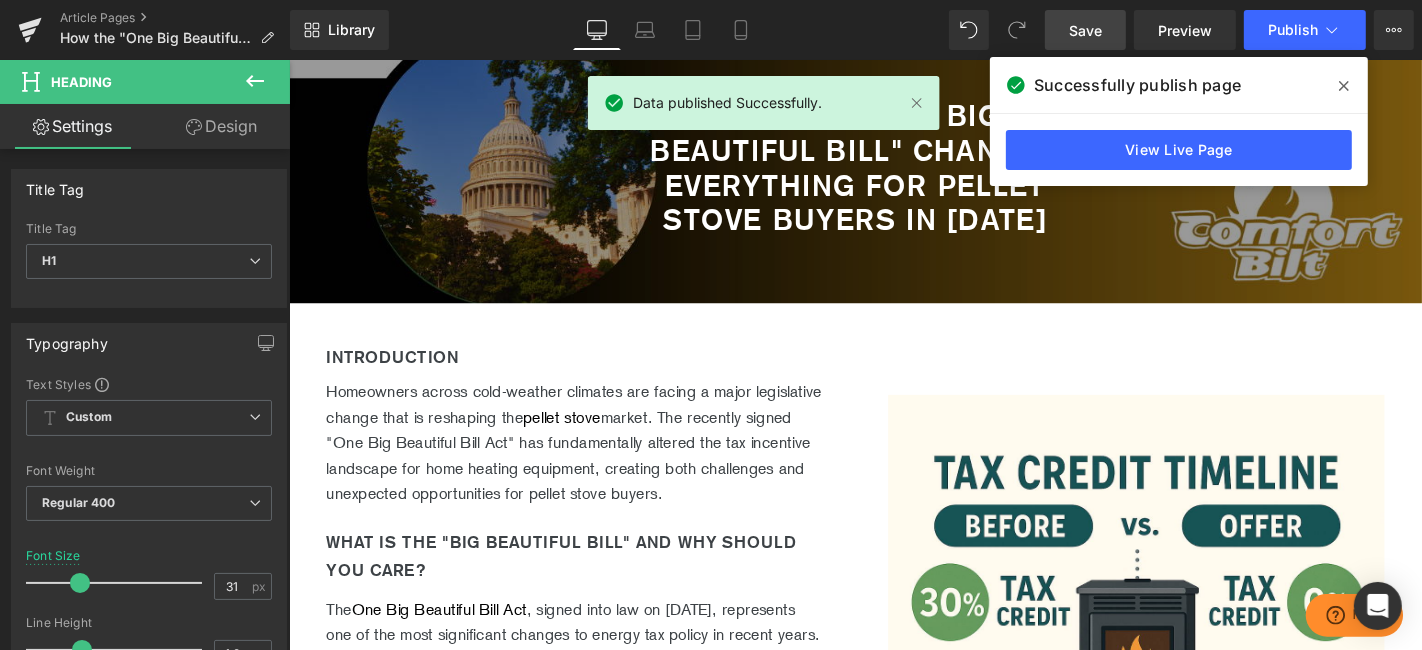 click at bounding box center (1344, 86) 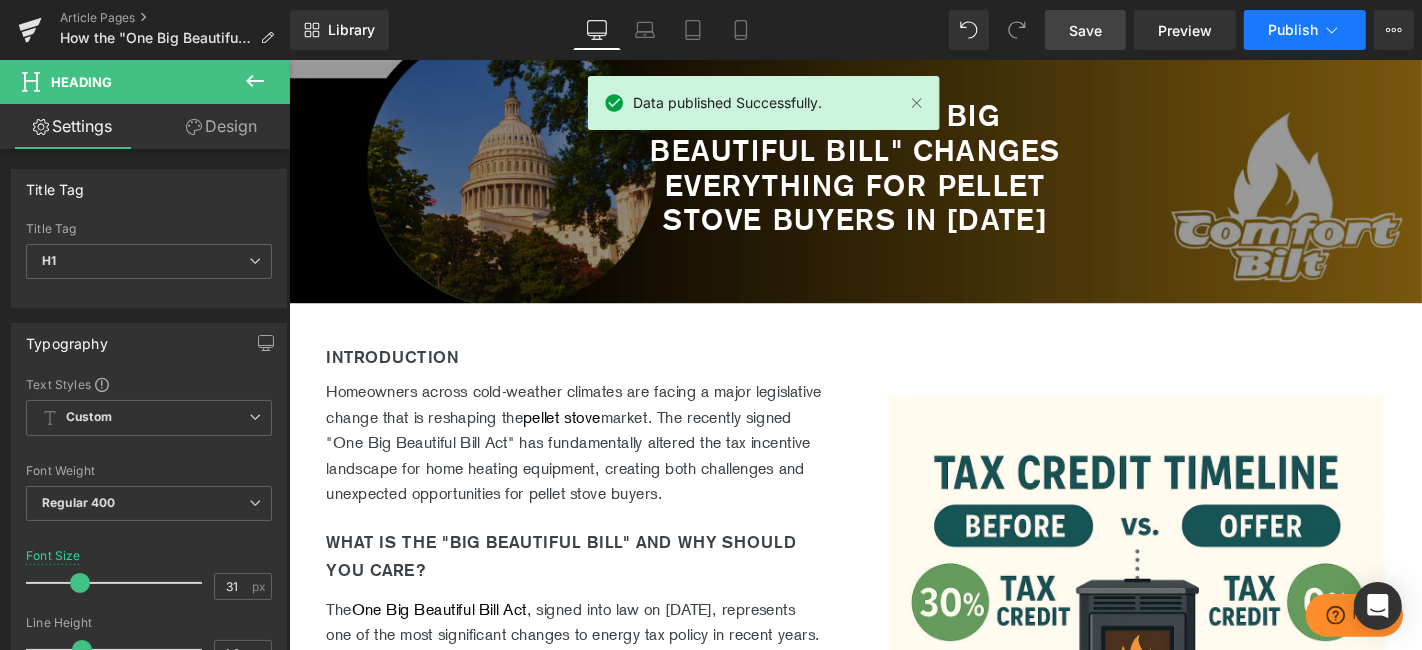 click 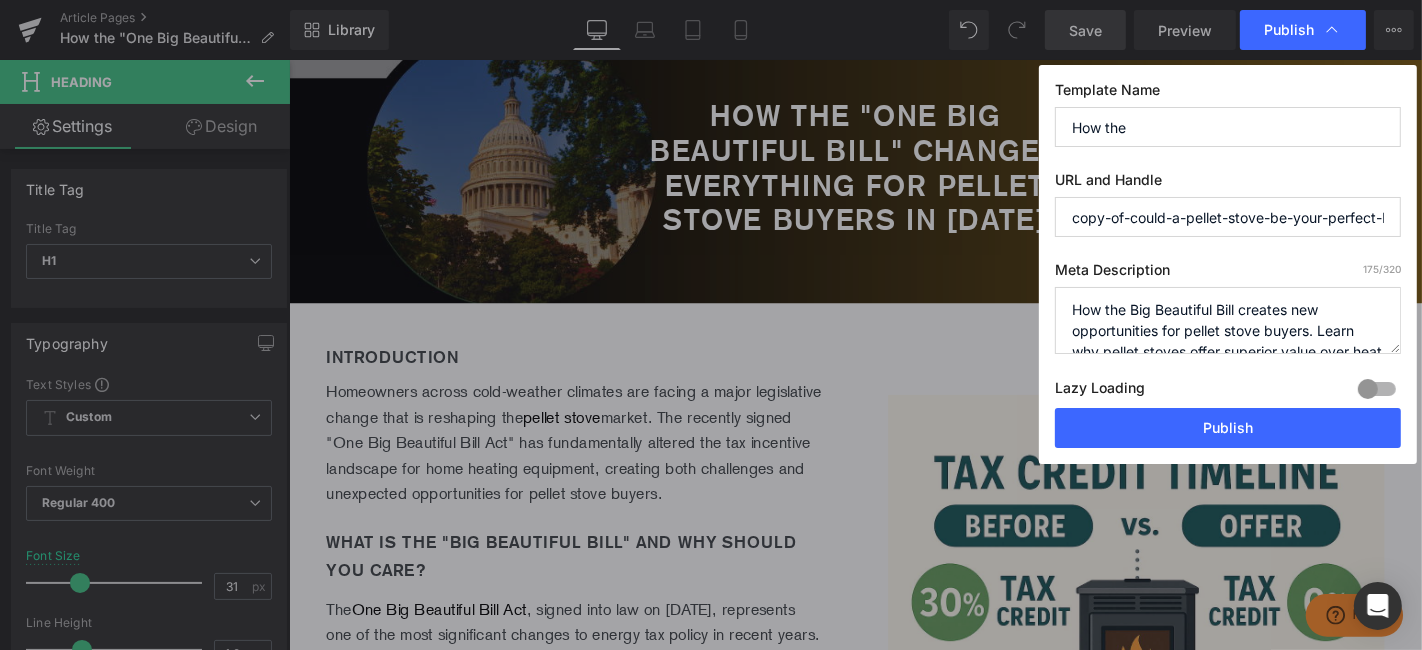 drag, startPoint x: 1176, startPoint y: 218, endPoint x: 956, endPoint y: 221, distance: 220.02045 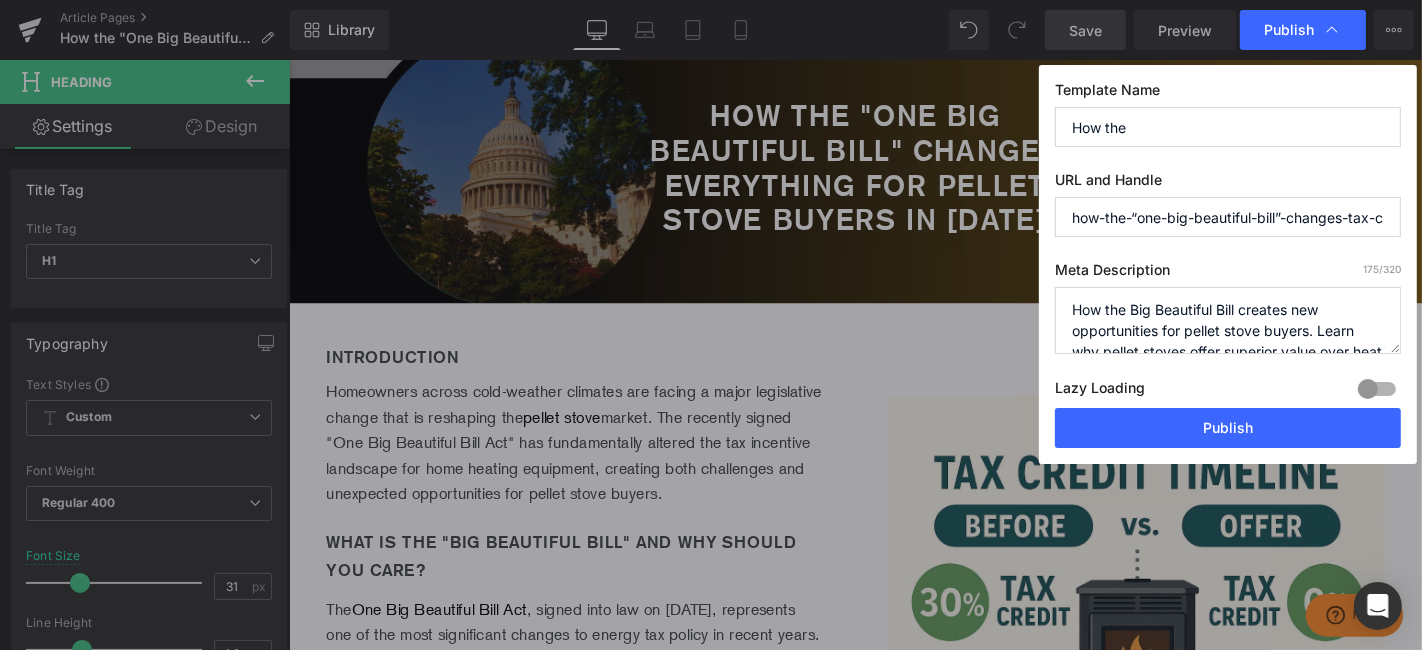 scroll, scrollTop: 0, scrollLeft: 165, axis: horizontal 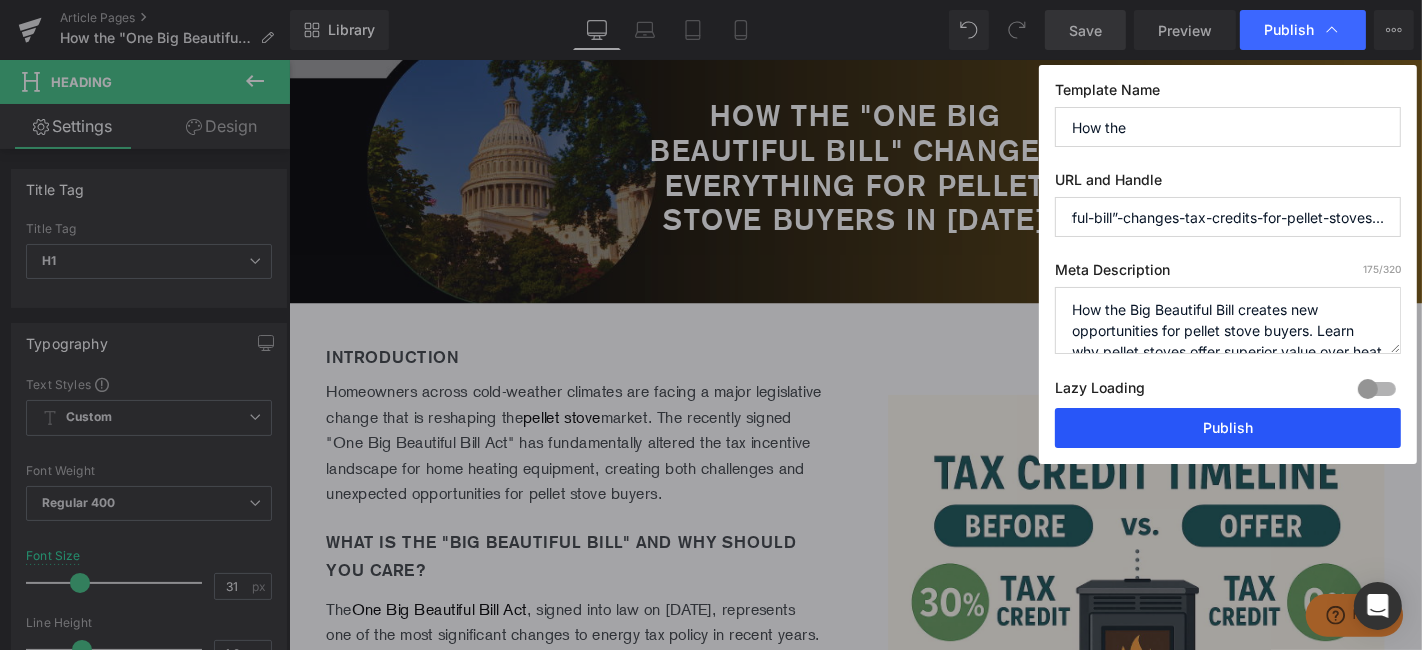 type on "how-the-“one-big-beautiful-bill”-changes-tax-credits-for-pellet-stoves..." 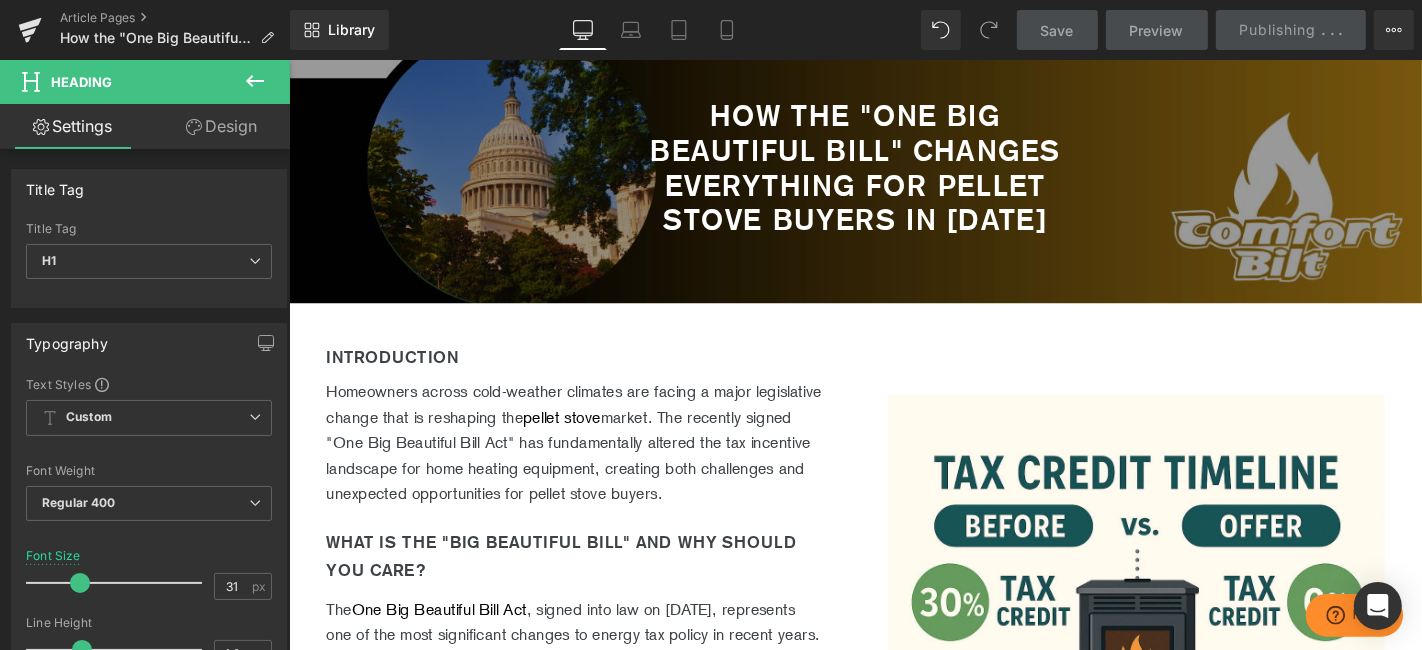 scroll, scrollTop: 0, scrollLeft: 0, axis: both 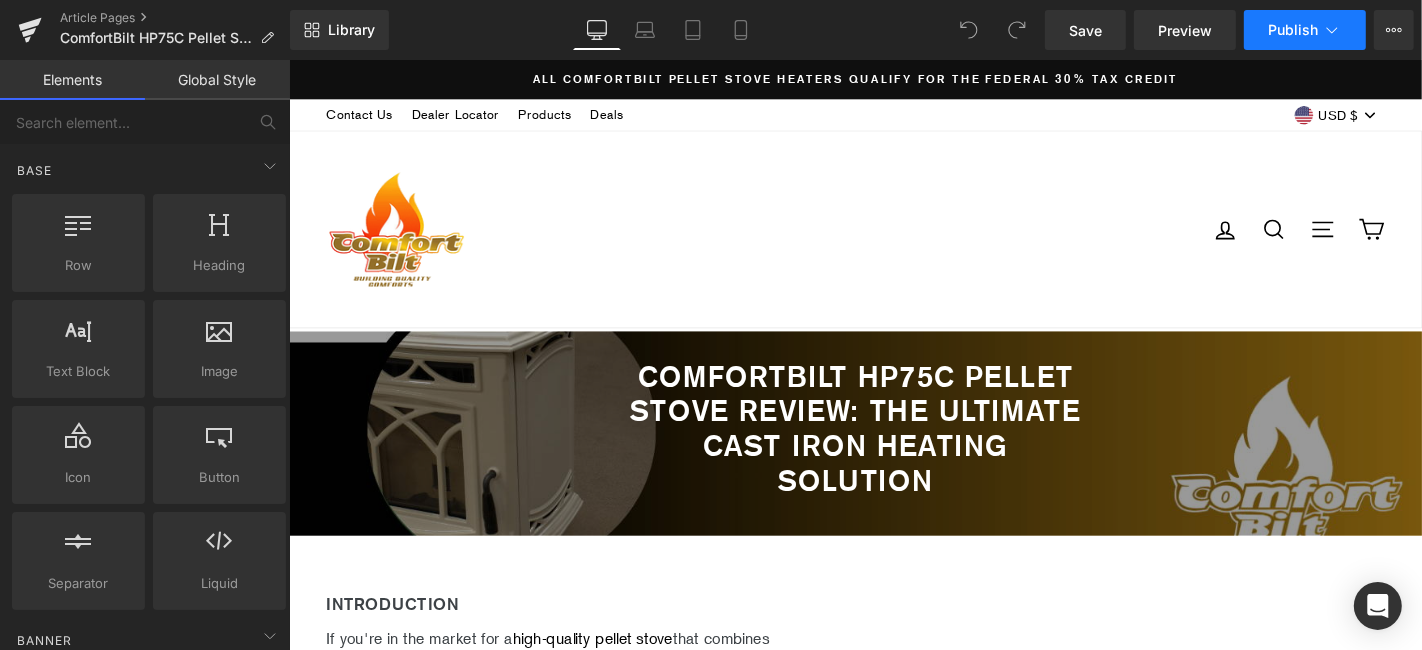 click on "Publish" at bounding box center (1293, 30) 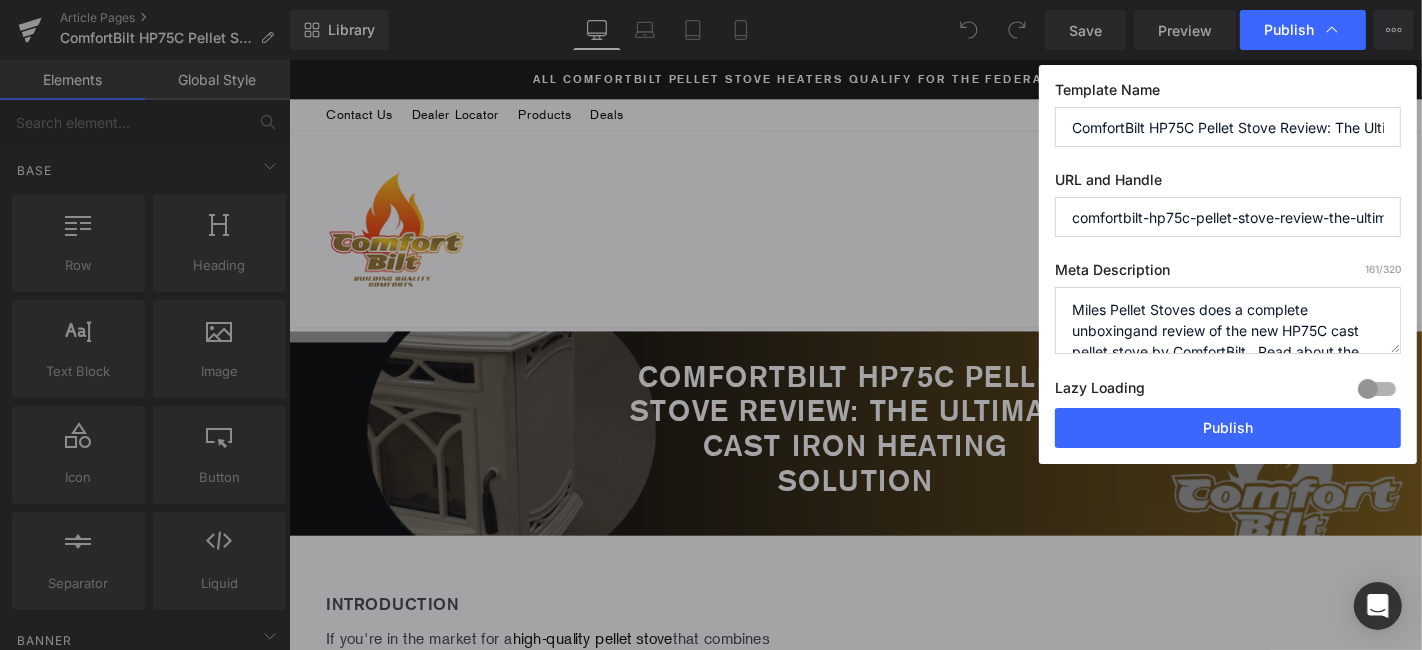 scroll, scrollTop: 0, scrollLeft: 0, axis: both 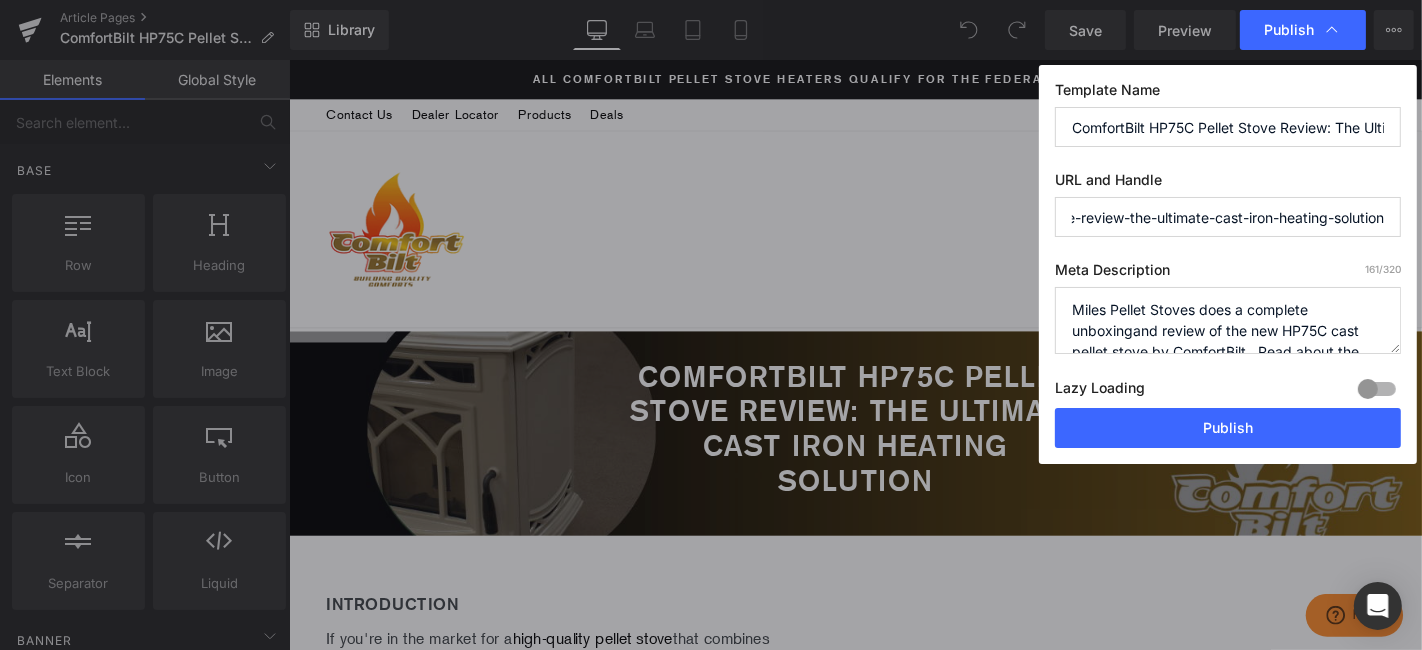 drag, startPoint x: 1274, startPoint y: 212, endPoint x: 1421, endPoint y: 214, distance: 147.01361 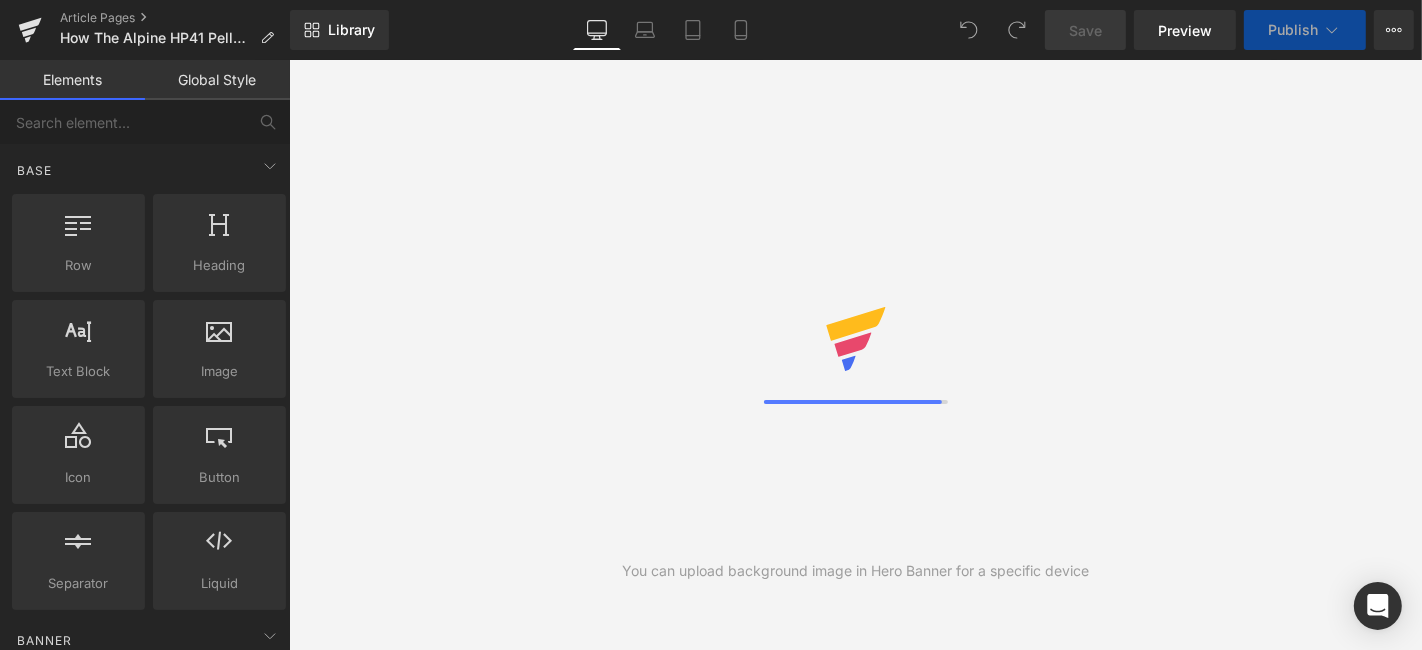 scroll, scrollTop: 0, scrollLeft: 0, axis: both 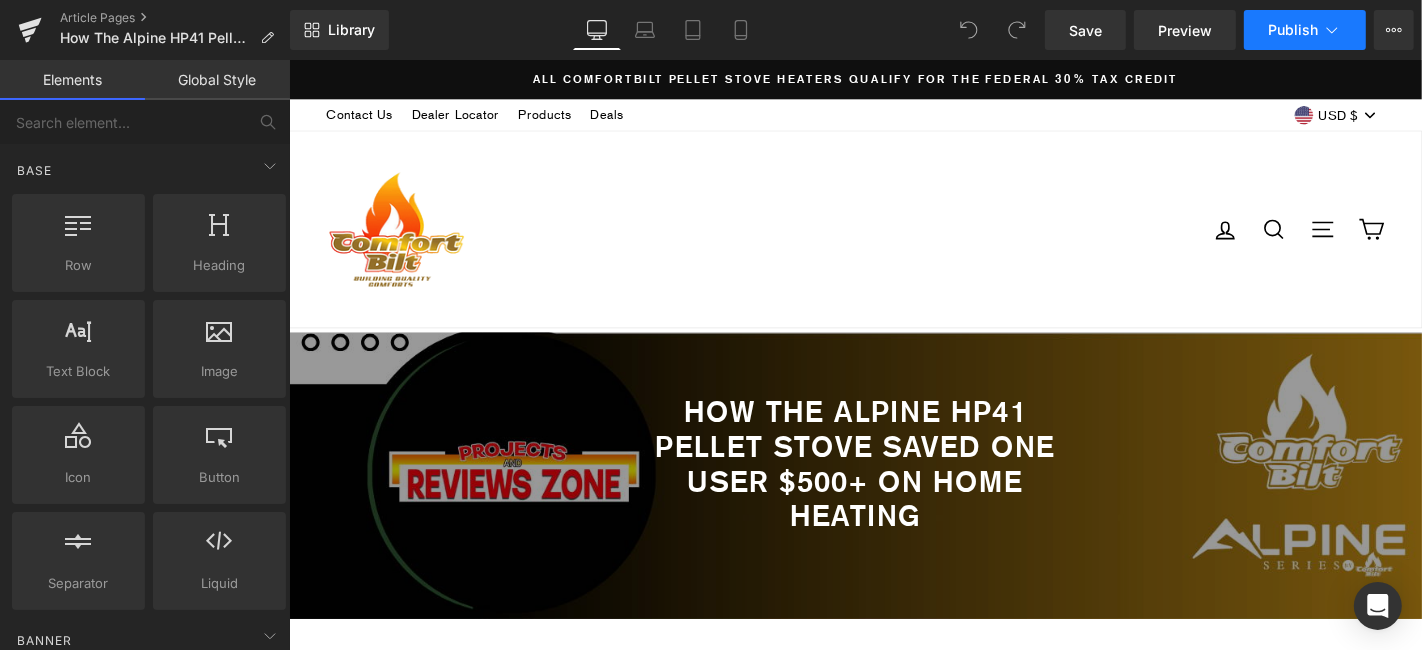 click on "Publish" at bounding box center [1293, 30] 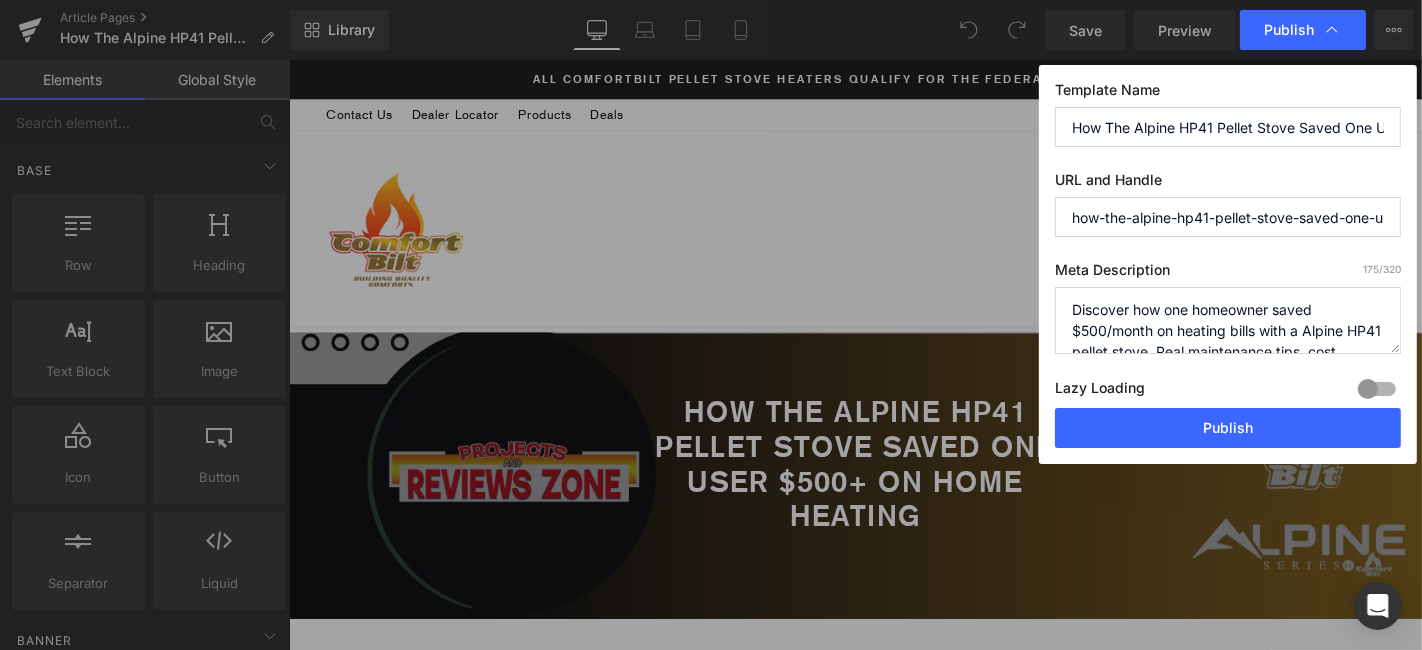 scroll, scrollTop: 0, scrollLeft: 0, axis: both 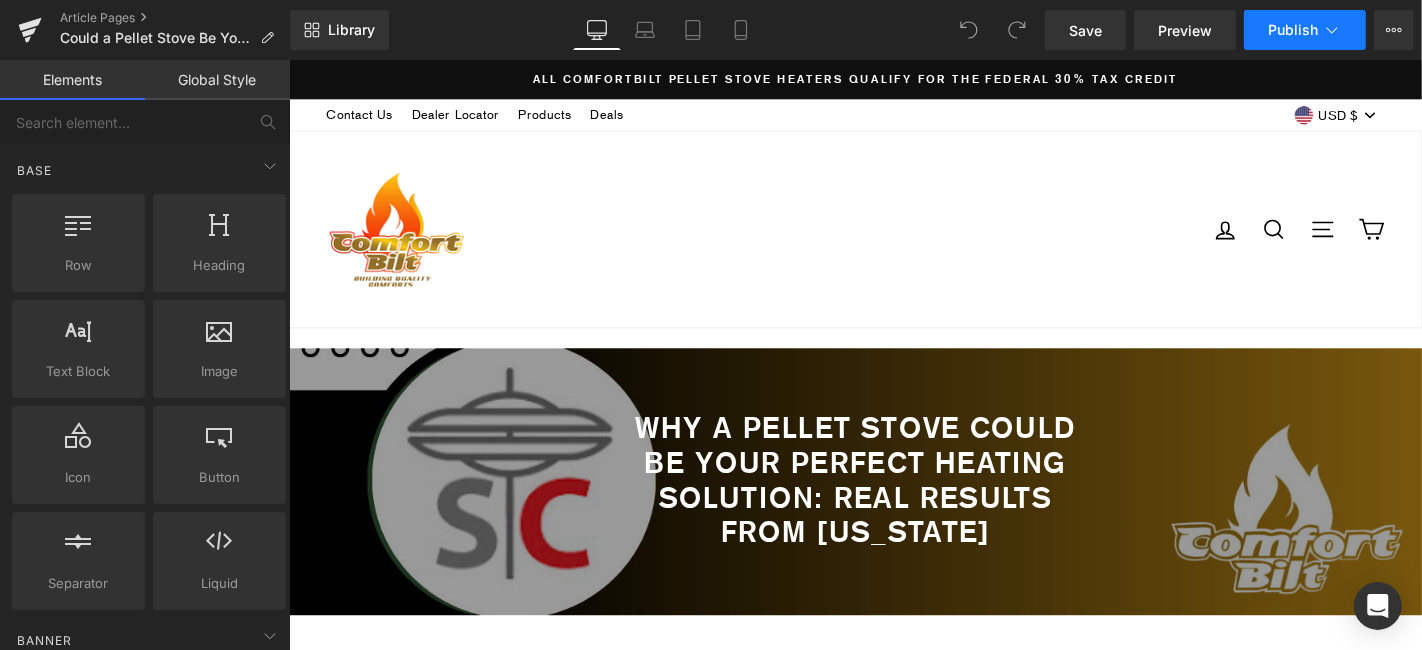 click on "Publish" at bounding box center (1293, 30) 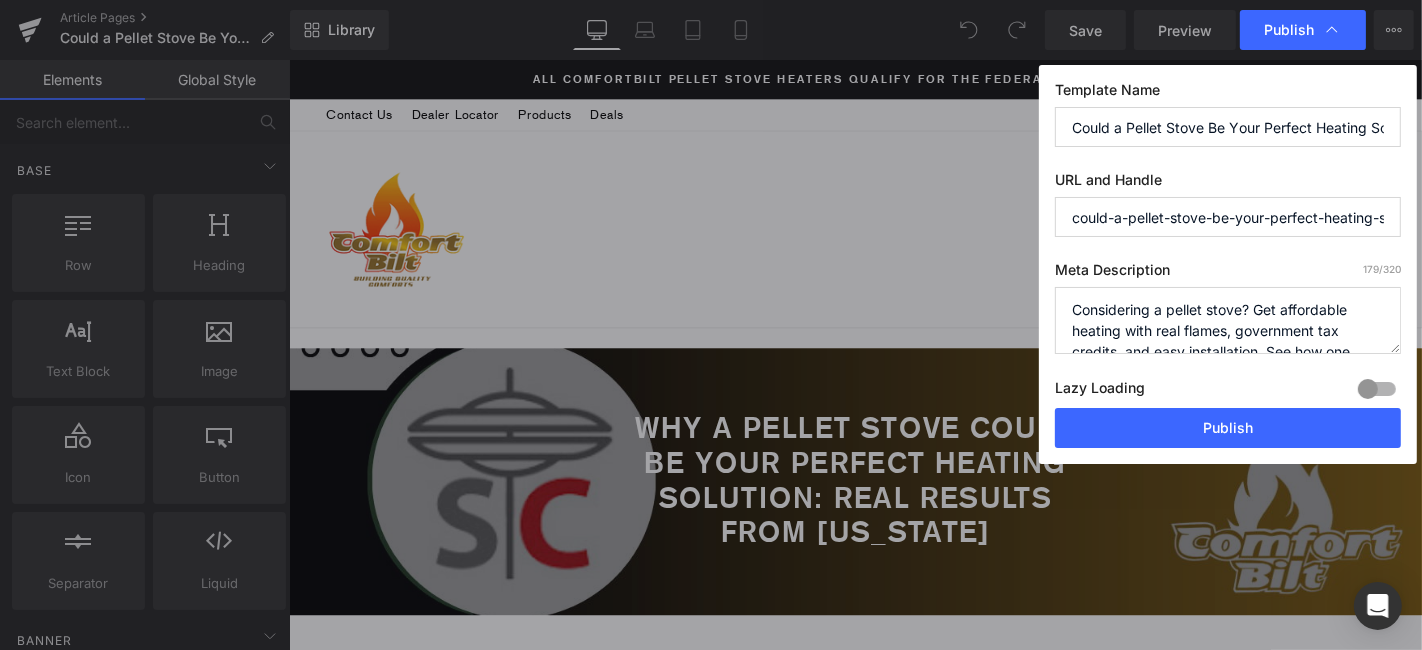scroll, scrollTop: 0, scrollLeft: 0, axis: both 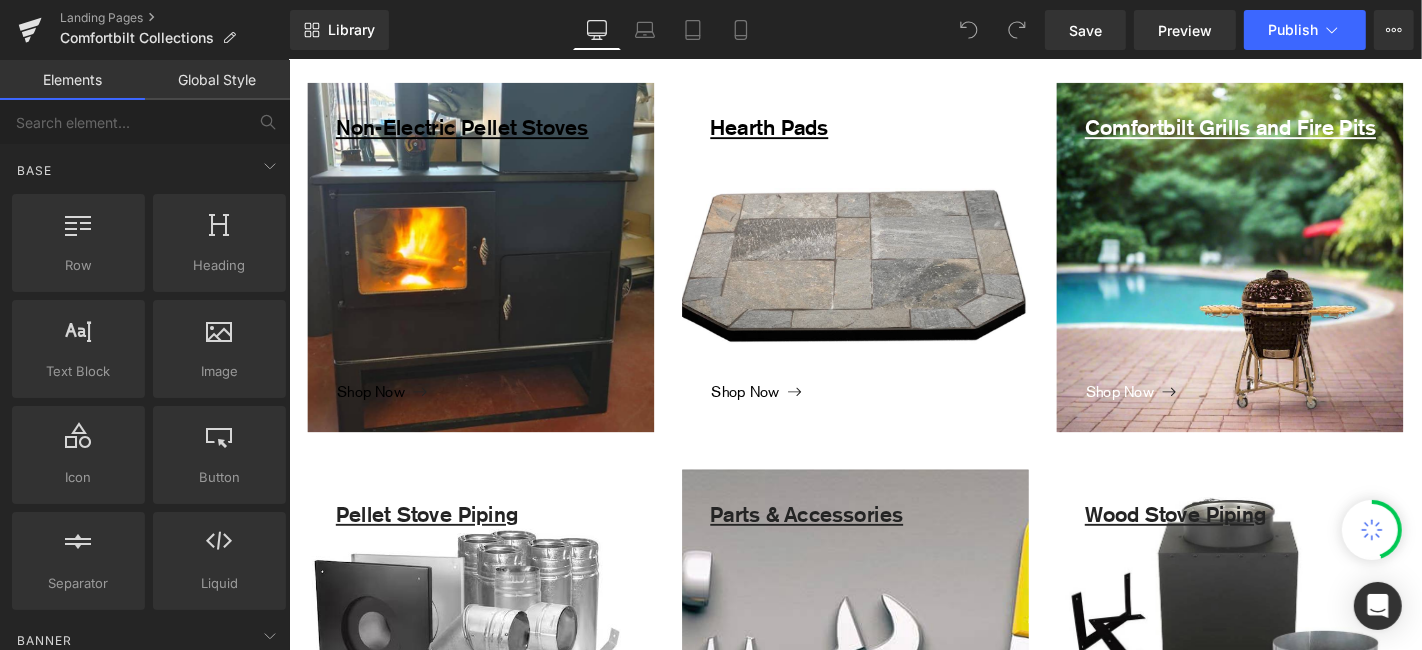 click on "Comfortbilt Grills and Fire Pits" at bounding box center (1293, 256) 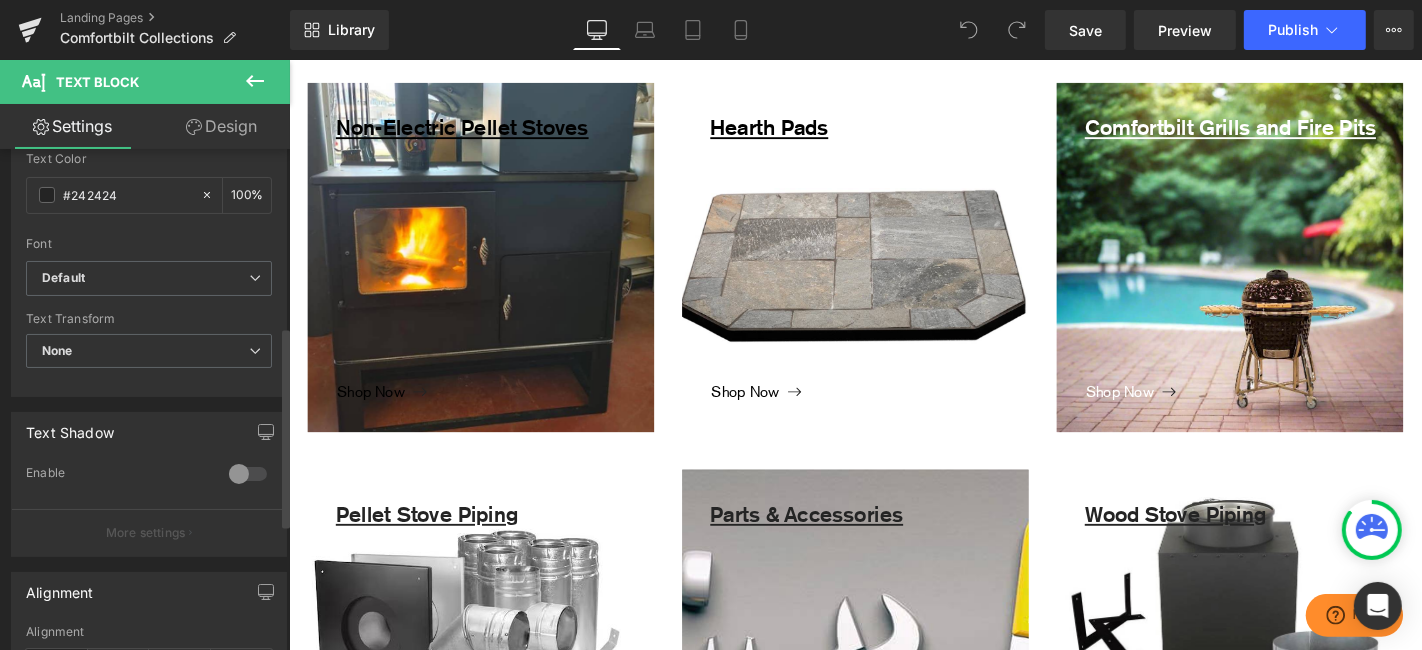 scroll, scrollTop: 0, scrollLeft: 0, axis: both 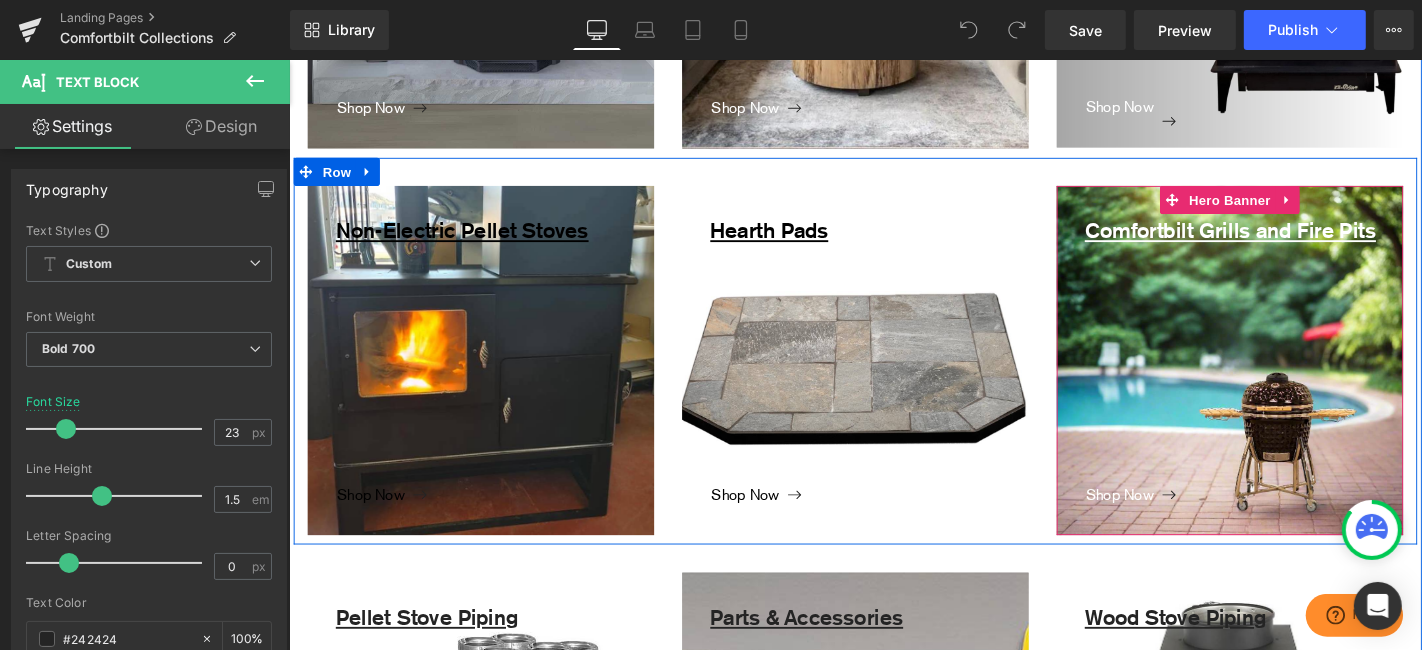 click on "Hero Banner" at bounding box center (1292, 209) 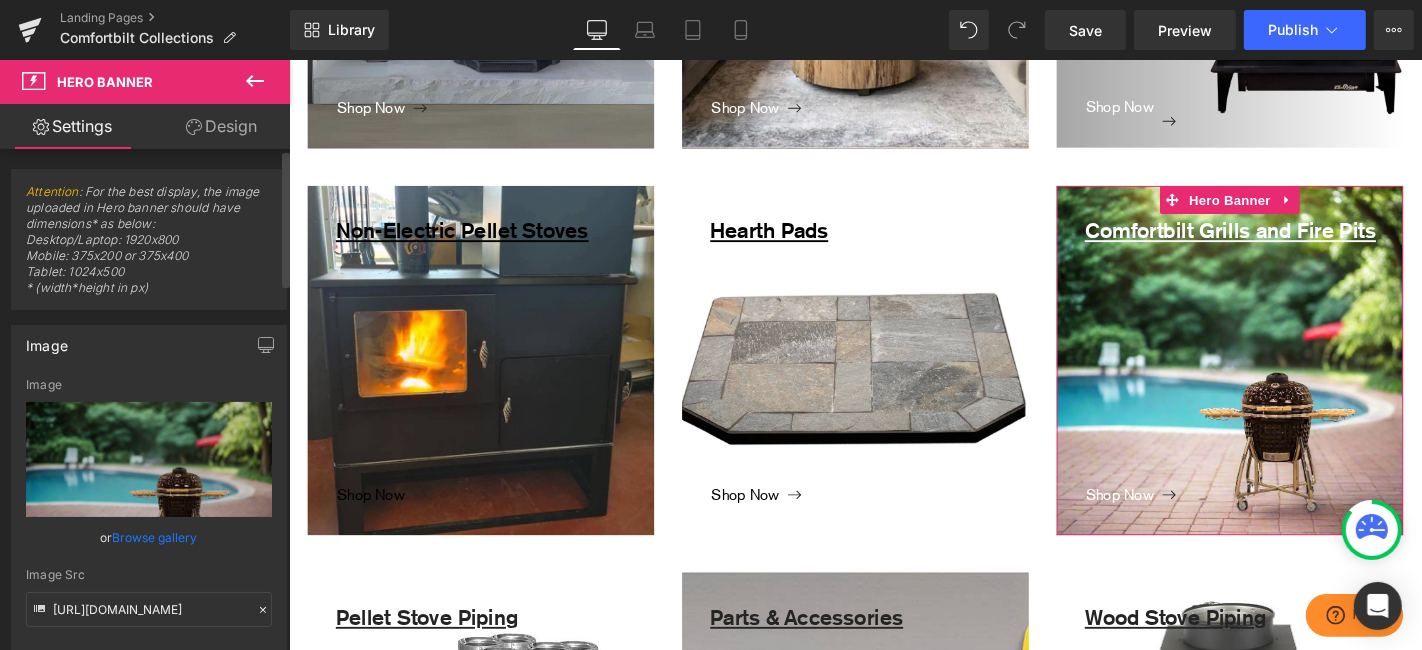 click on "Browse gallery" at bounding box center [155, 537] 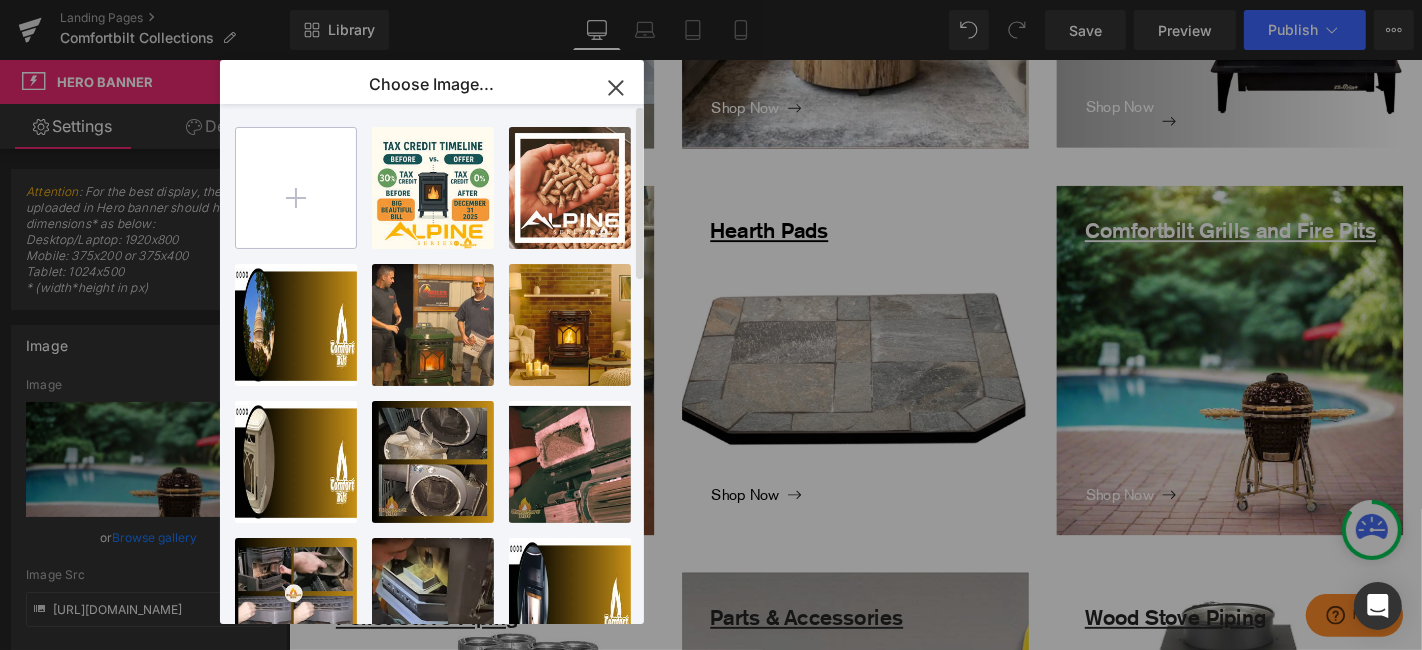click at bounding box center (296, 188) 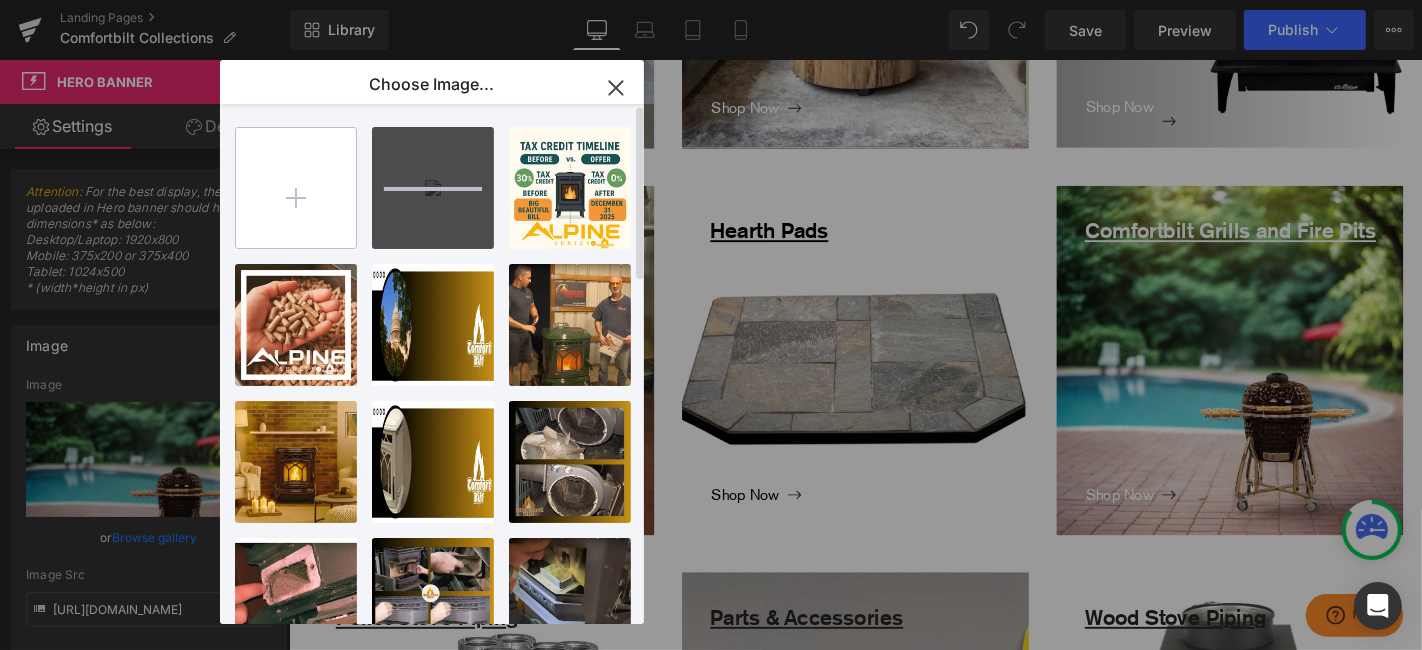 type 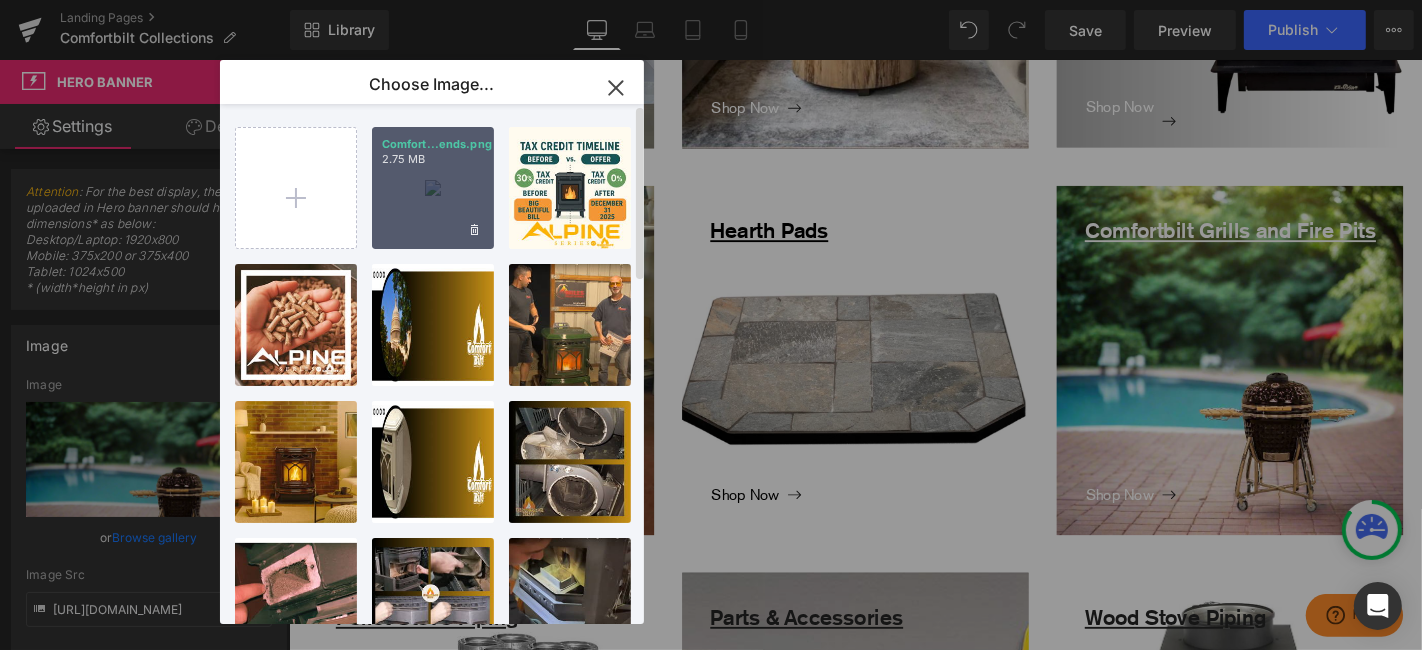 click on "Comfort...ends.png 2.75 MB" at bounding box center [433, 188] 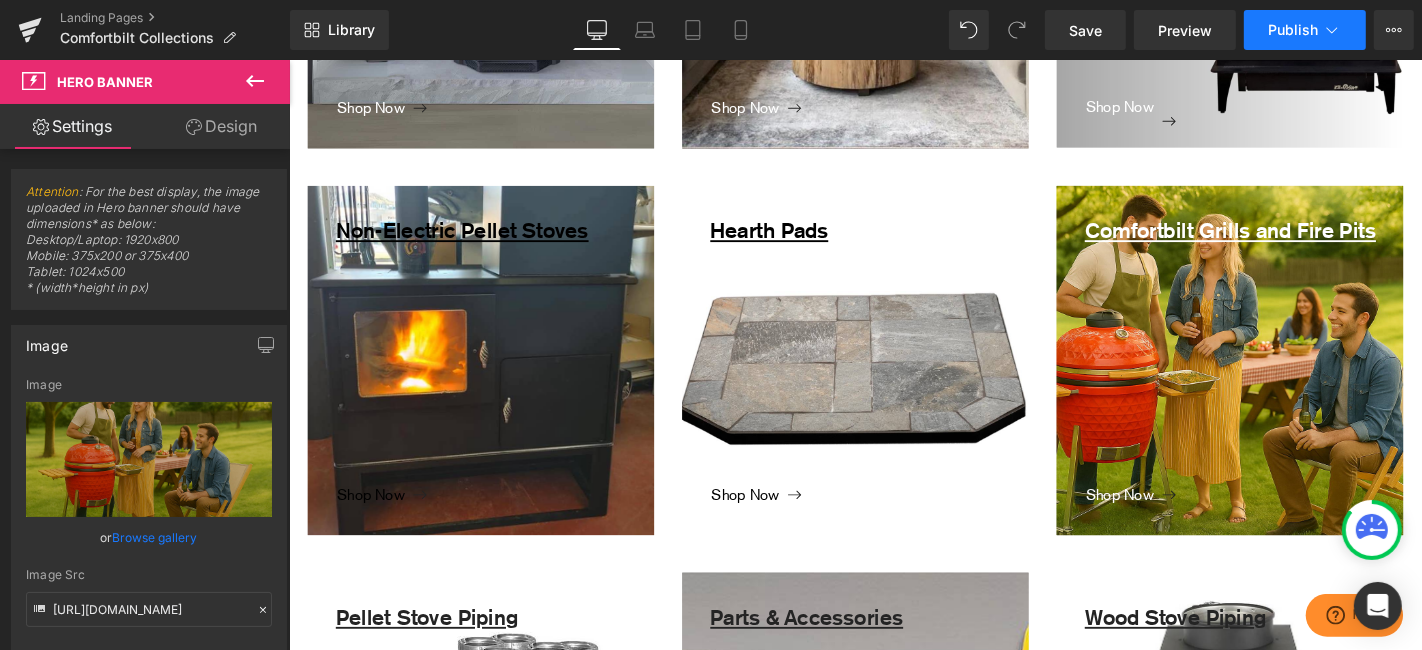 click on "Publish" at bounding box center (1293, 30) 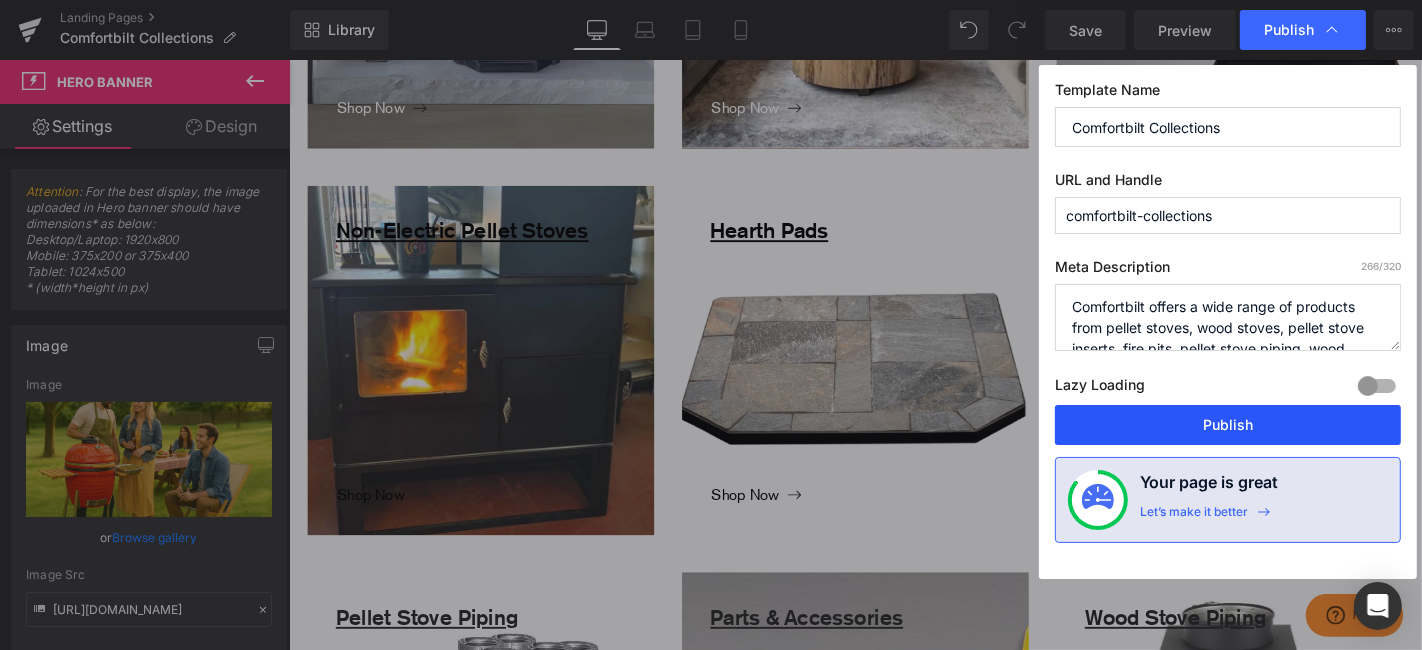 click on "Publish" at bounding box center [1228, 425] 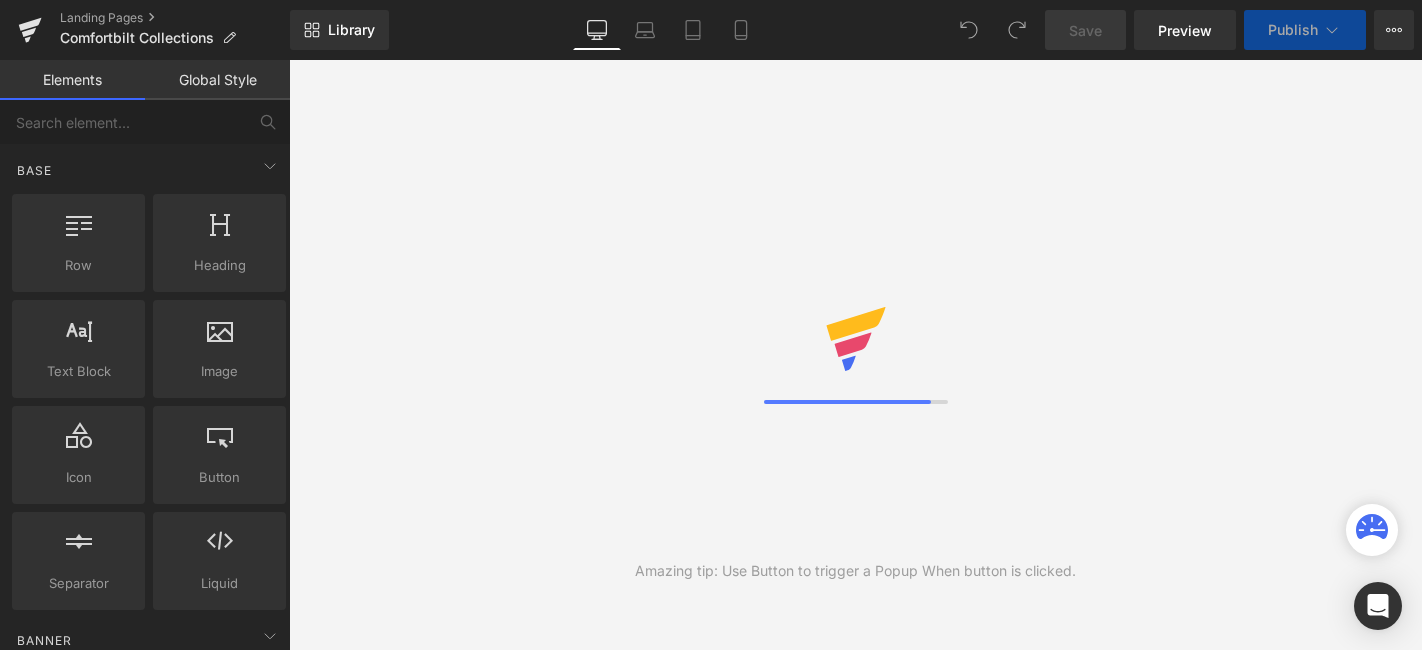scroll, scrollTop: 0, scrollLeft: 0, axis: both 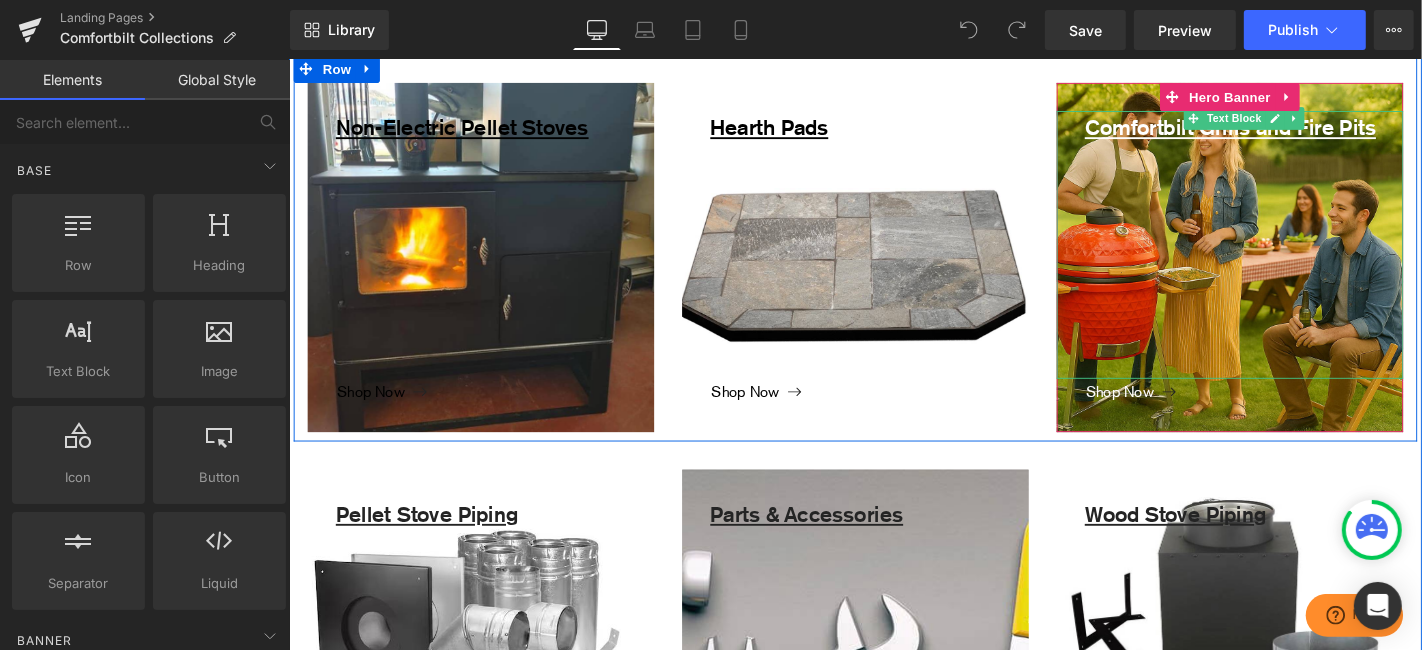 click on "Comfortbilt Grills and Fire Pits" at bounding box center [1293, 256] 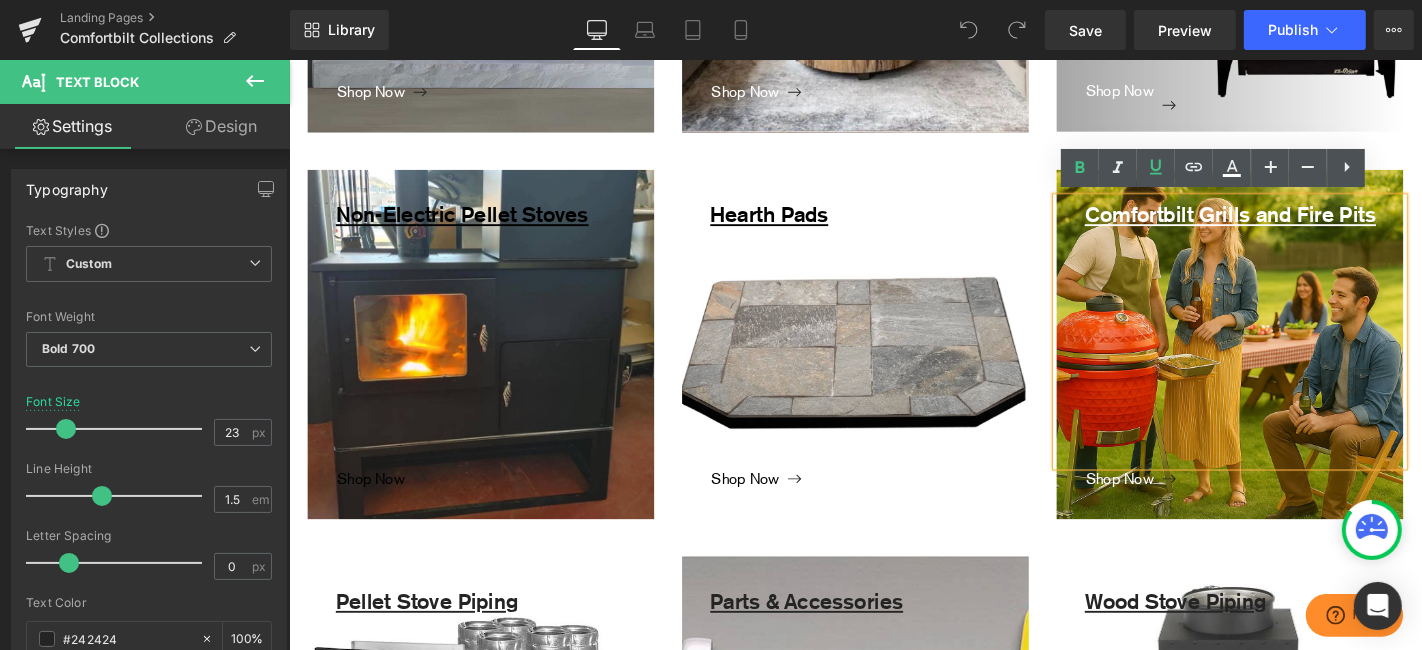 scroll, scrollTop: 555, scrollLeft: 0, axis: vertical 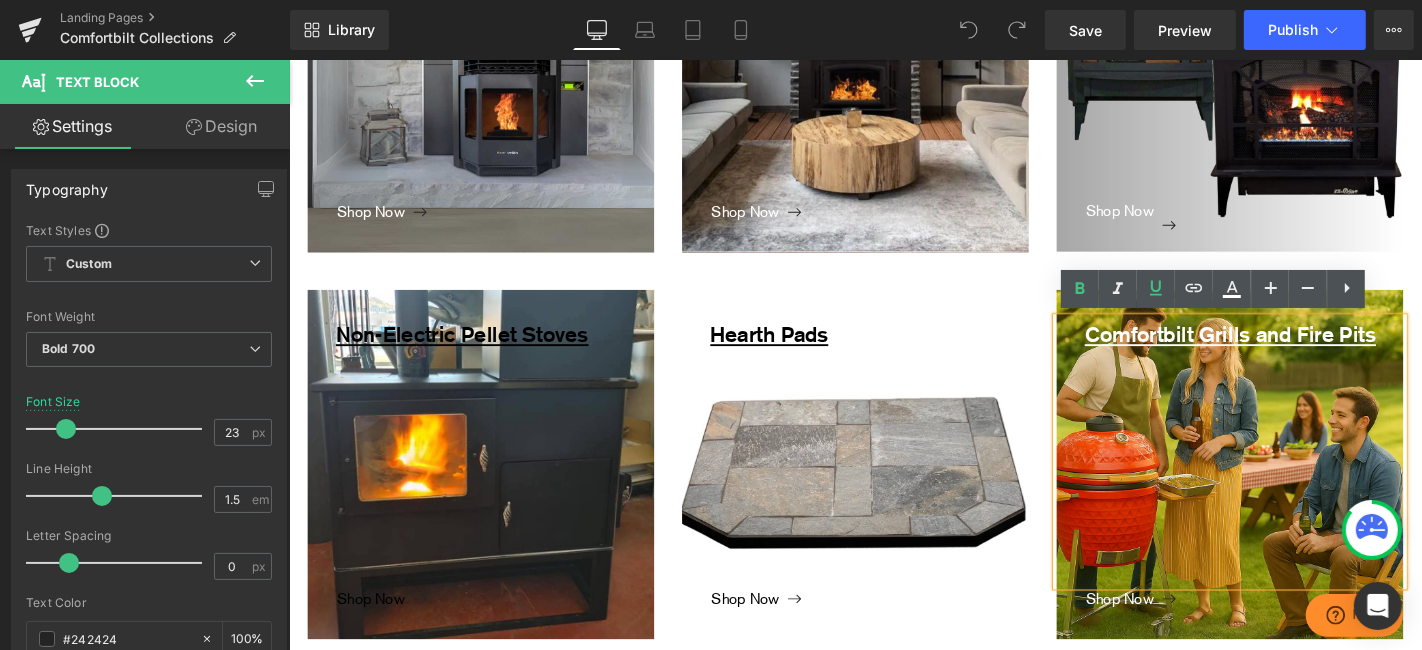 click on "Non-Electric Pellet Stoves
Text Block         Shop Now Button
Hero Banner
Hearth Pads
Text Block         Shop Now Button
Hero Banner
Comfortbilt Grills and Fire Pits
Text Block         Shop Now Button
Hero Banner         Row" at bounding box center (893, 481) 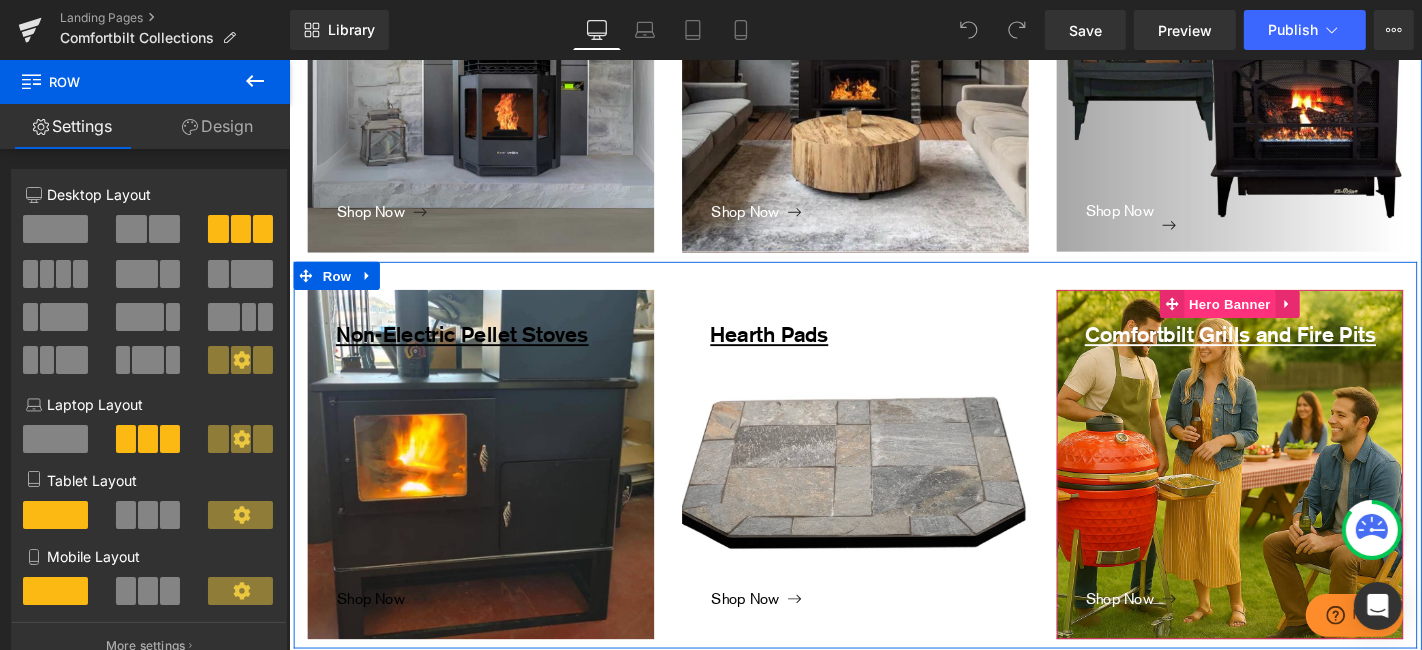click on "Hero Banner" at bounding box center [1292, 320] 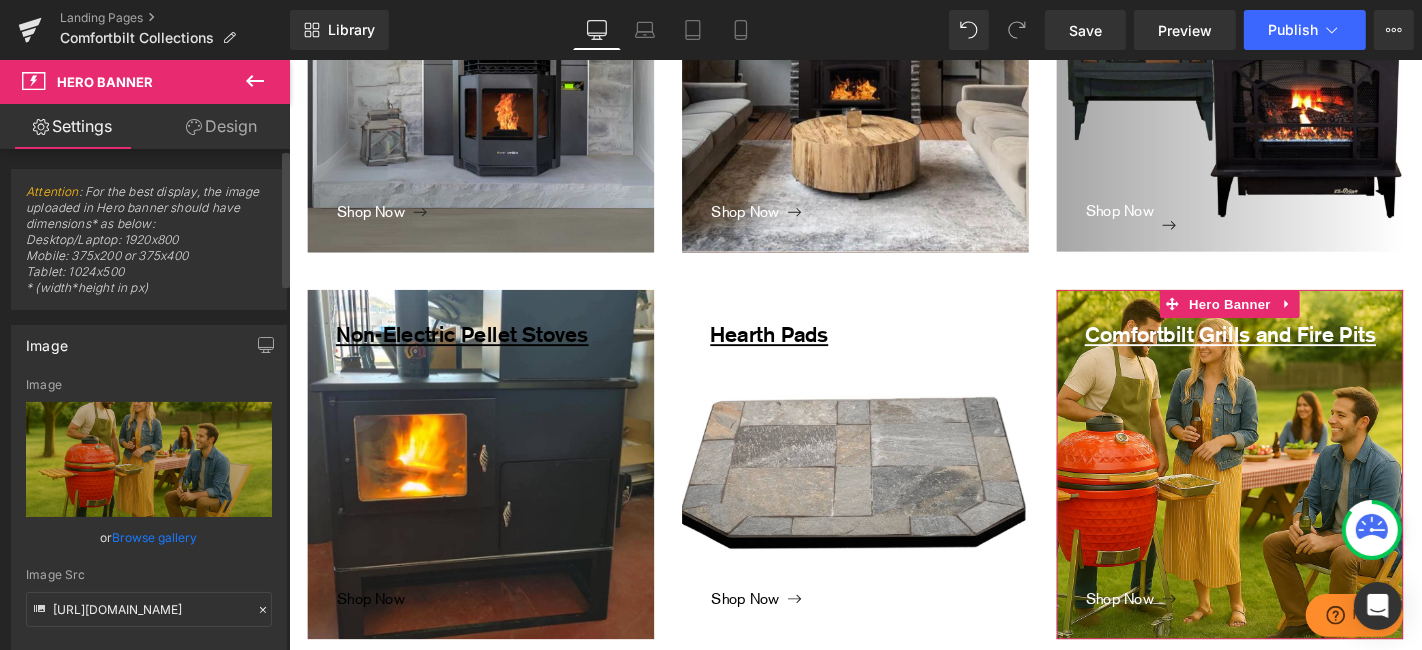 click on "Browse gallery" at bounding box center (155, 537) 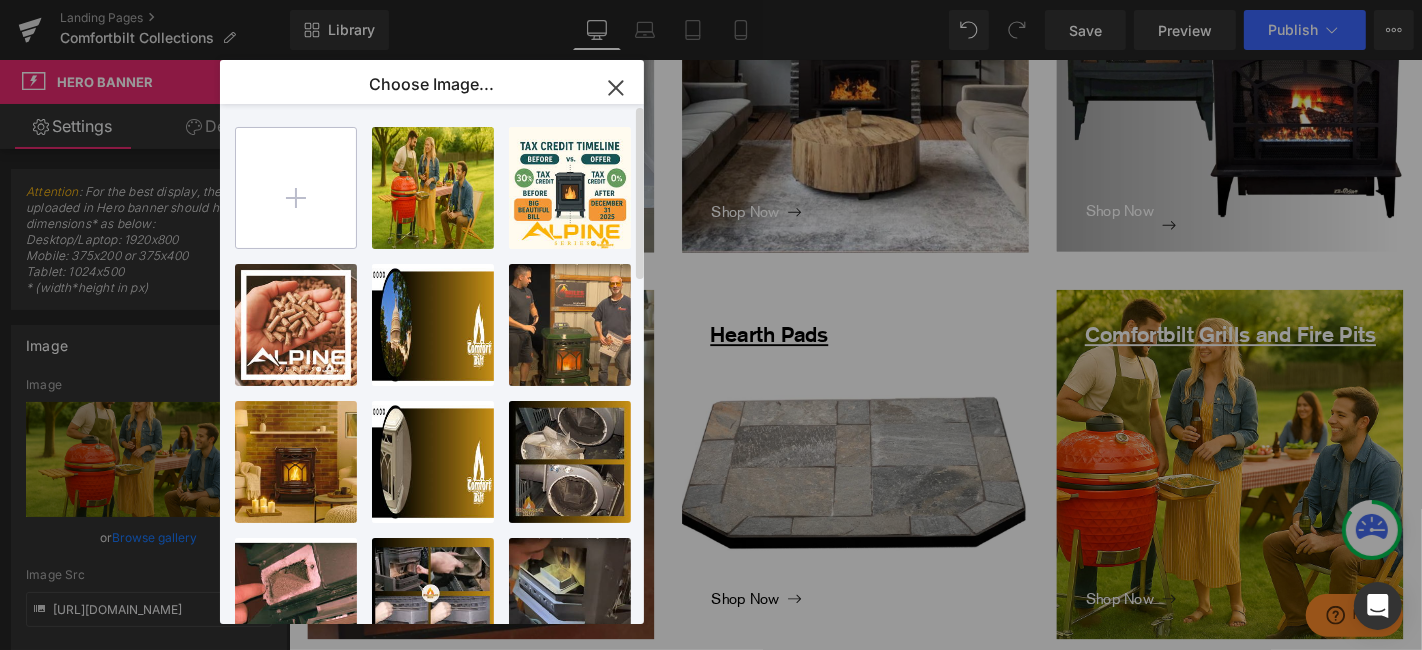 click at bounding box center (296, 188) 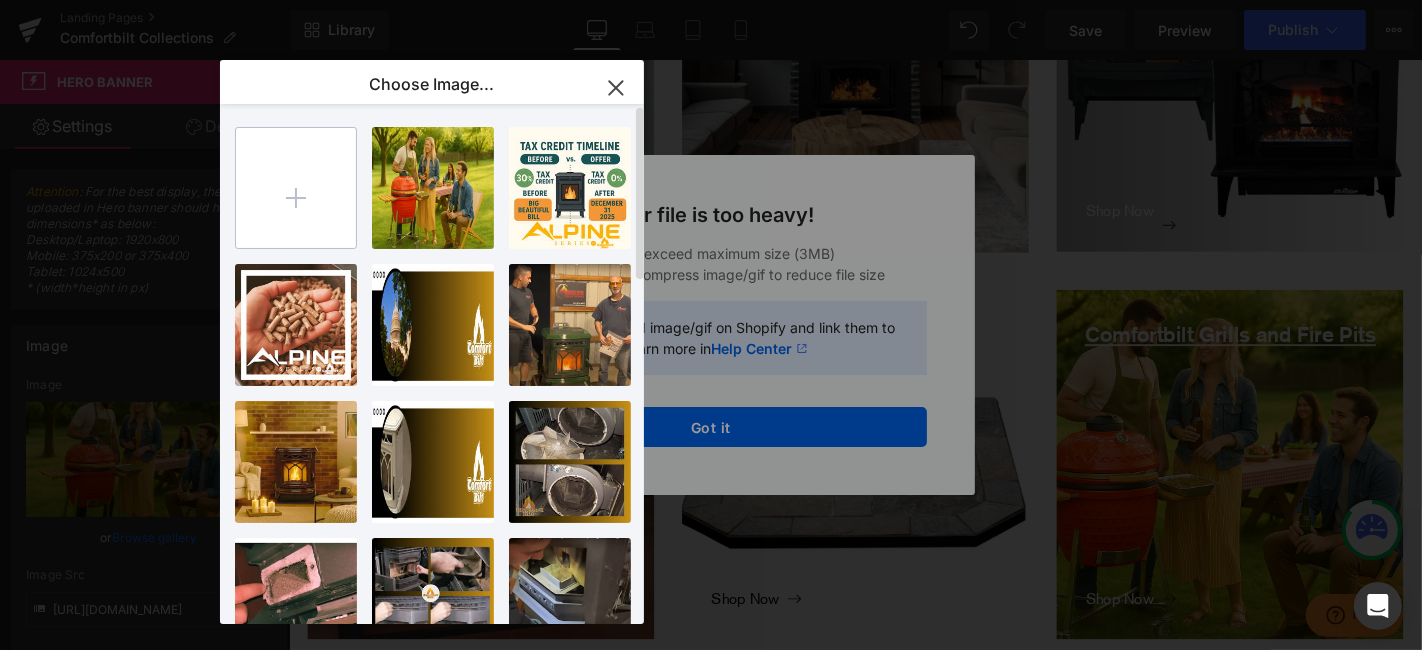 click at bounding box center [296, 188] 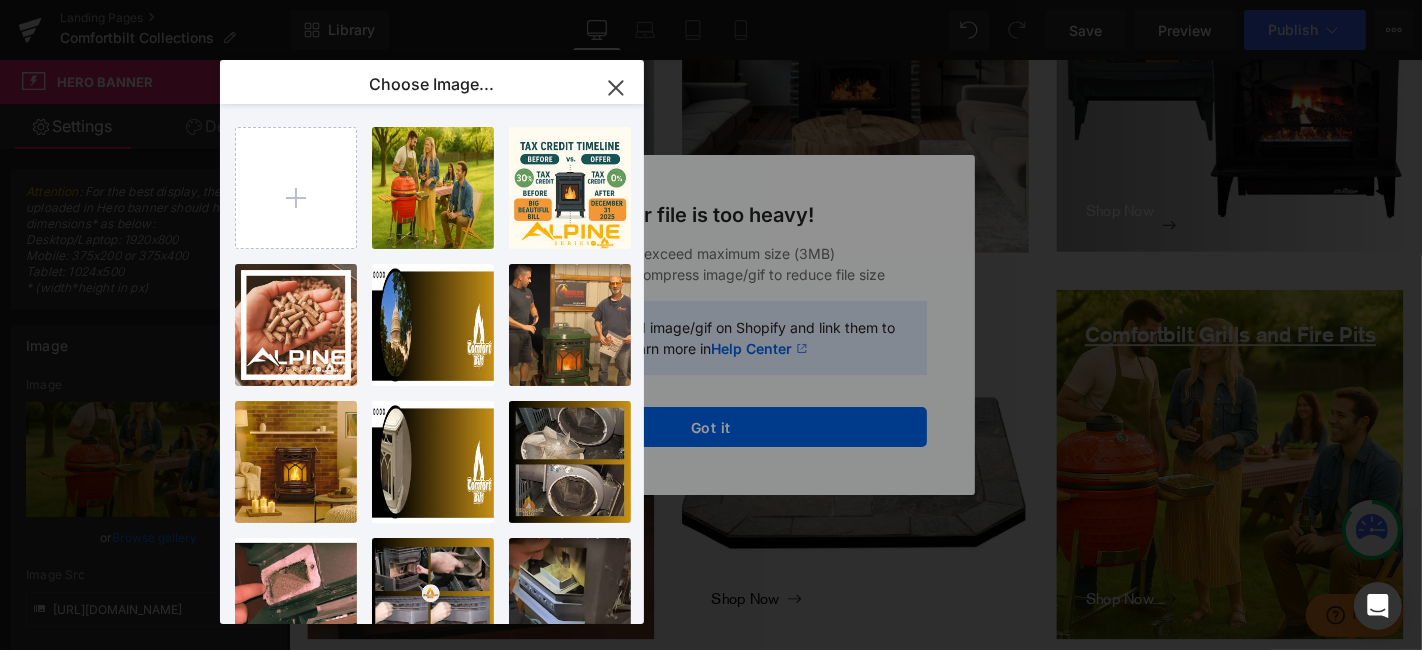 click on "Choose Image..." at bounding box center (431, 84) 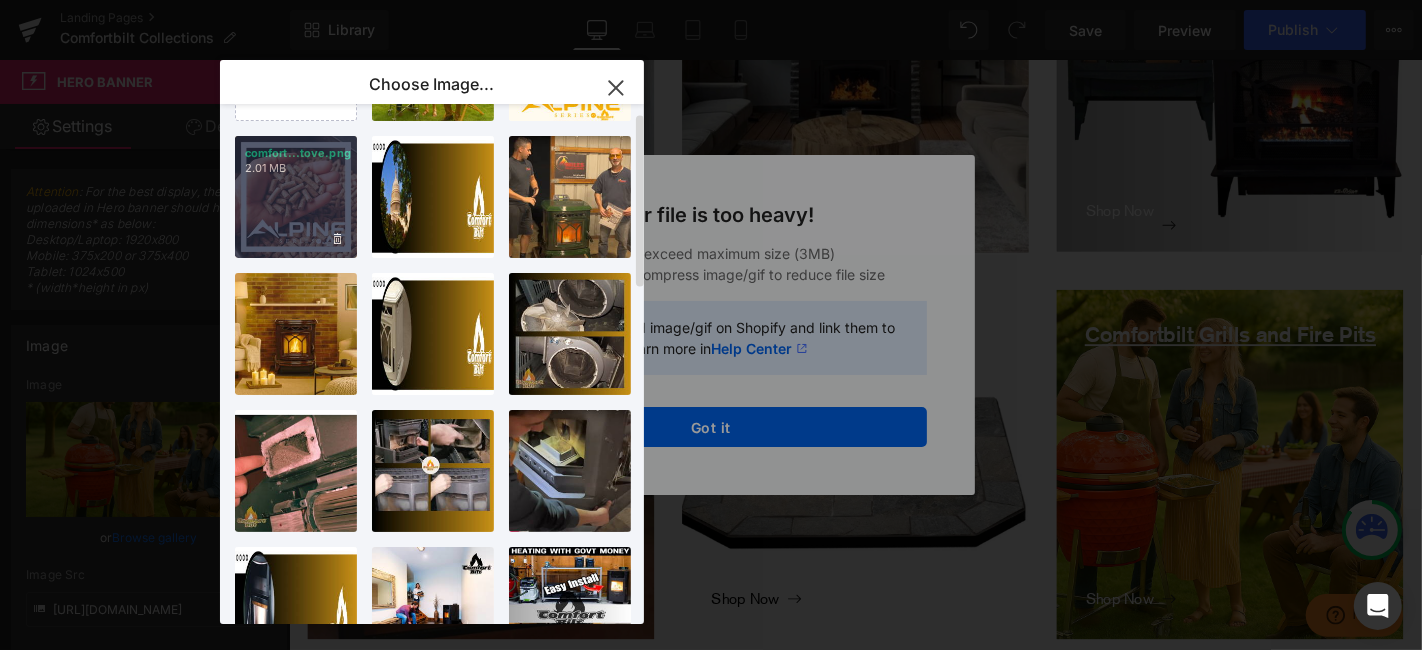 scroll, scrollTop: 0, scrollLeft: 0, axis: both 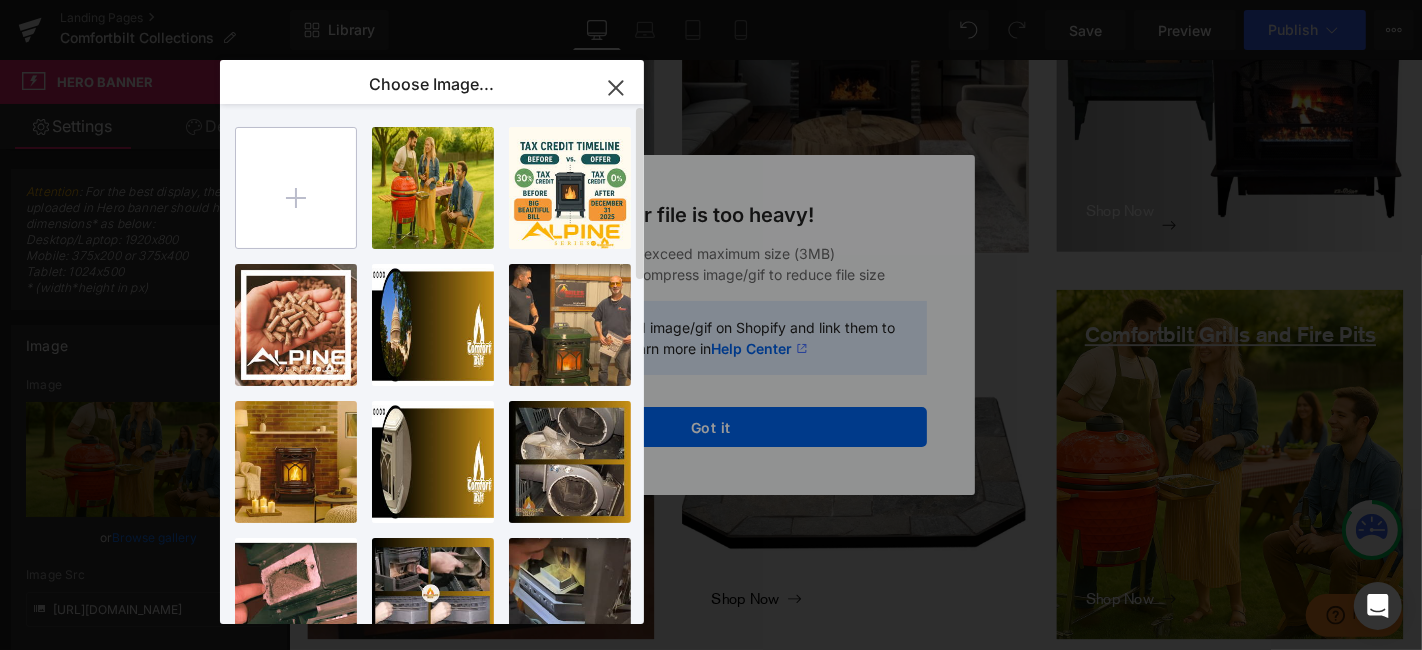 click at bounding box center [296, 188] 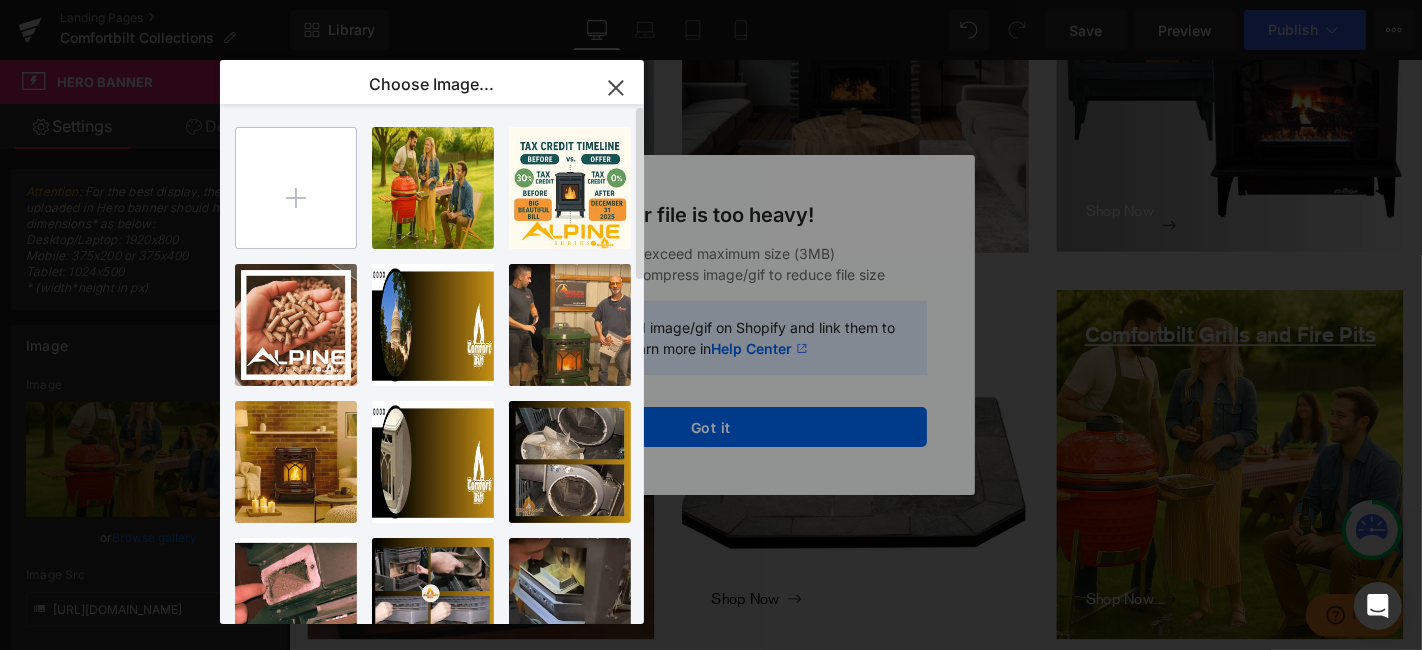 type on "C:\fakepath\ceramic-kamado-grill-amazon-21-.jpg" 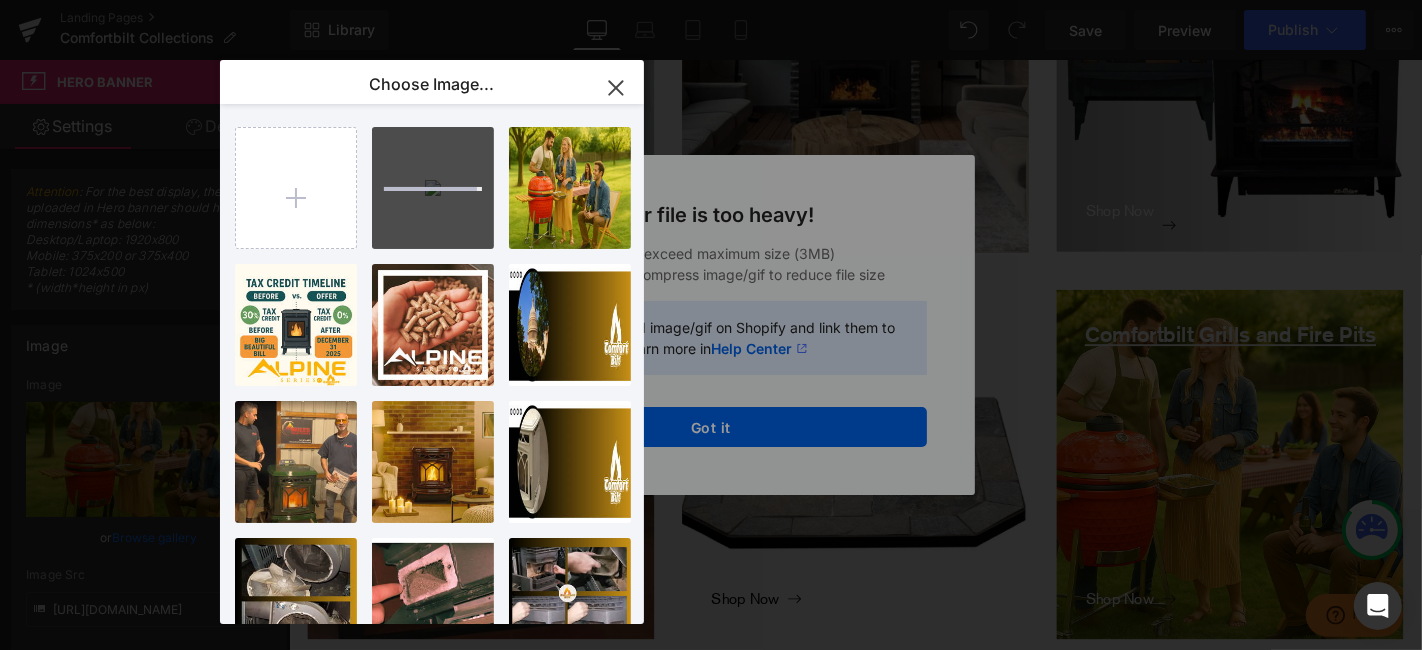 type 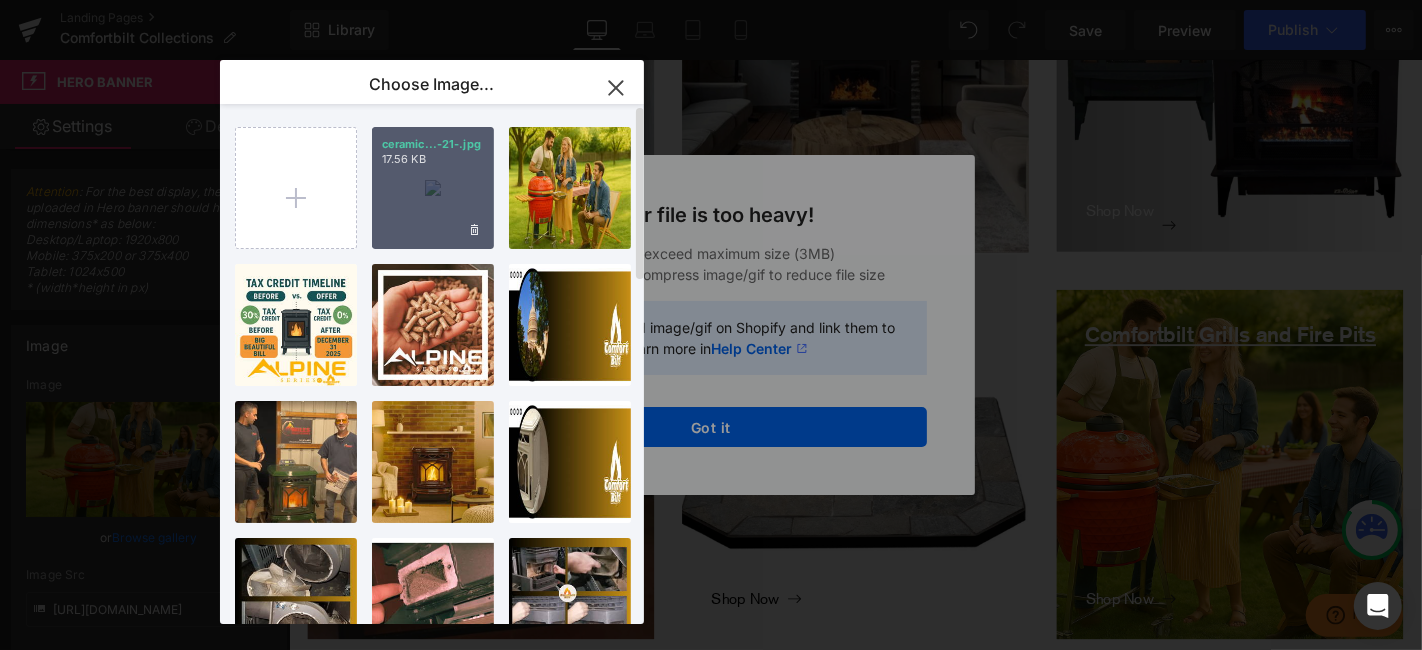 click on "ceramic...-21-.jpg 17.56 KB" at bounding box center (433, 188) 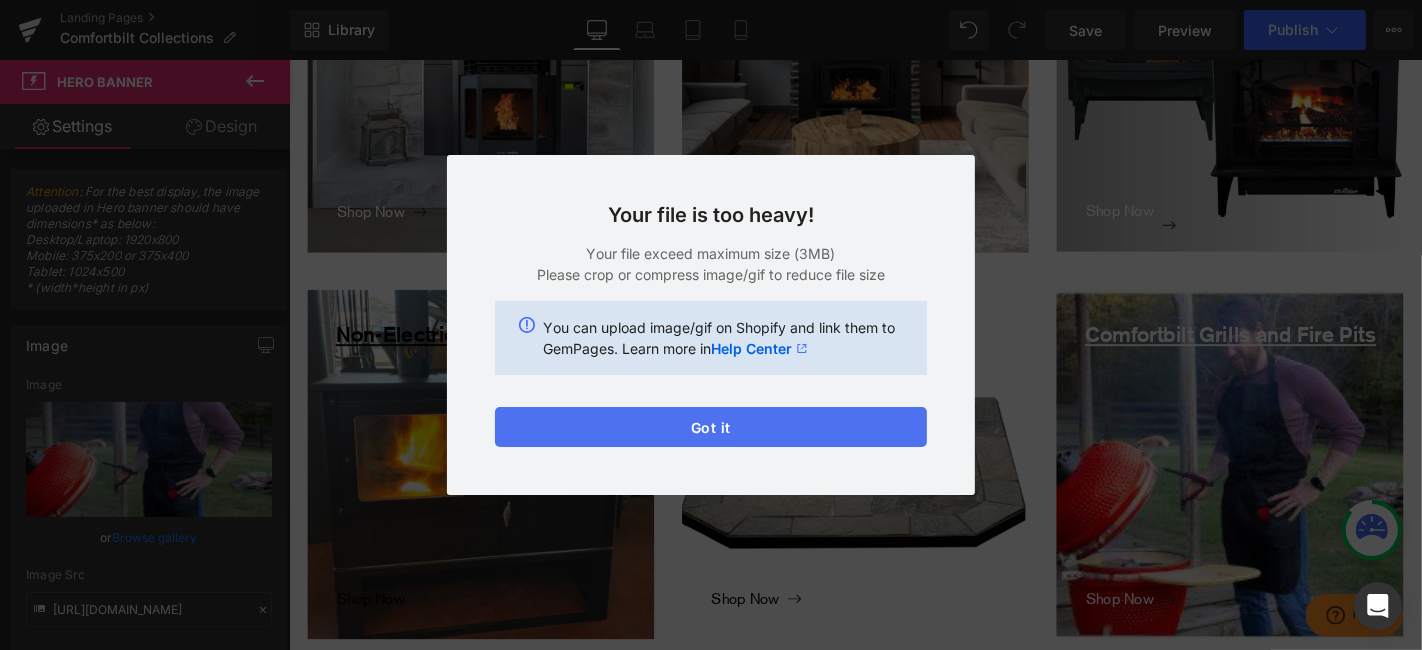 click on "Got it" at bounding box center [711, 427] 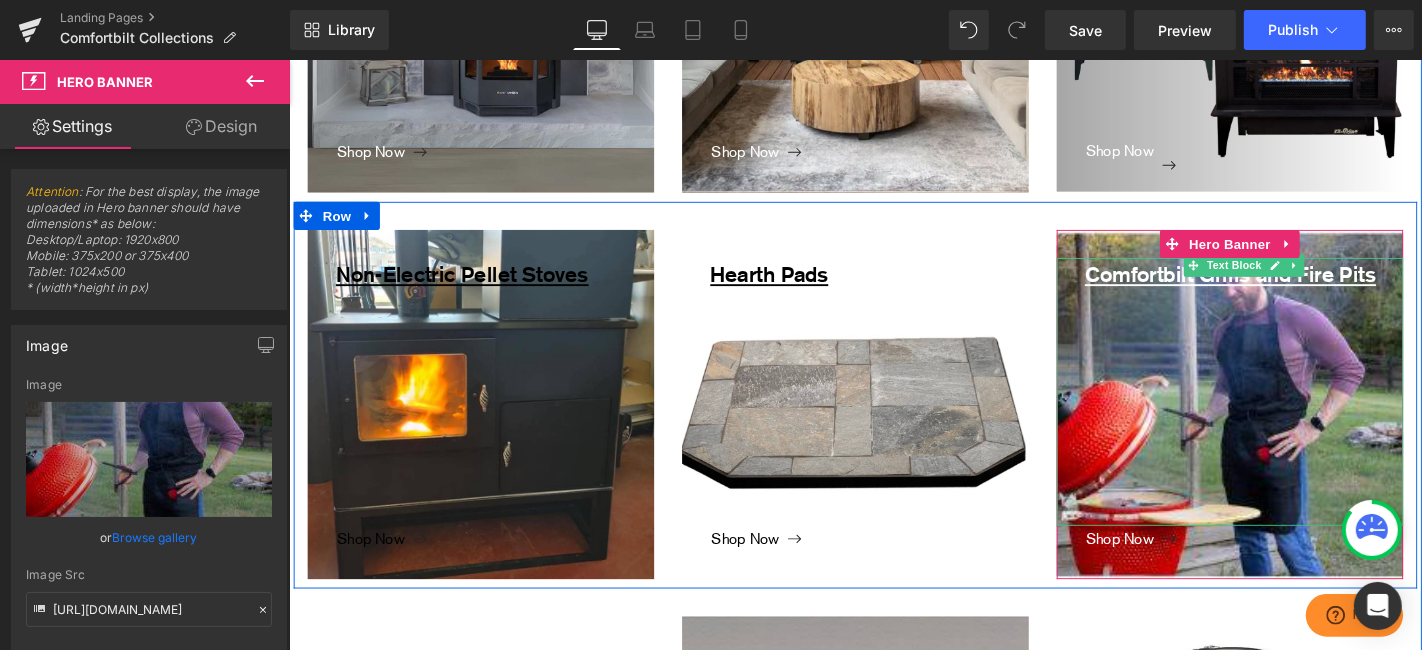 scroll, scrollTop: 666, scrollLeft: 0, axis: vertical 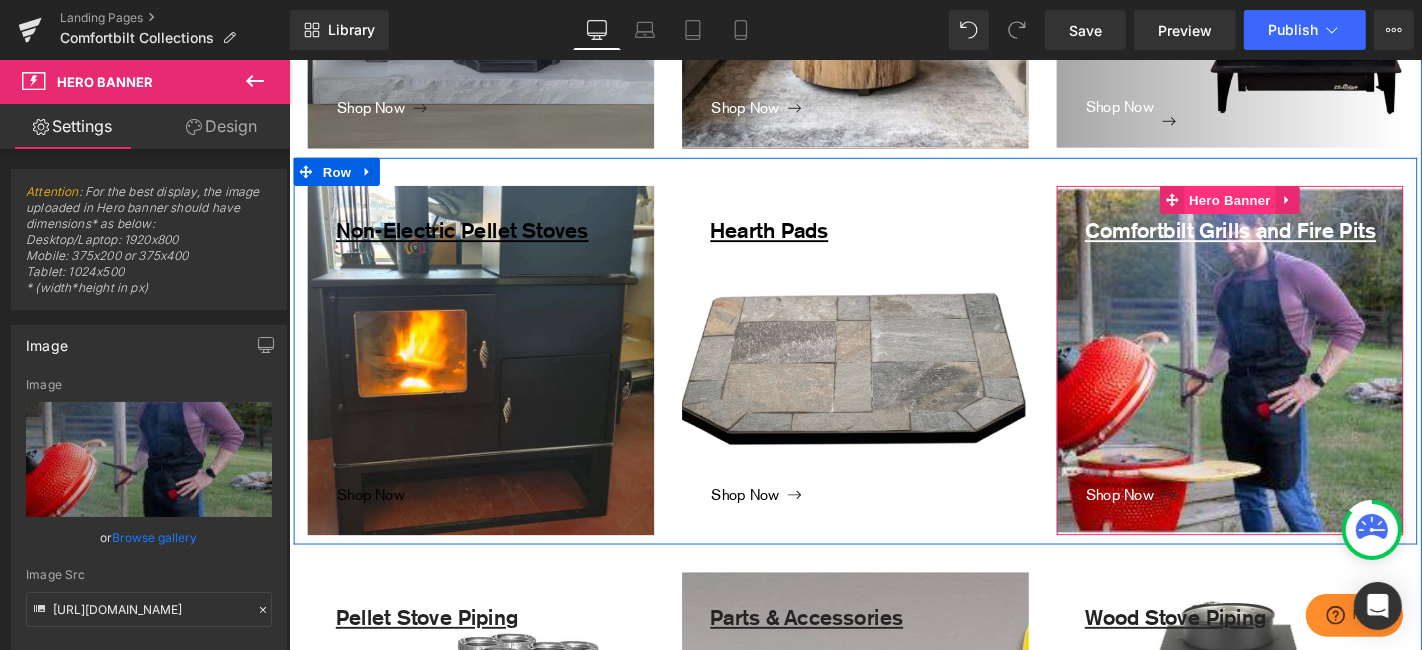 click on "Hero Banner" at bounding box center (1292, 209) 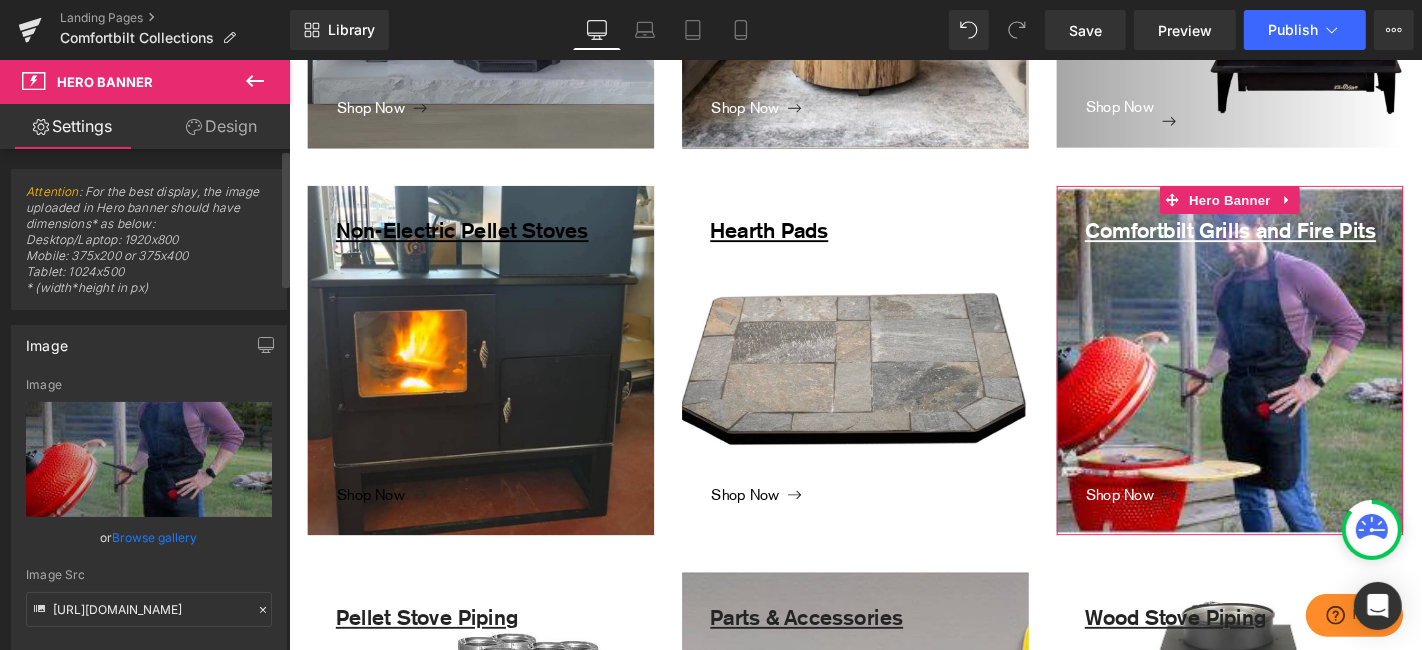 click on "Browse gallery" at bounding box center (155, 537) 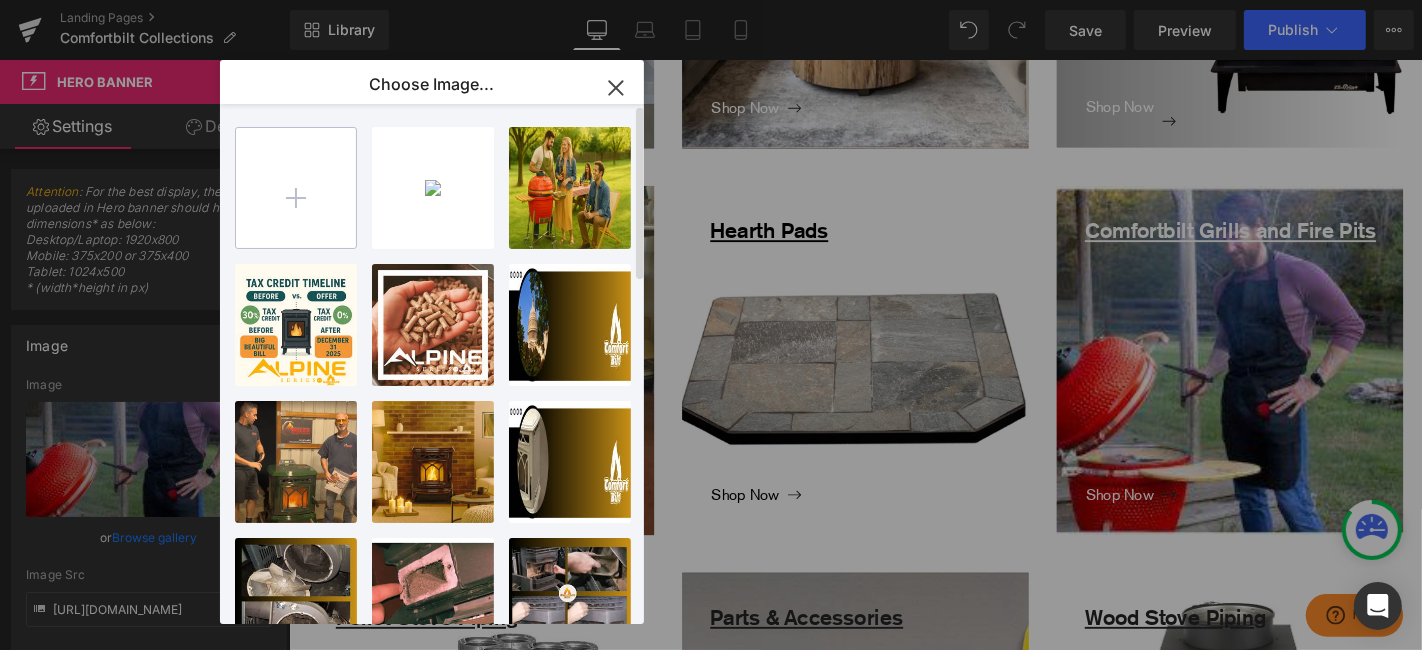 click at bounding box center [296, 188] 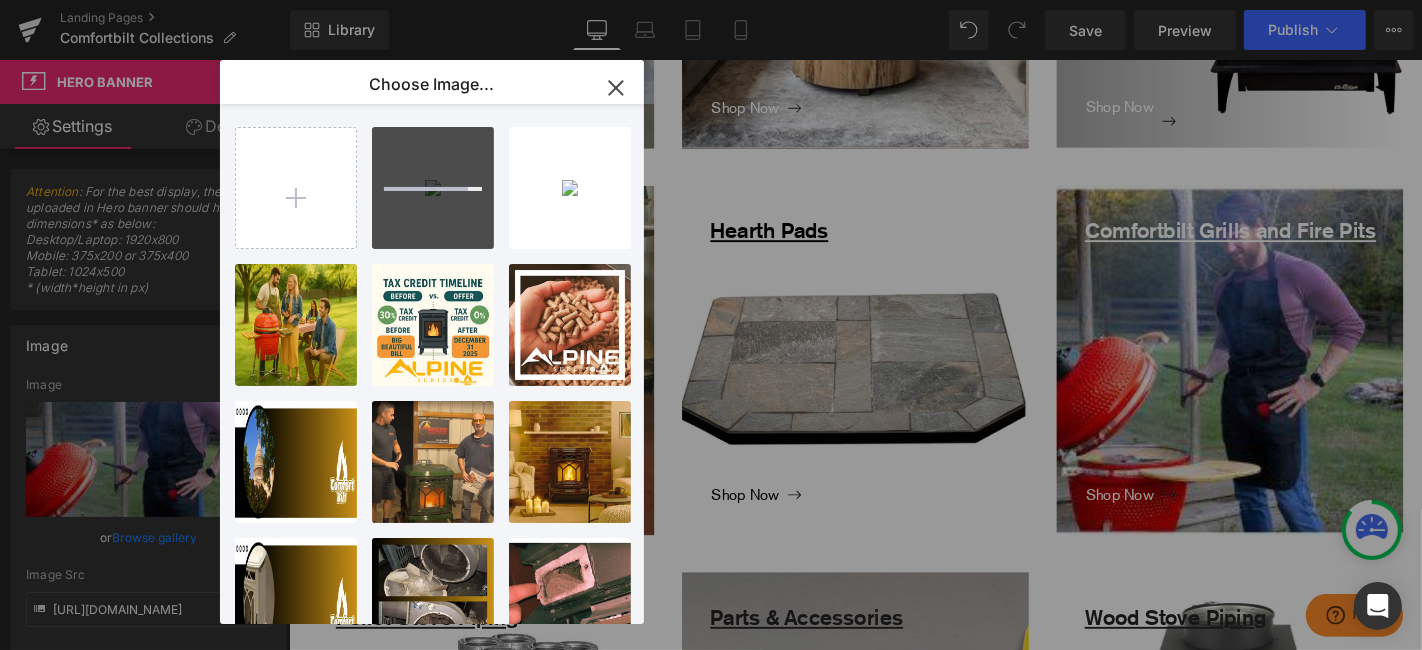 type 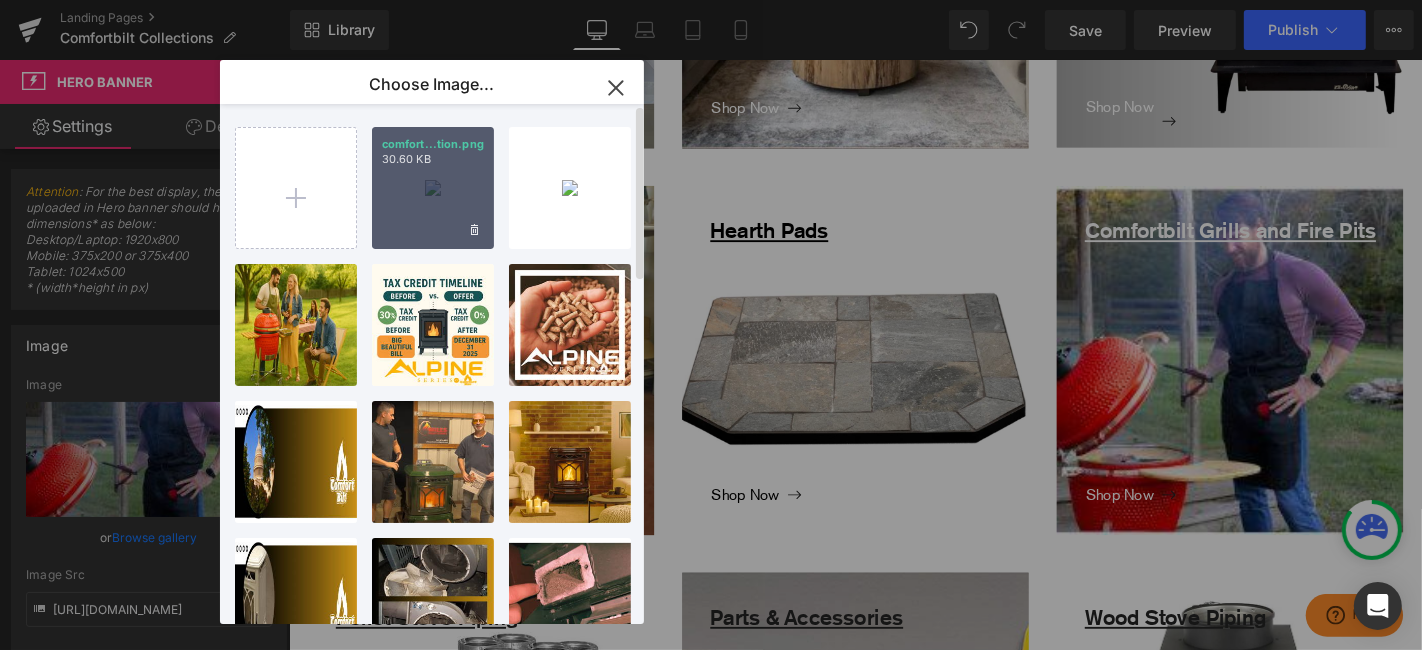 click on "comfort...tion.png 30.60 KB" at bounding box center (433, 188) 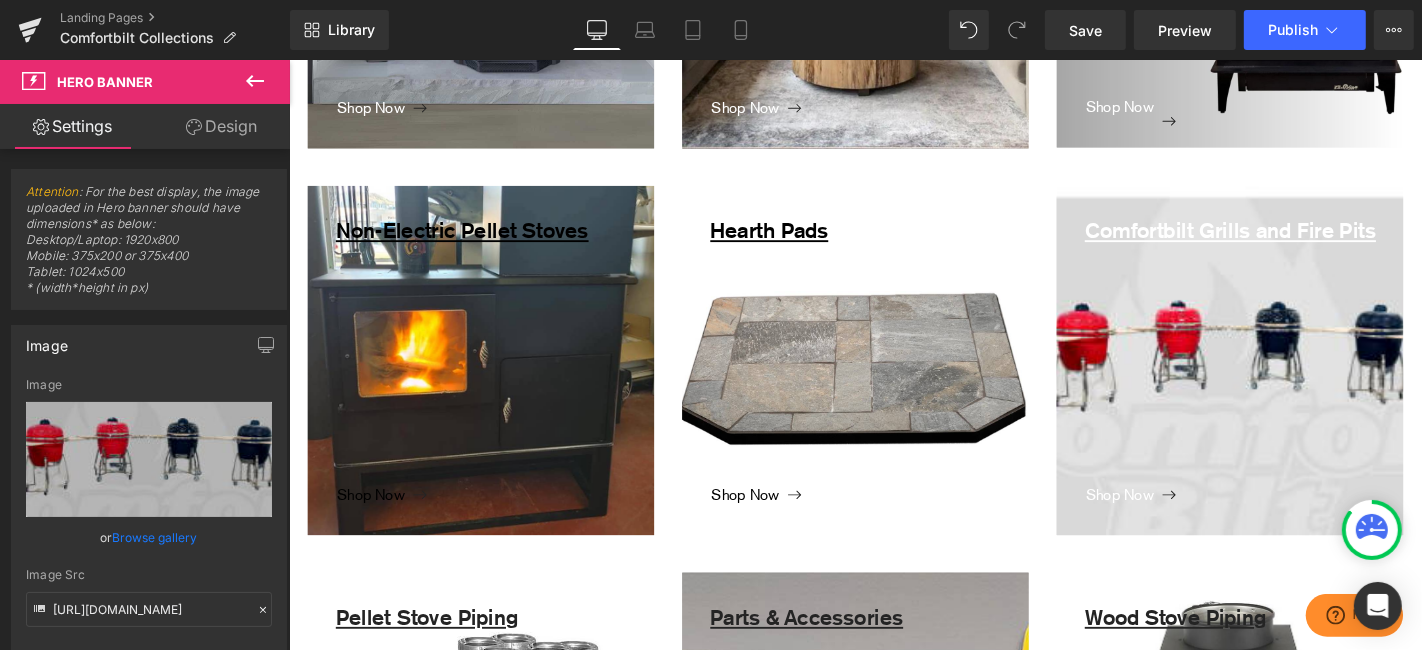 type on "https://ucarecdn.com/15cb0258-0b43-4840-929c-0a7504c23146/-/format/auto/-/preview/3000x3000/-/quality/lighter/comfortbilt-ceramic-kamado-grill-amazon-selection.png" 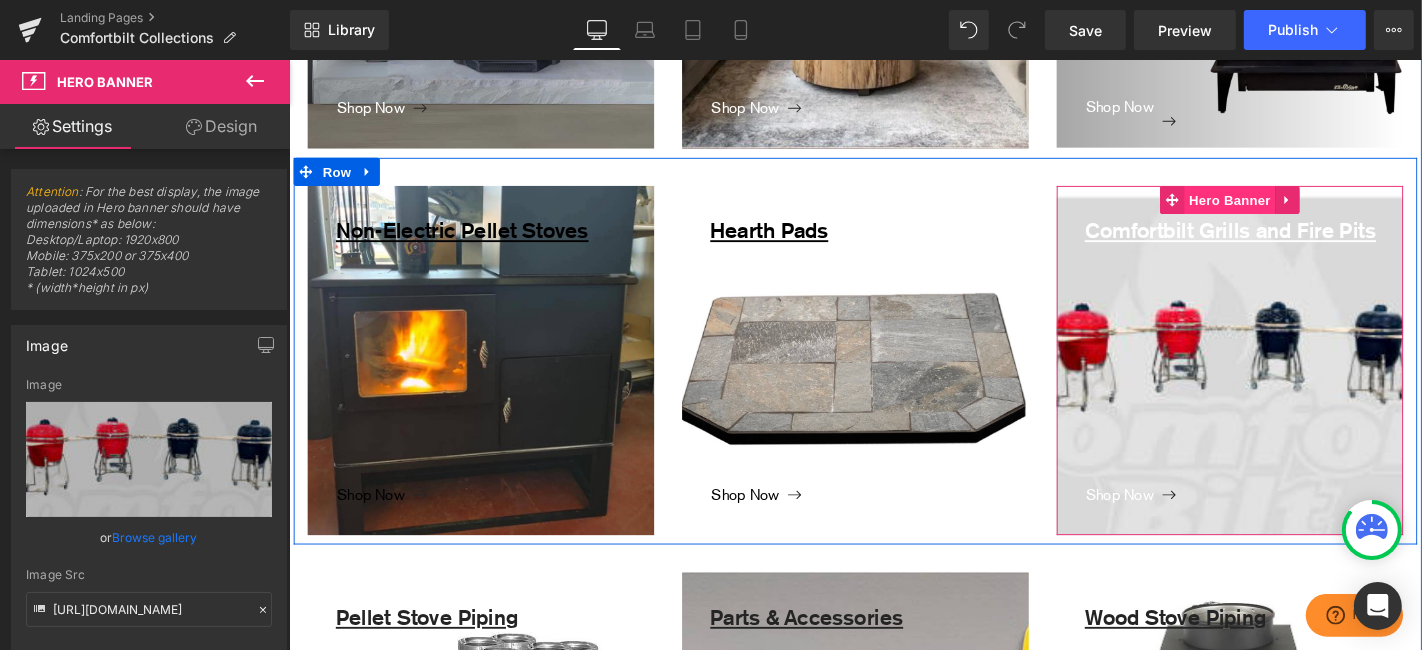 click on "Hero Banner" at bounding box center (1292, 209) 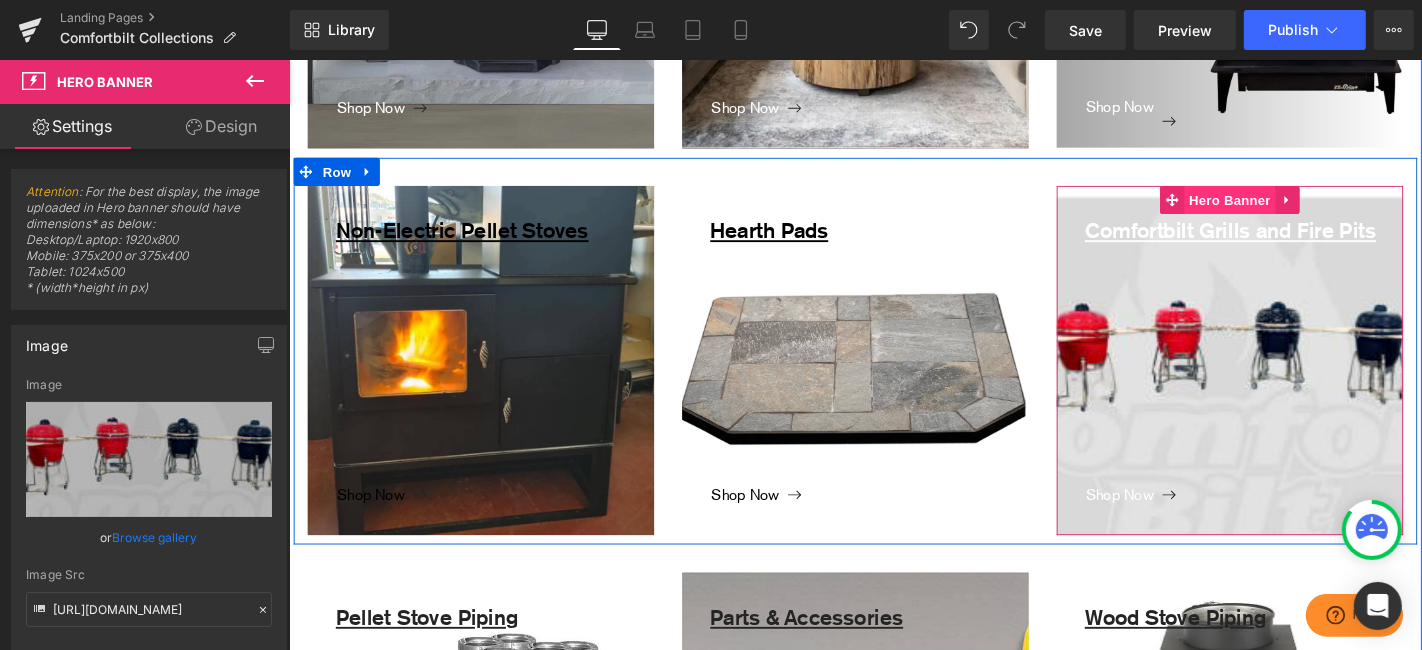 click on "Hero Banner" at bounding box center [1292, 209] 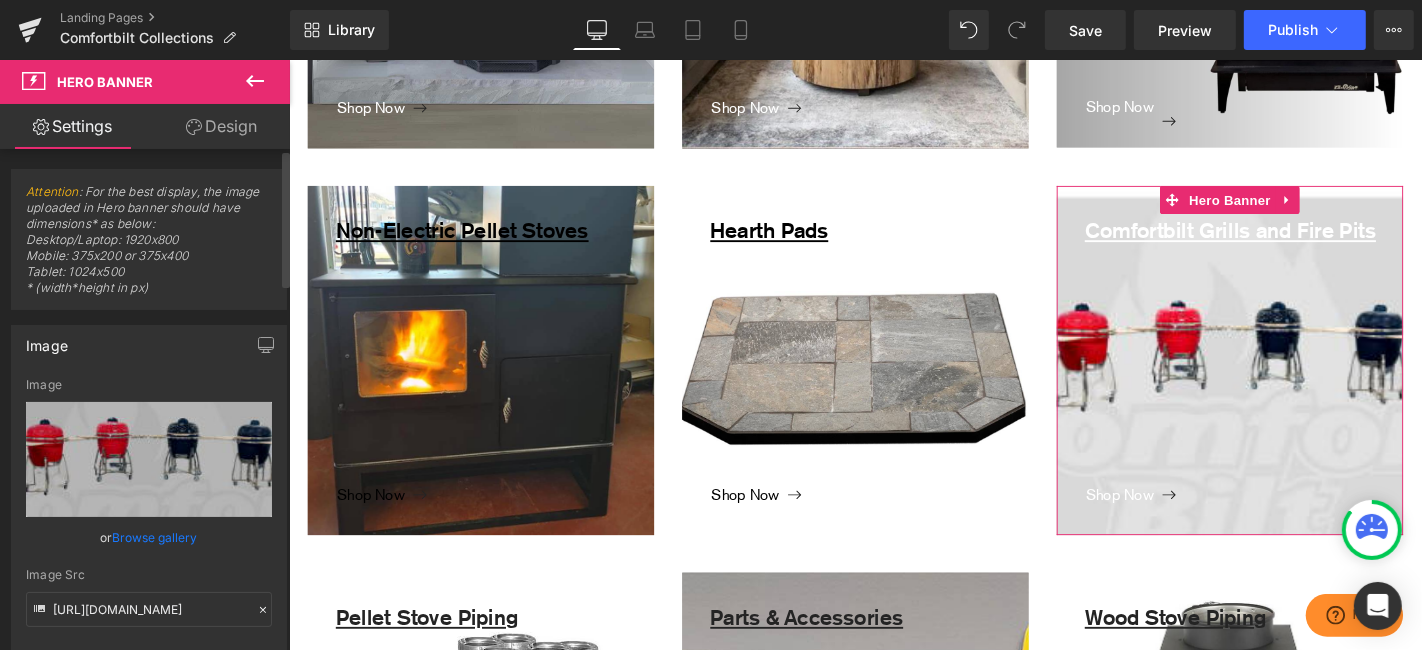 click on "Browse gallery" at bounding box center [155, 537] 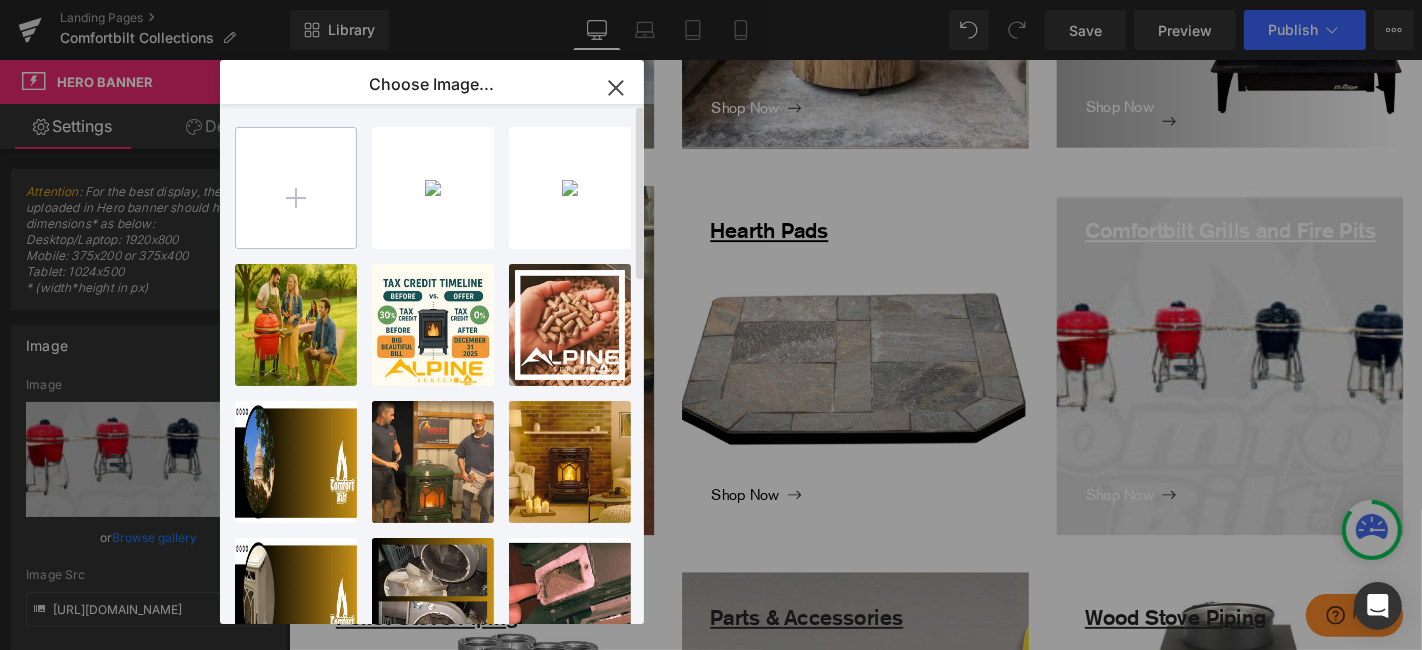 click at bounding box center (296, 188) 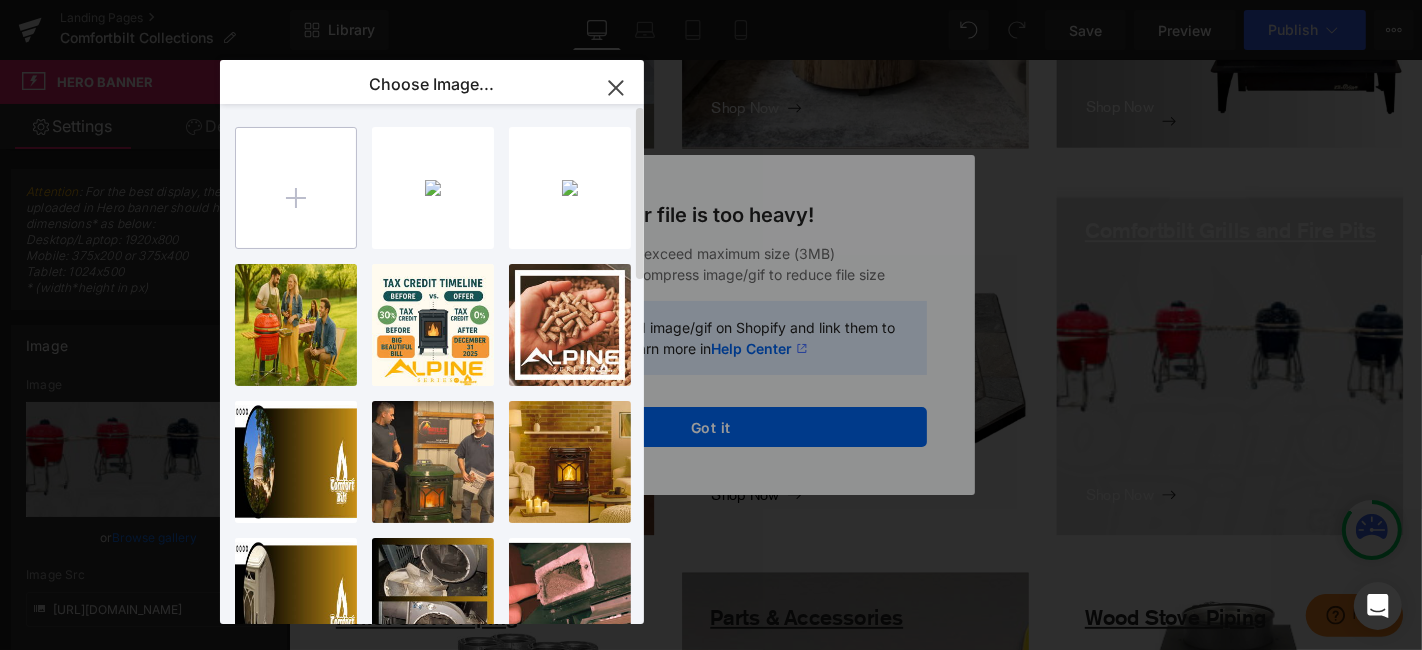 click at bounding box center [296, 188] 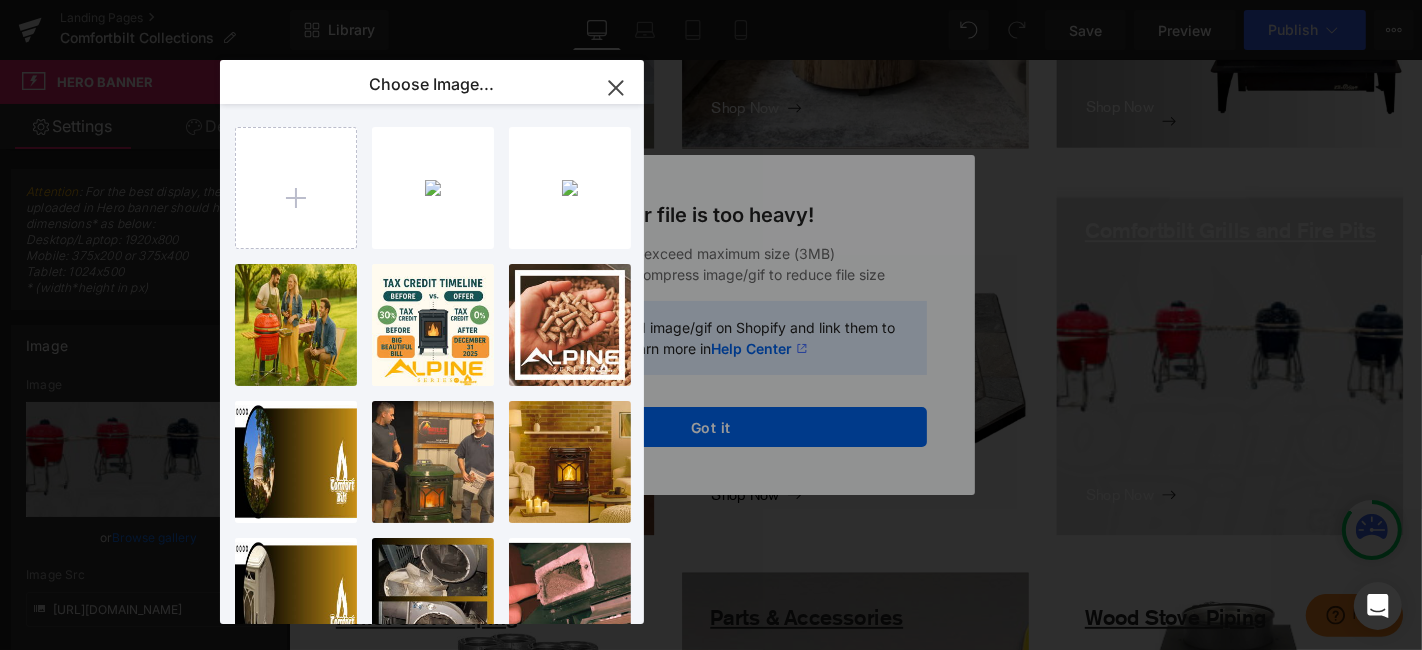 click 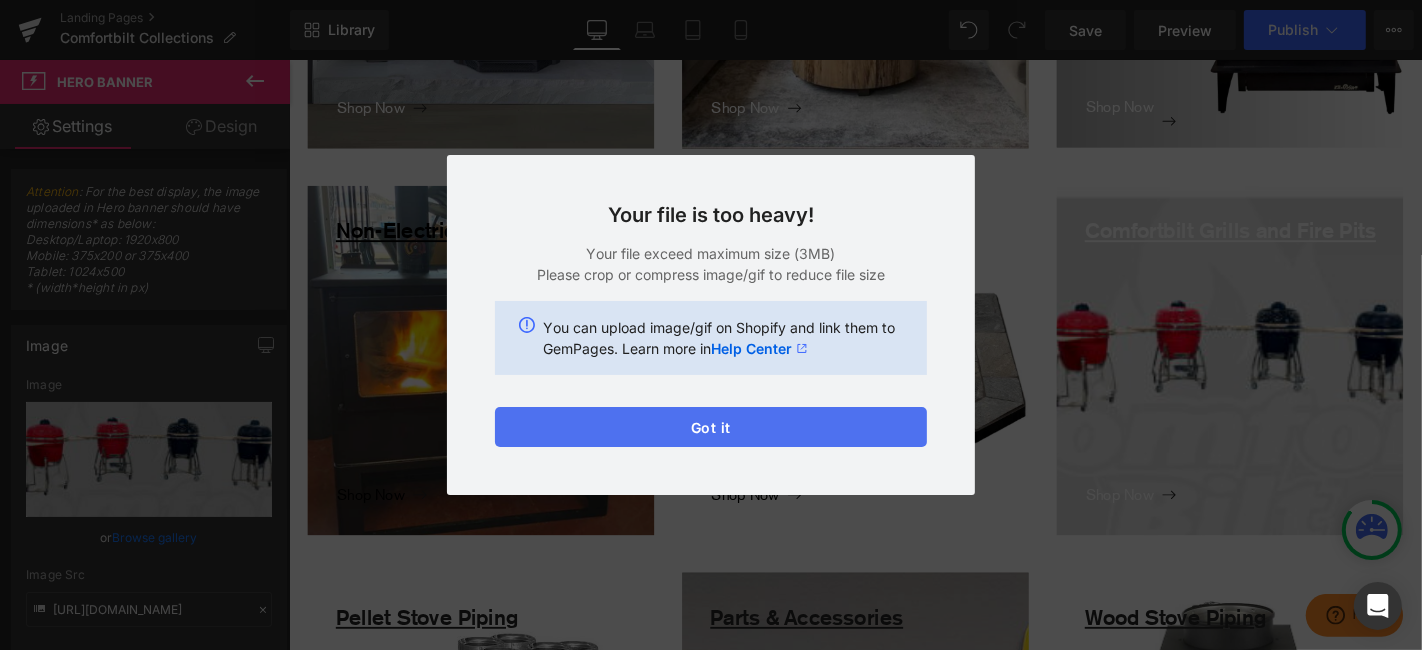click on "Got it" at bounding box center (711, 427) 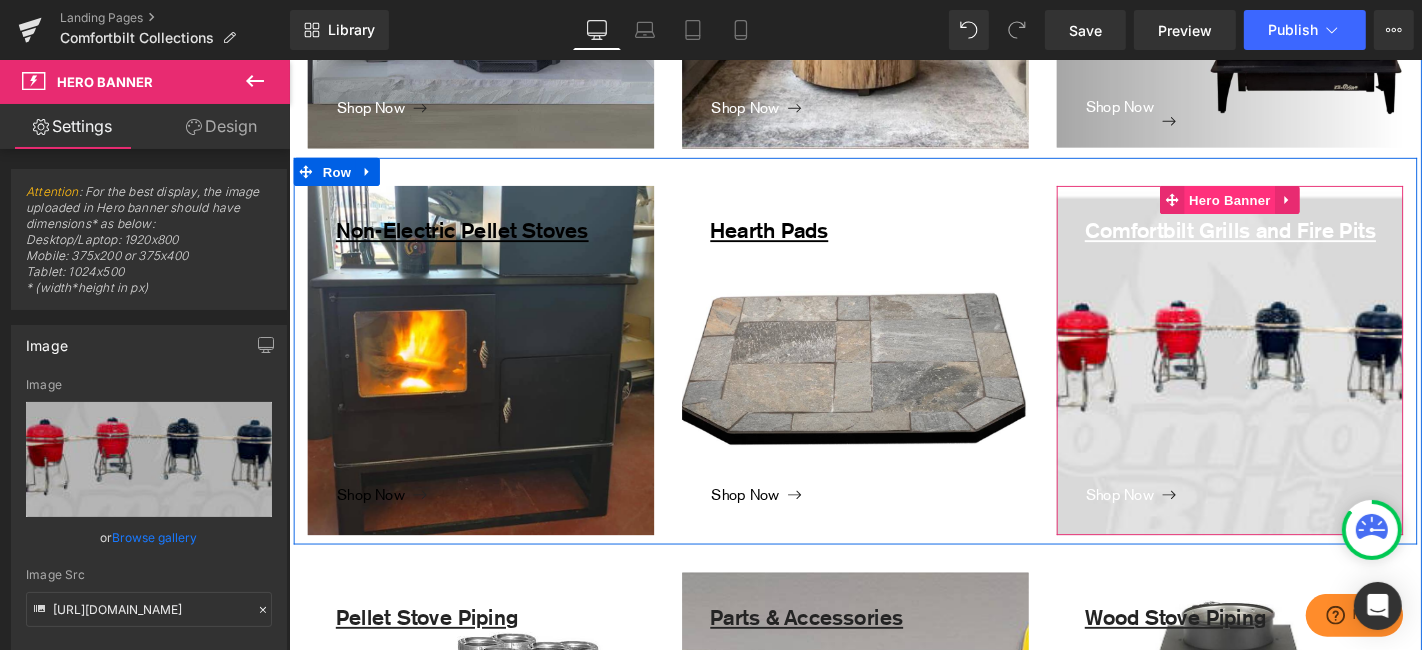 click on "Hero Banner" at bounding box center [1292, 209] 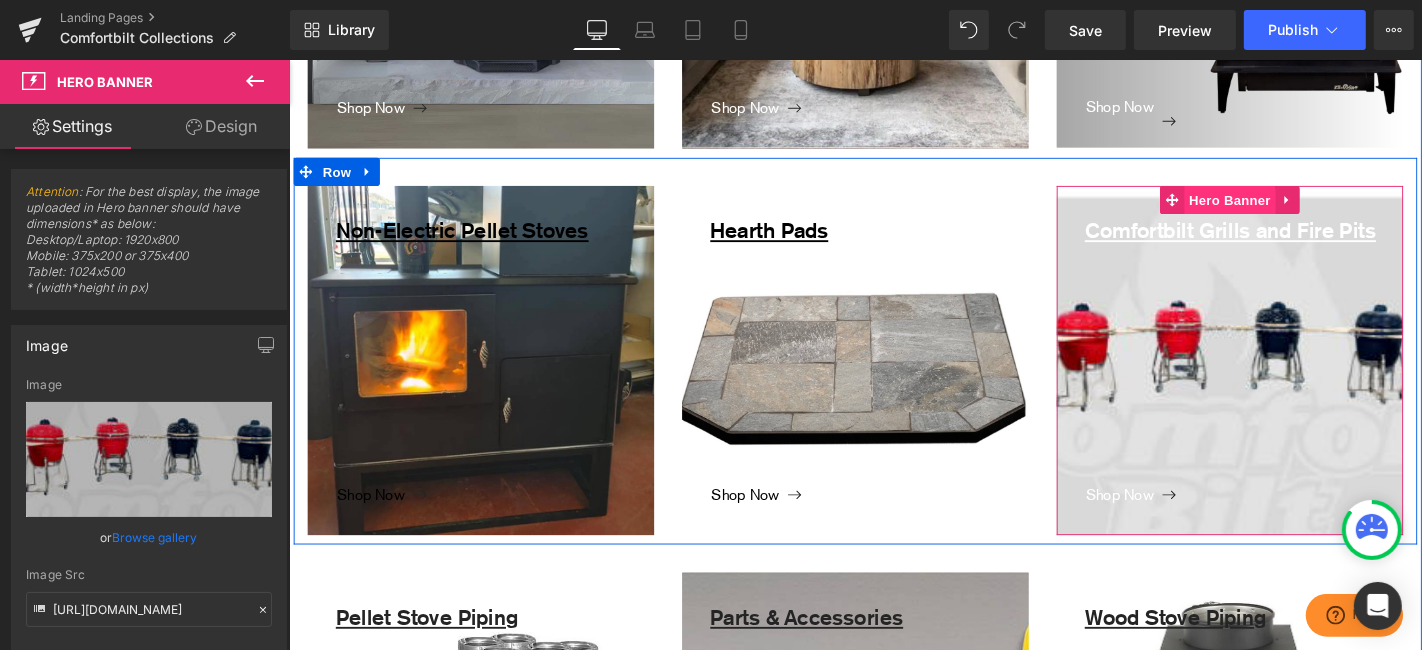 click on "Hero Banner" at bounding box center (1292, 209) 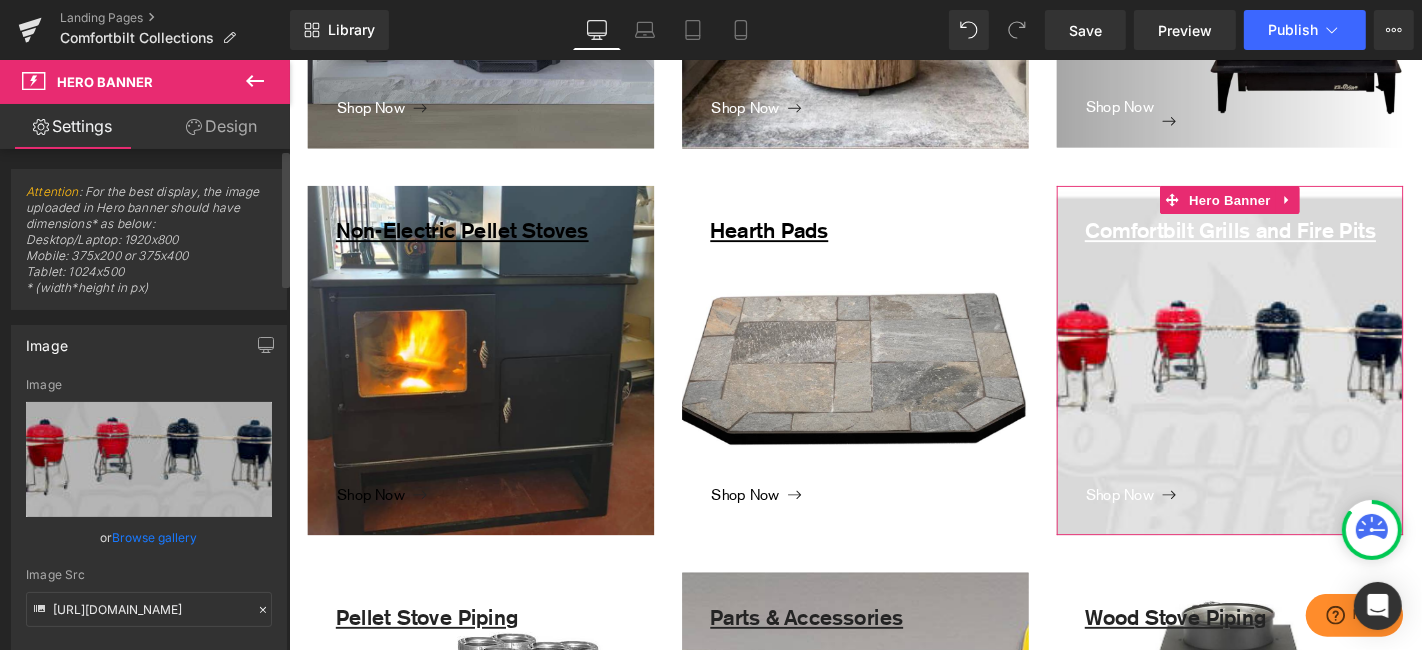 click on "Browse gallery" at bounding box center (155, 537) 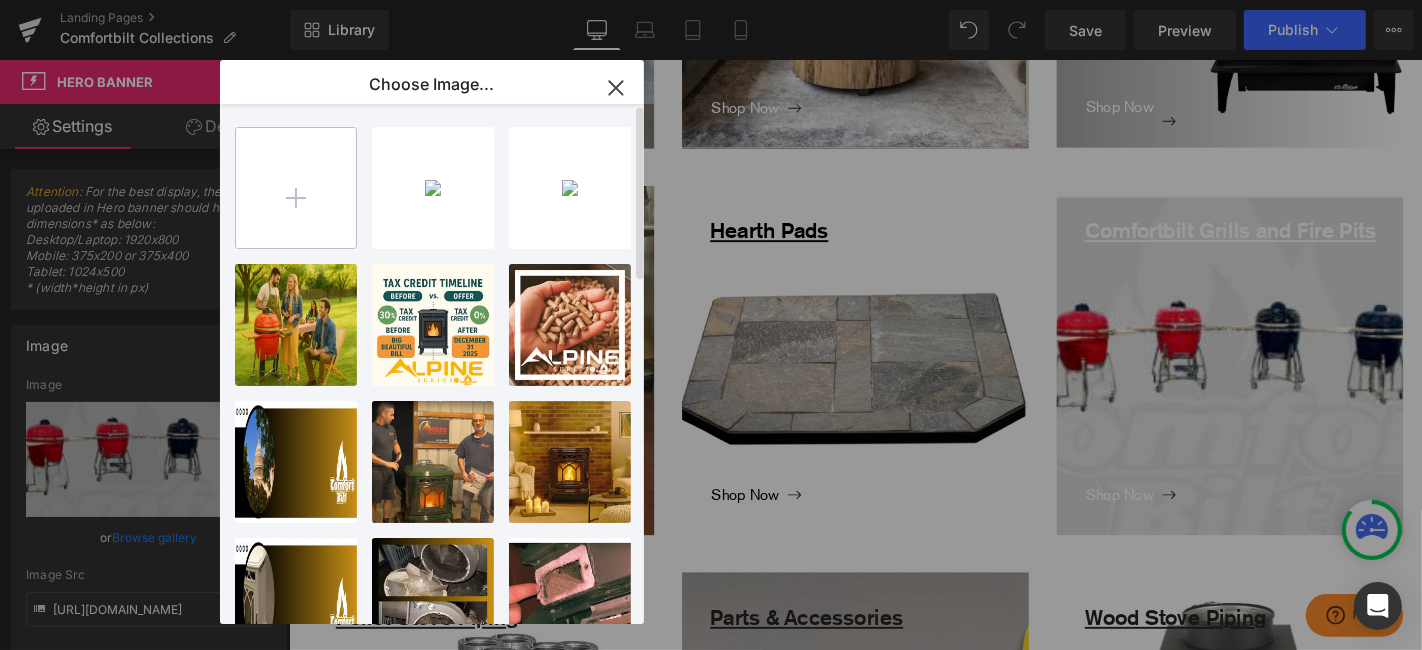click at bounding box center (296, 188) 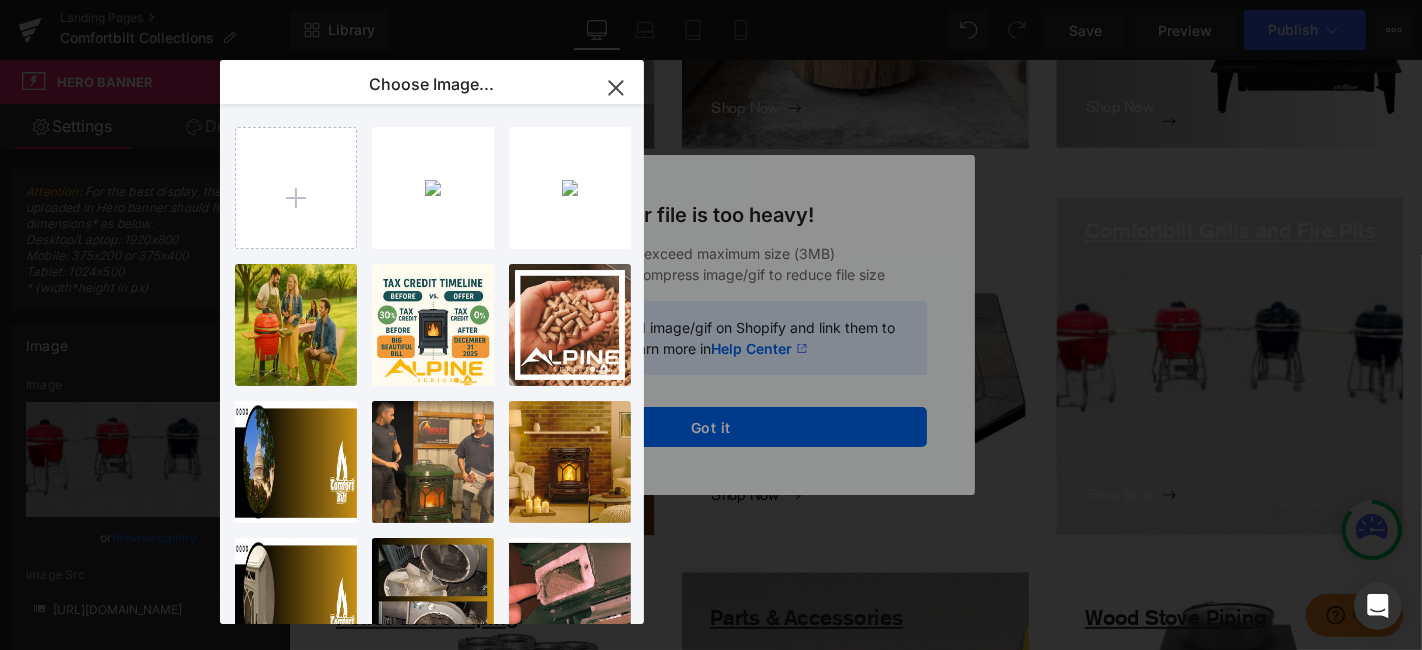 click 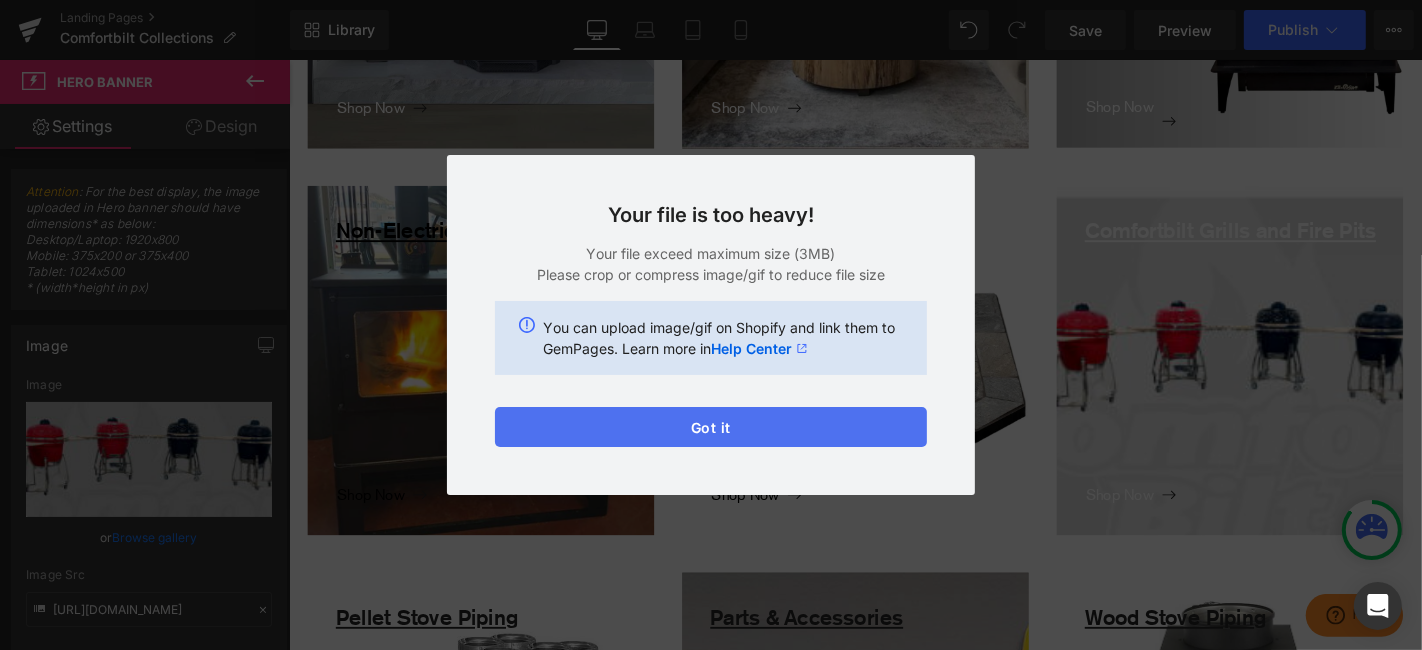 click on "Got it" at bounding box center [711, 427] 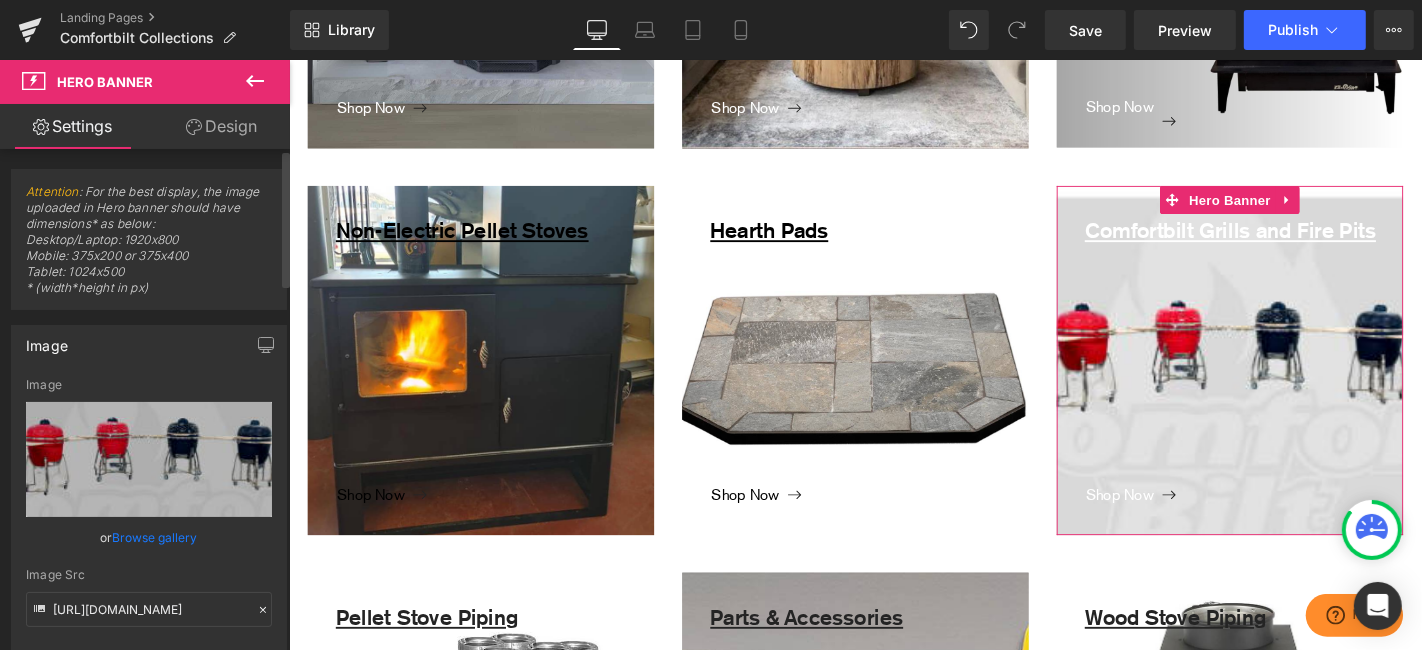 click on "Browse gallery" at bounding box center [155, 537] 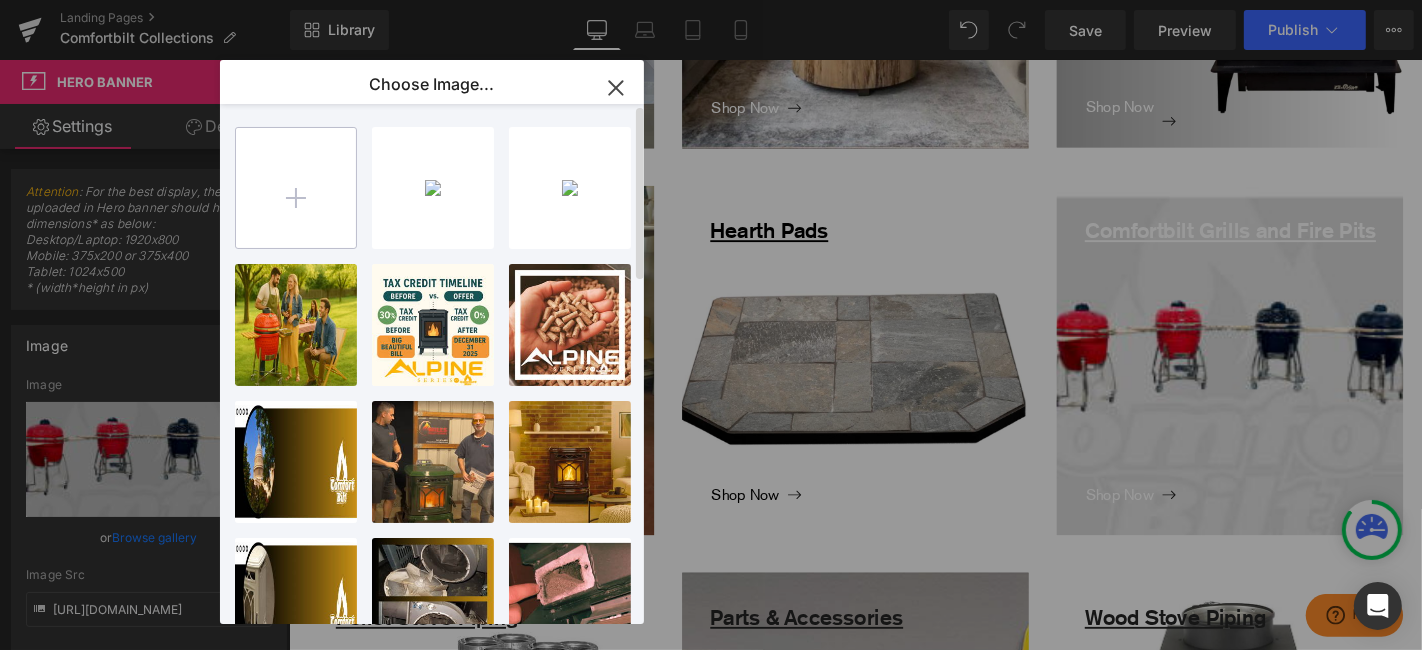 click at bounding box center (296, 188) 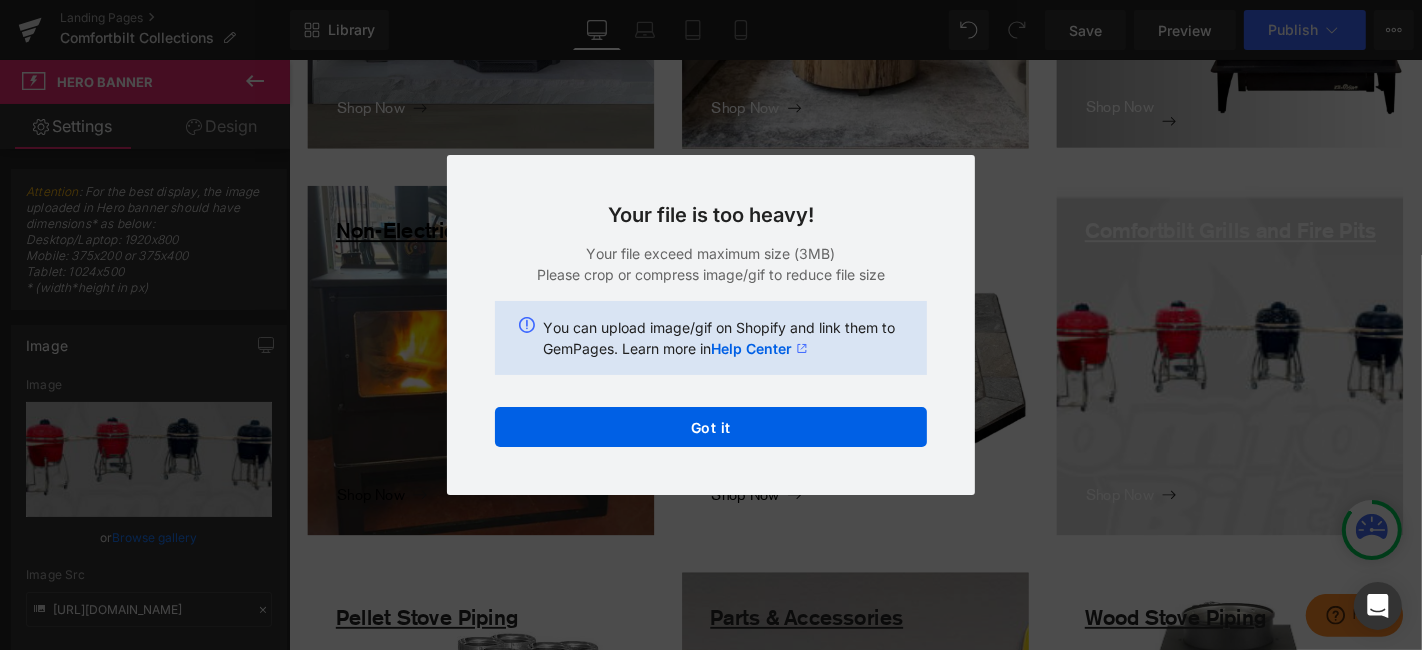 click on "Text Color Highlight Color #333333   Edit or remove link:   Edit   -   Unlink   -   Cancel     Choose Image... Back to Library   Insert     comfort...tion.png 30.60 KB Delete image? Yes No ceramic...-21-.jpg 17.56 KB Delete image? Yes No Comfort...ends.png 2.75 MB Delete image? Yes No pellet-...blog.png 1.16 MB Delete image? Yes No comfort...tove.png 2.01 MB Delete image? Yes No big-bea...hero.png 400.26 KB Delete image? Yes No HP75C-p...iles.png 1.00 MB Delete image? Yes No HP75C-b...blog.png 1.76 MB Delete image? Yes No HP75C-p...hero.png 392.19 KB Delete image? Yes No pellet-...2025.png 1.76 MB Delete image? Yes No off-sea...bilt.png 1.08 MB Delete image? Yes No cleanin...bilt.png 1.30 MB Delete image? Yes No comfort...blog.png 726.85 KB Delete image? Yes No off-sea...hero.png 317.76 KB Delete image? Yes No comfort...ment.png 1.62 MB Delete image? Yes No silver-...ideo.png 2.04 MB Delete image? Yes No comfort...-711.png 163.90 KB Delete image? Yes No silver-...bilt.png 226.06 KB Delete image? Yes No Yes No" at bounding box center [711, 0] 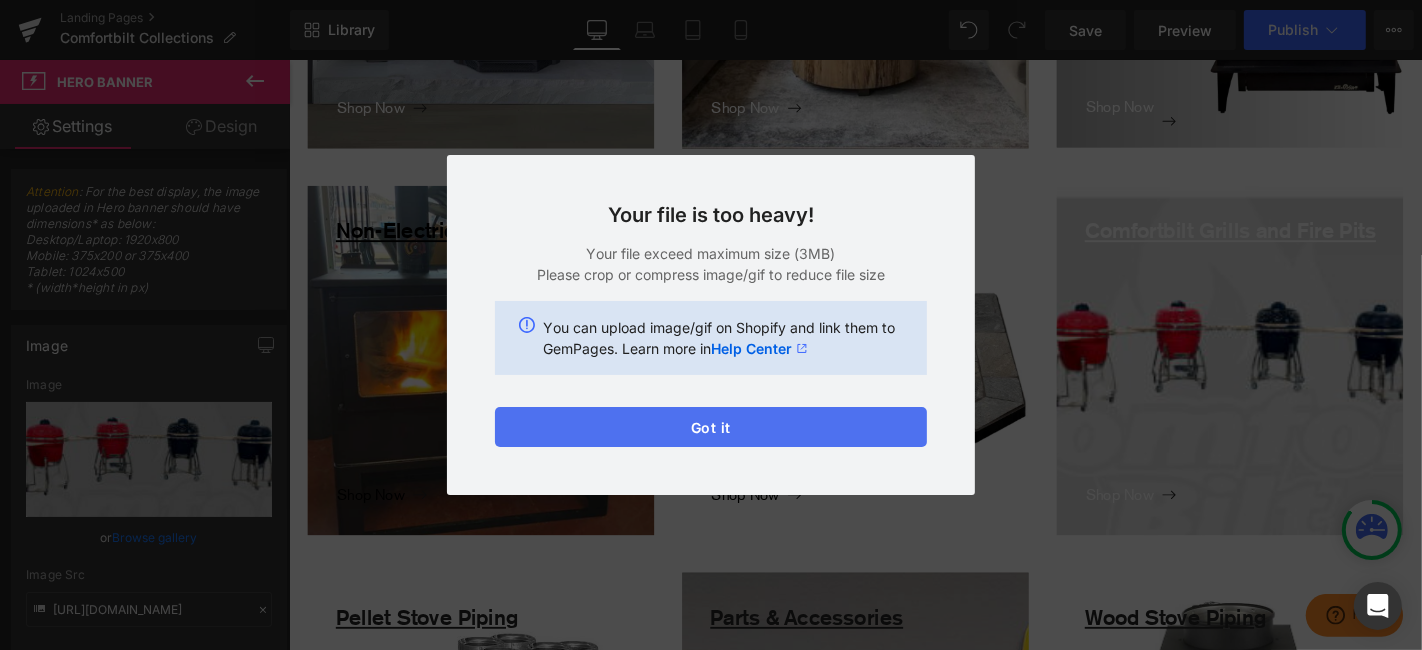 click on "Got it" at bounding box center (711, 427) 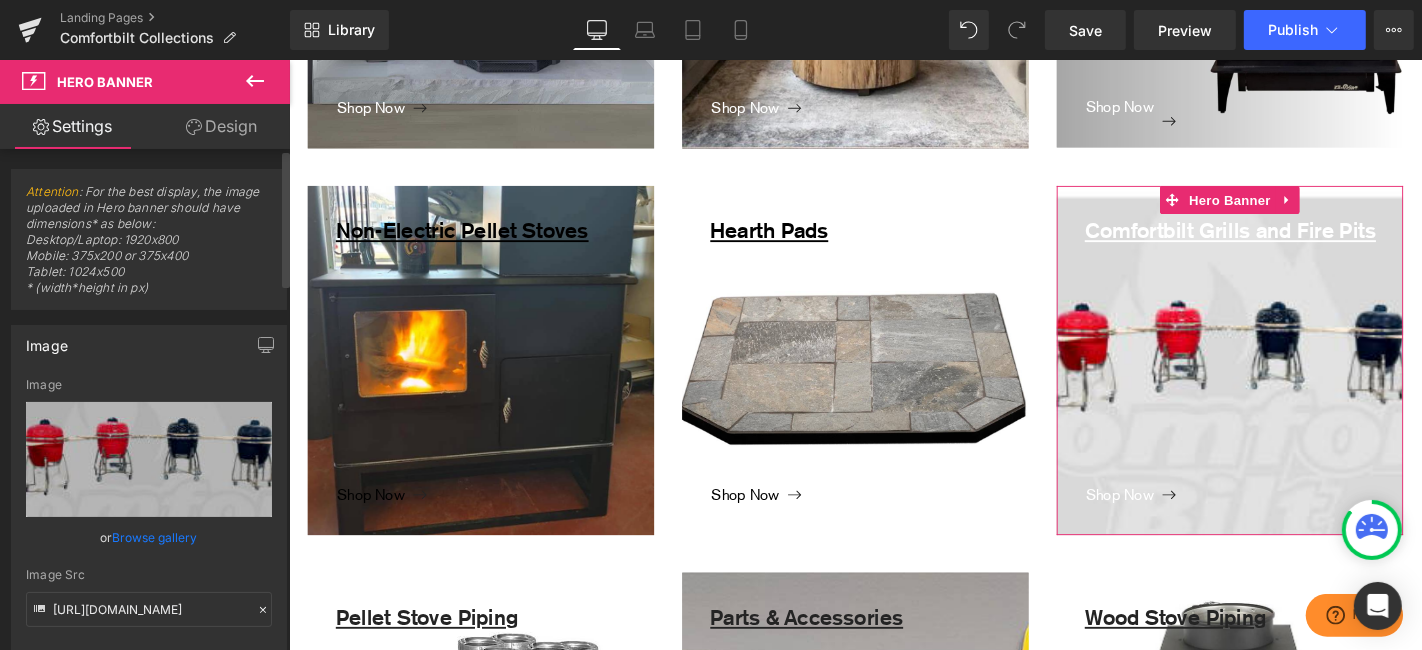 click on "Browse gallery" at bounding box center [155, 537] 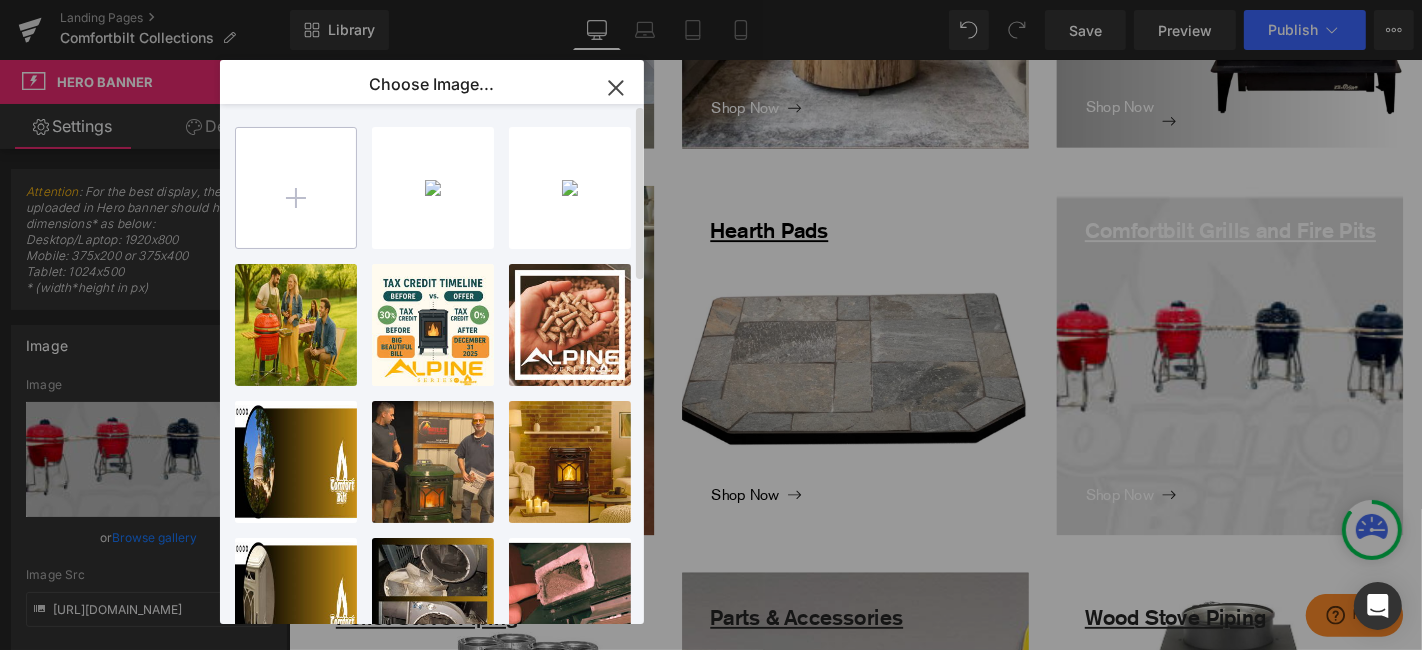 click at bounding box center (296, 188) 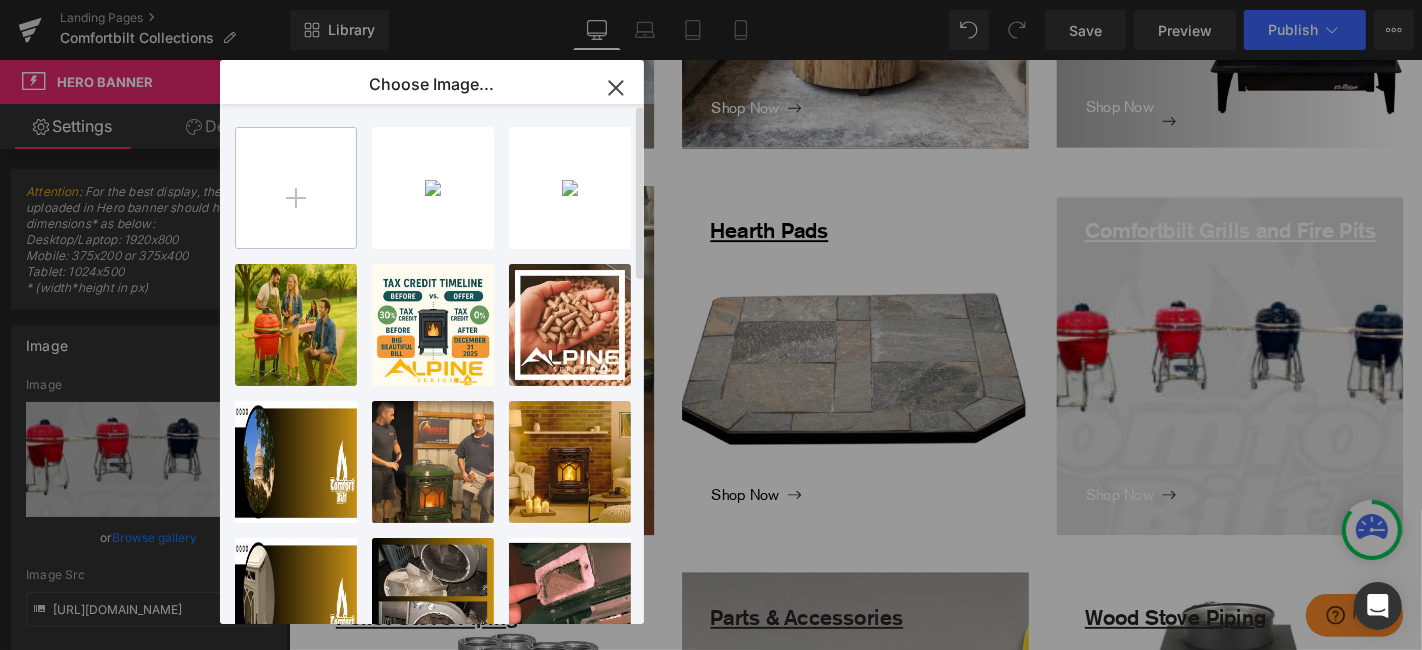 click at bounding box center (296, 188) 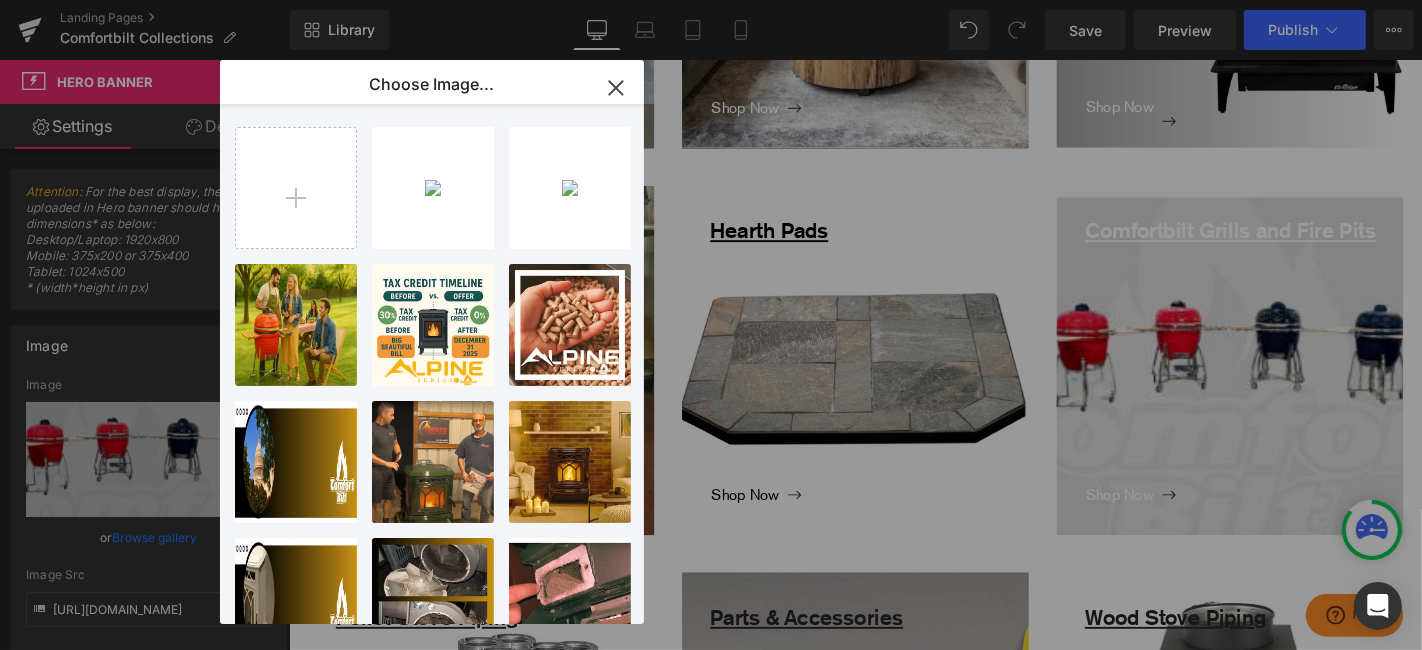 click 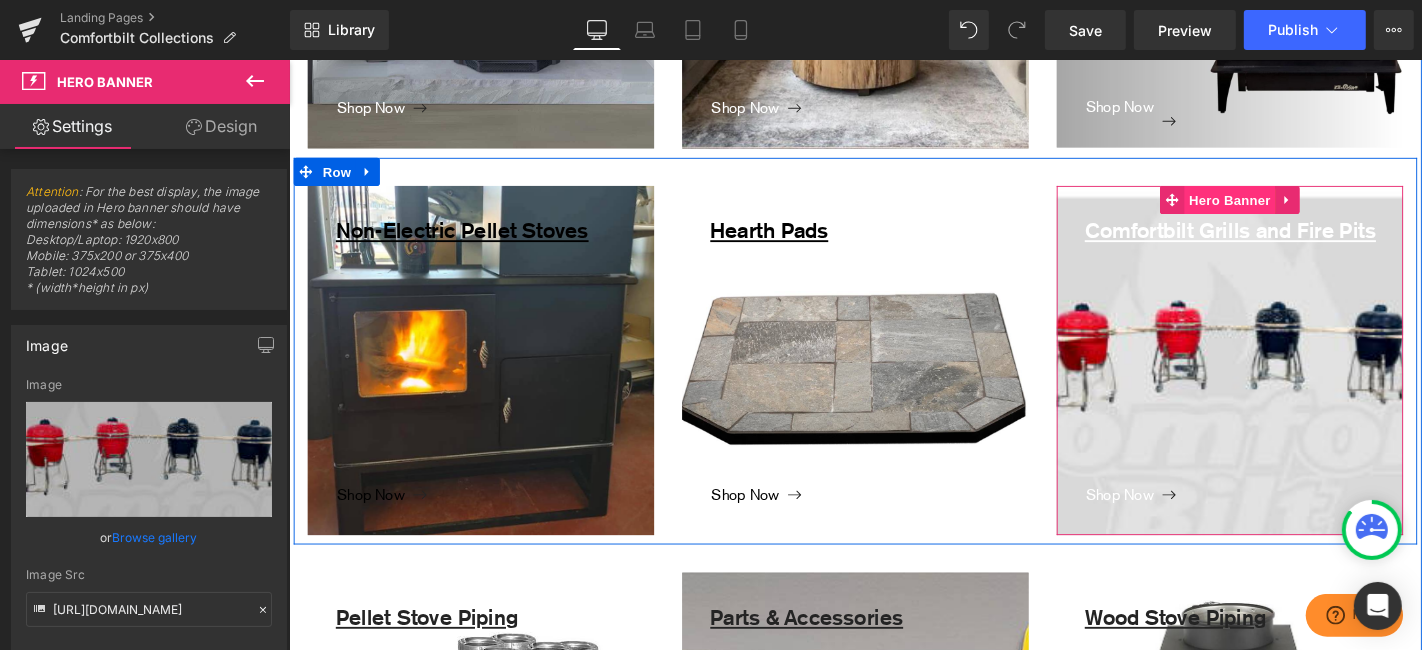 click on "Hero Banner" at bounding box center (1292, 209) 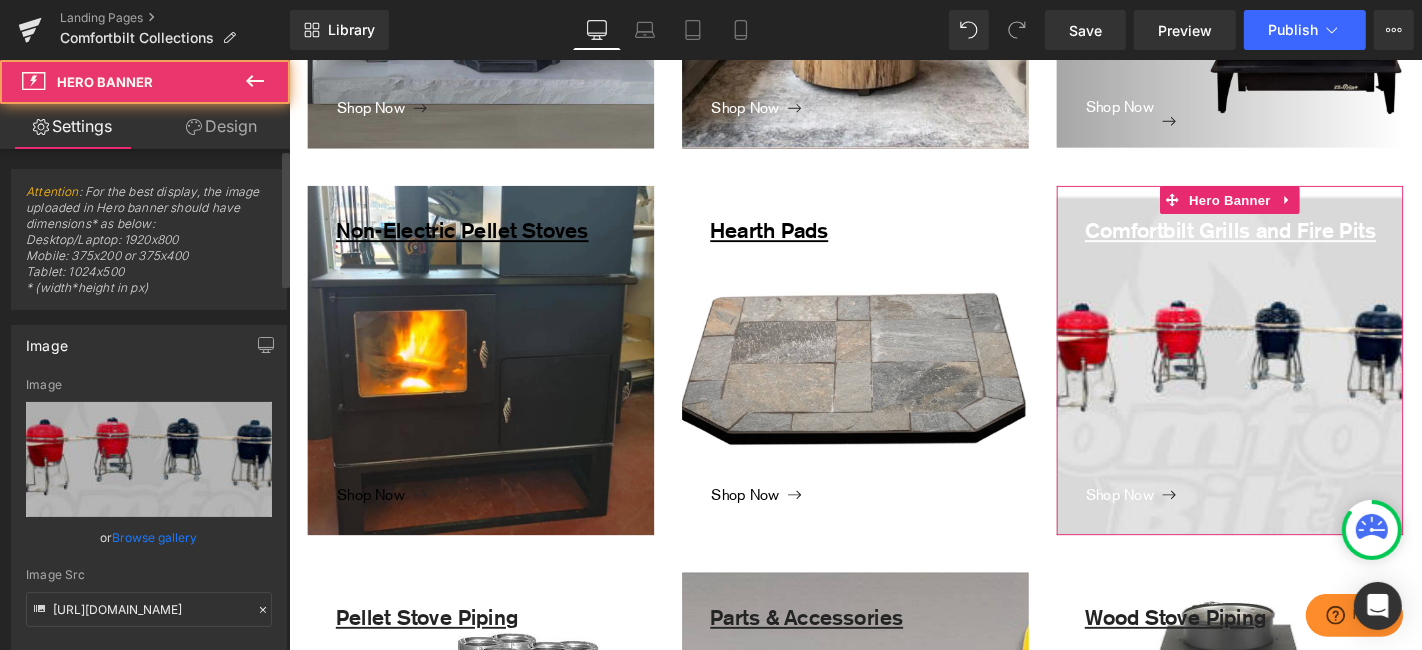 click on "Browse gallery" at bounding box center (155, 537) 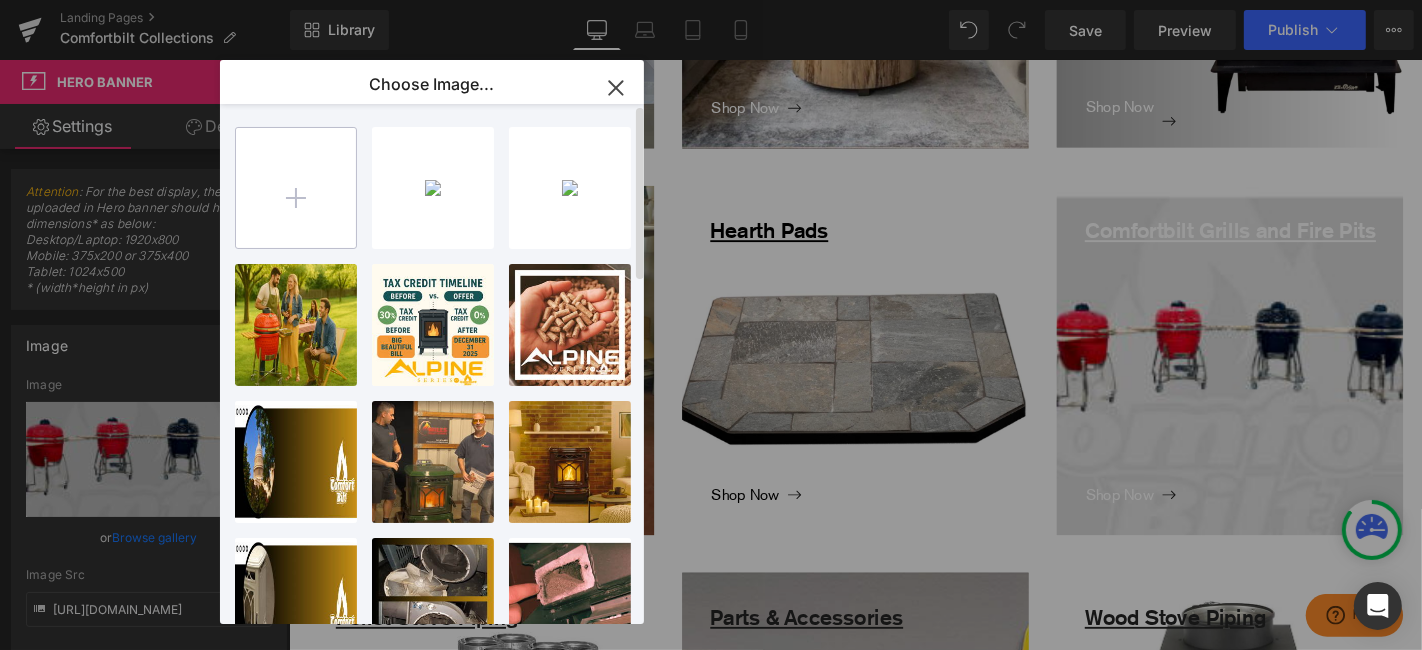 click at bounding box center (296, 188) 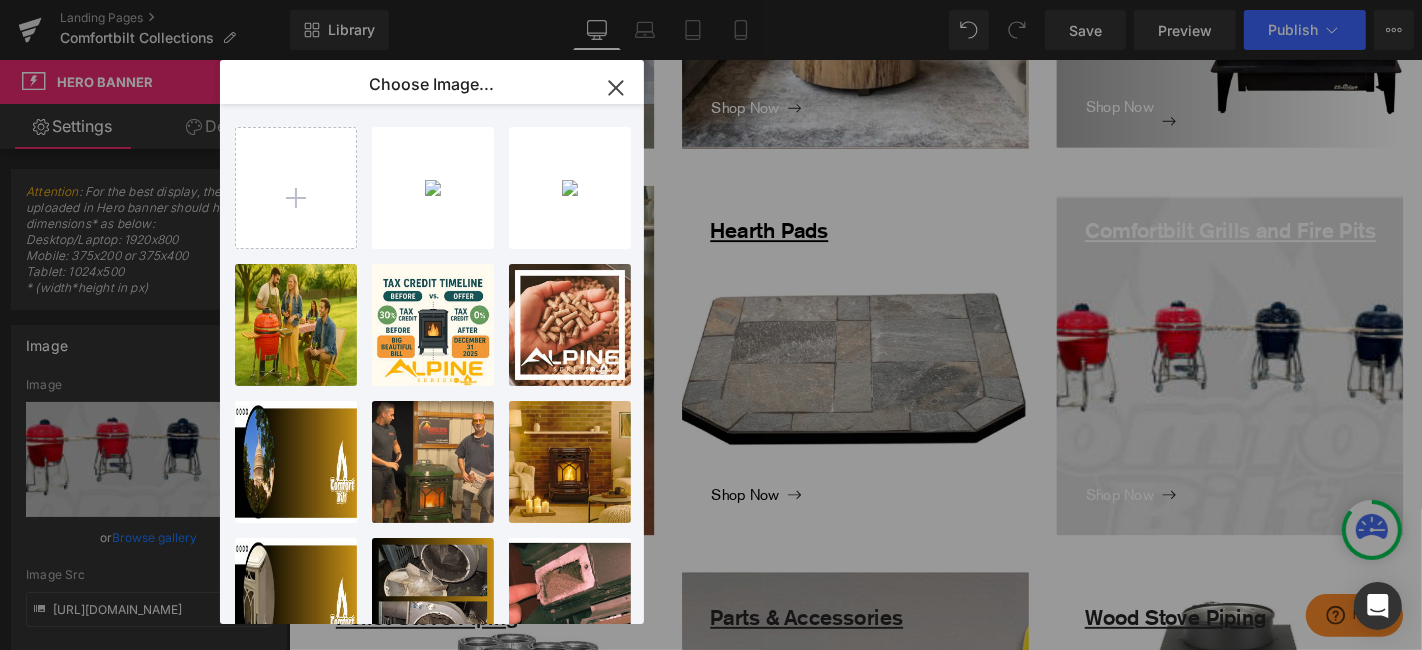 click 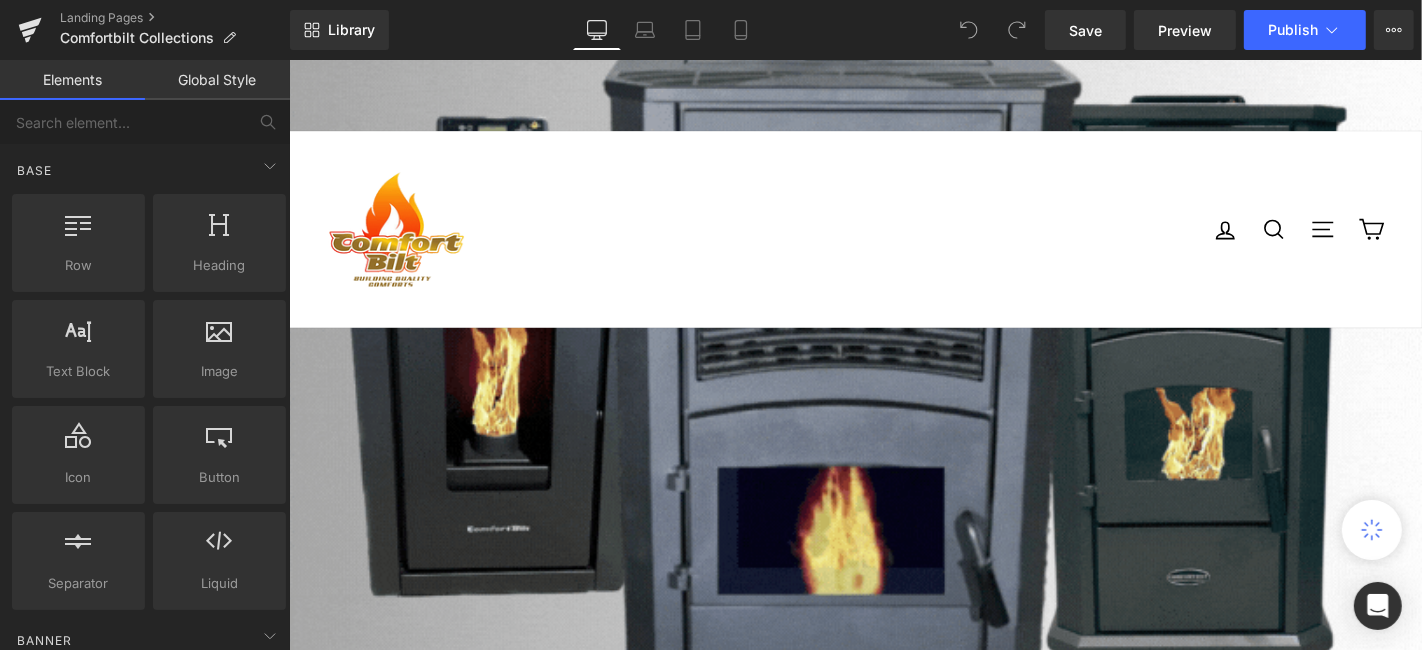 scroll, scrollTop: 0, scrollLeft: 0, axis: both 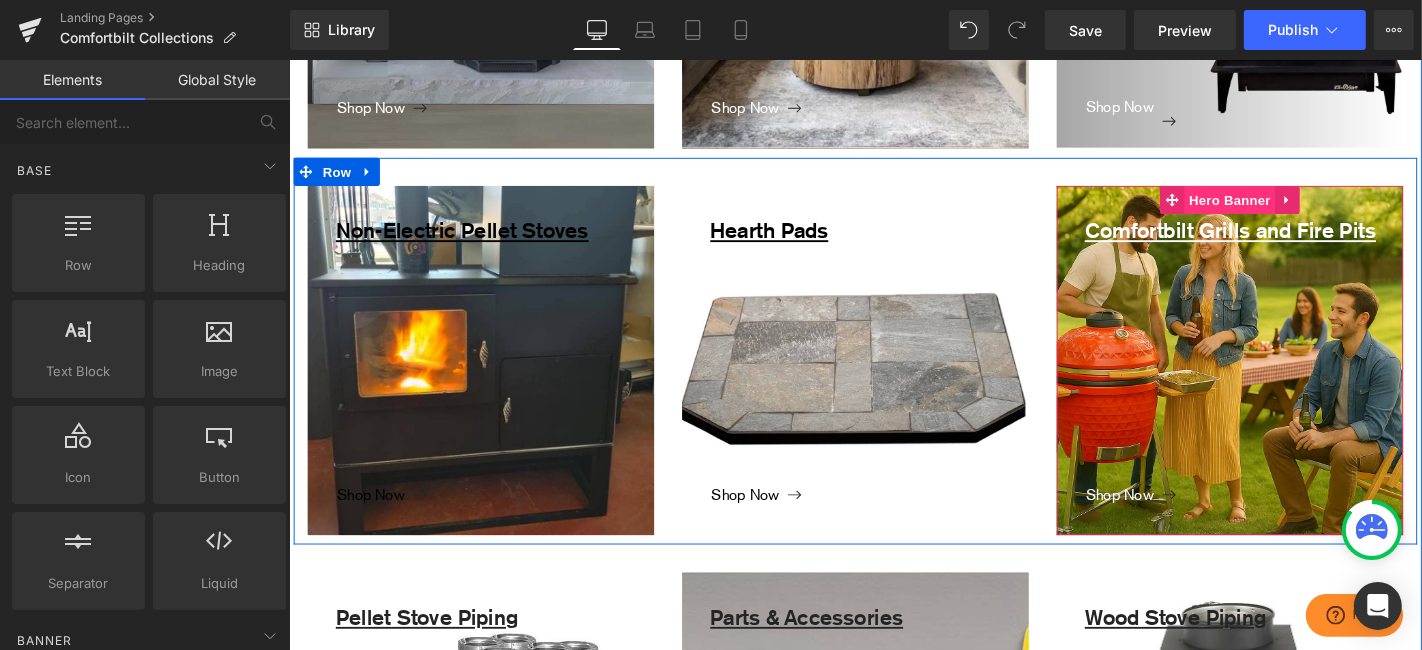 click on "Hero Banner" at bounding box center (1292, 209) 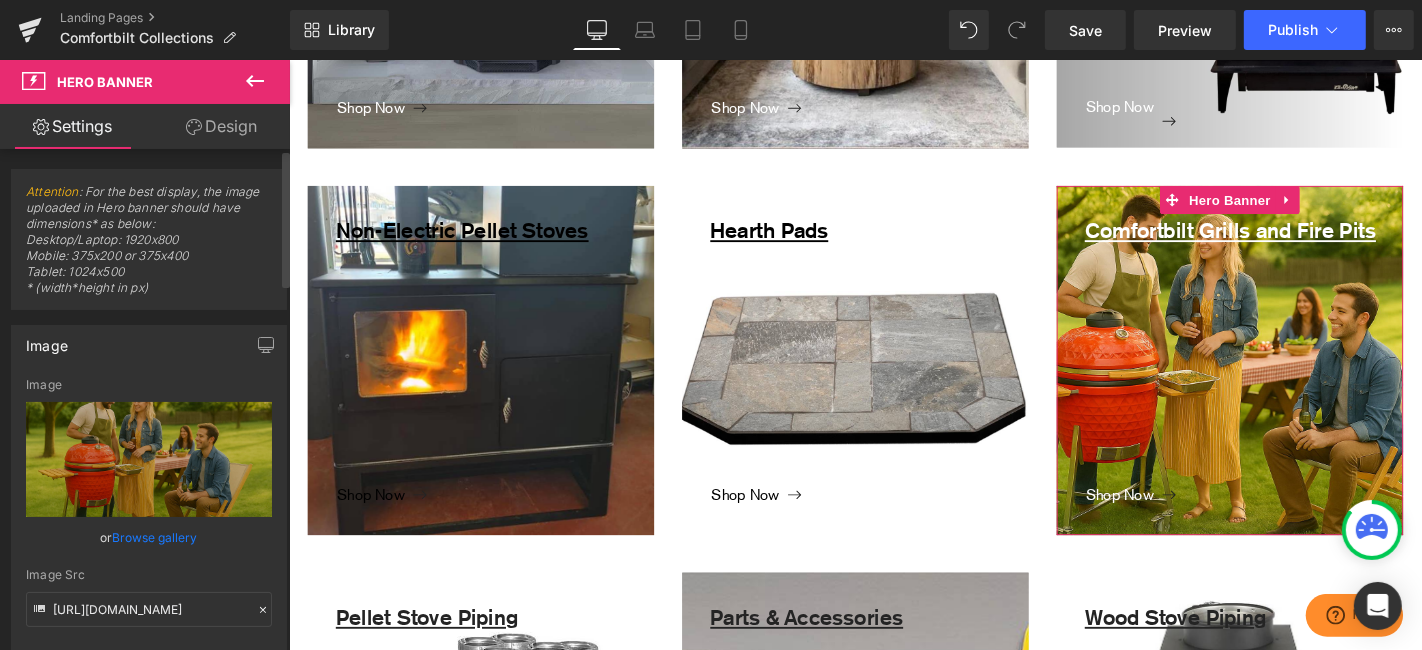 click on "Browse gallery" at bounding box center (155, 537) 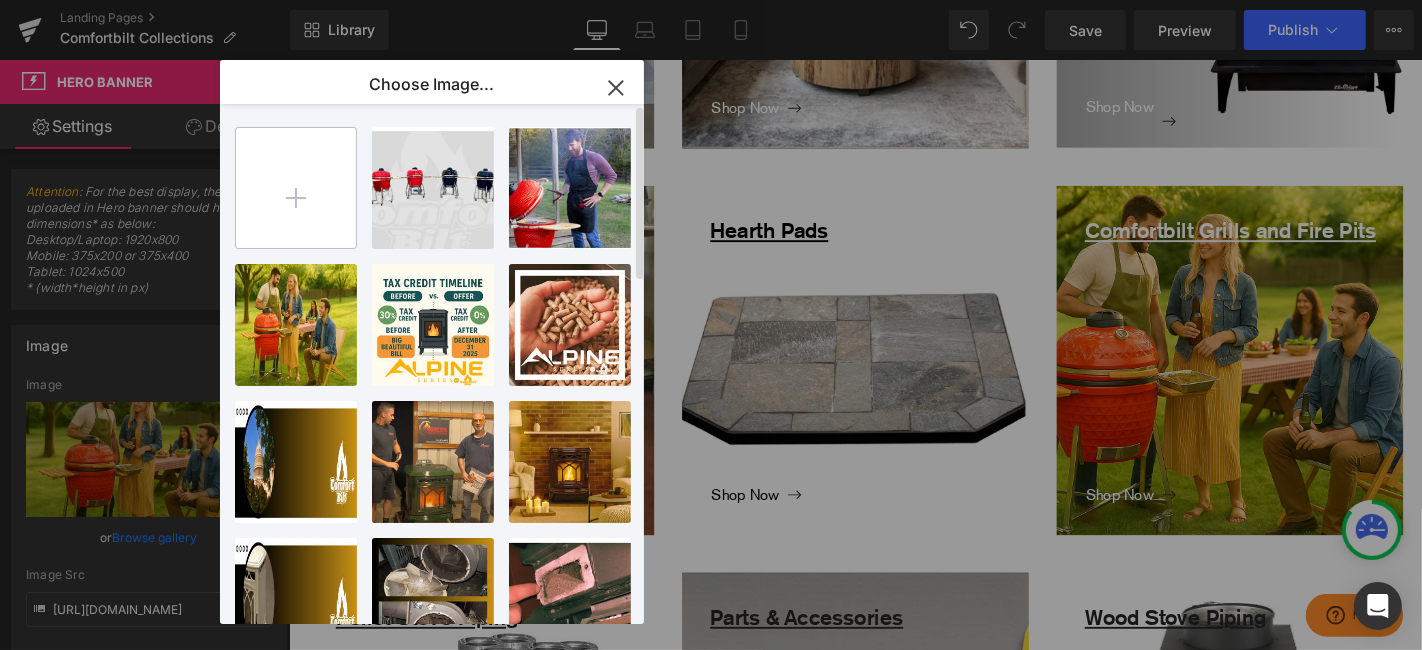click at bounding box center [296, 188] 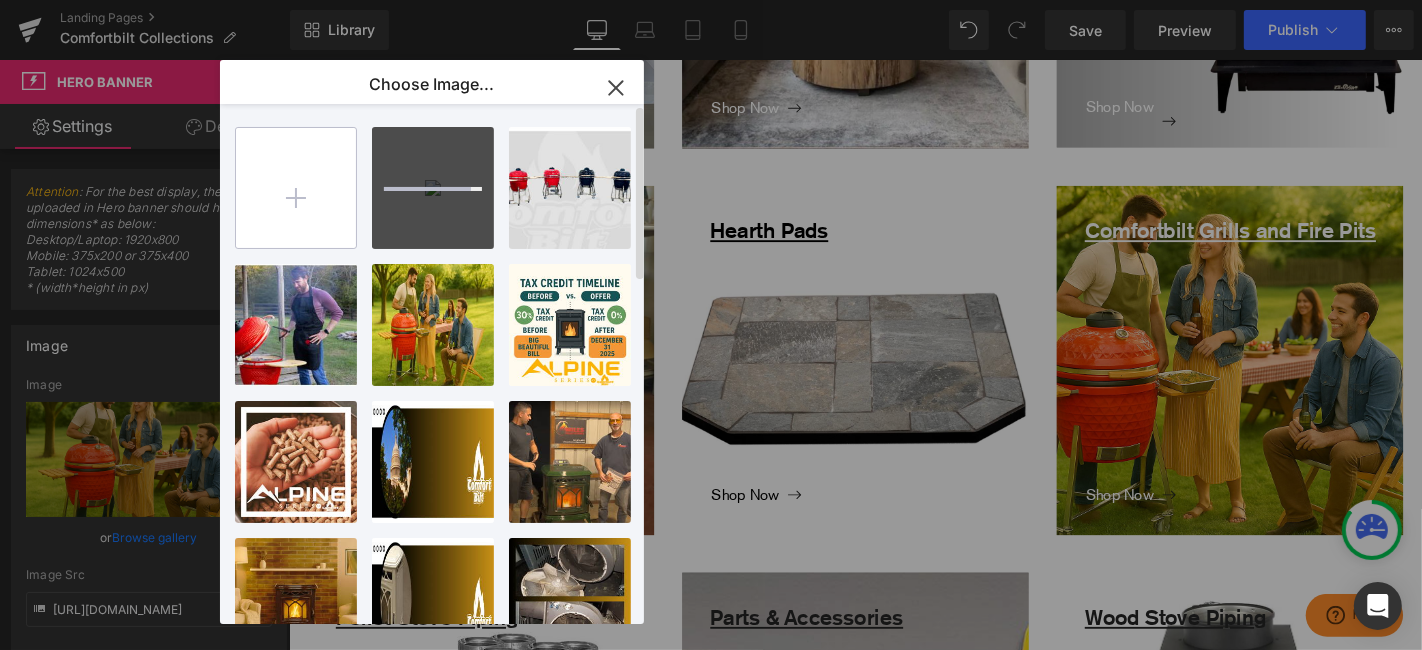 type 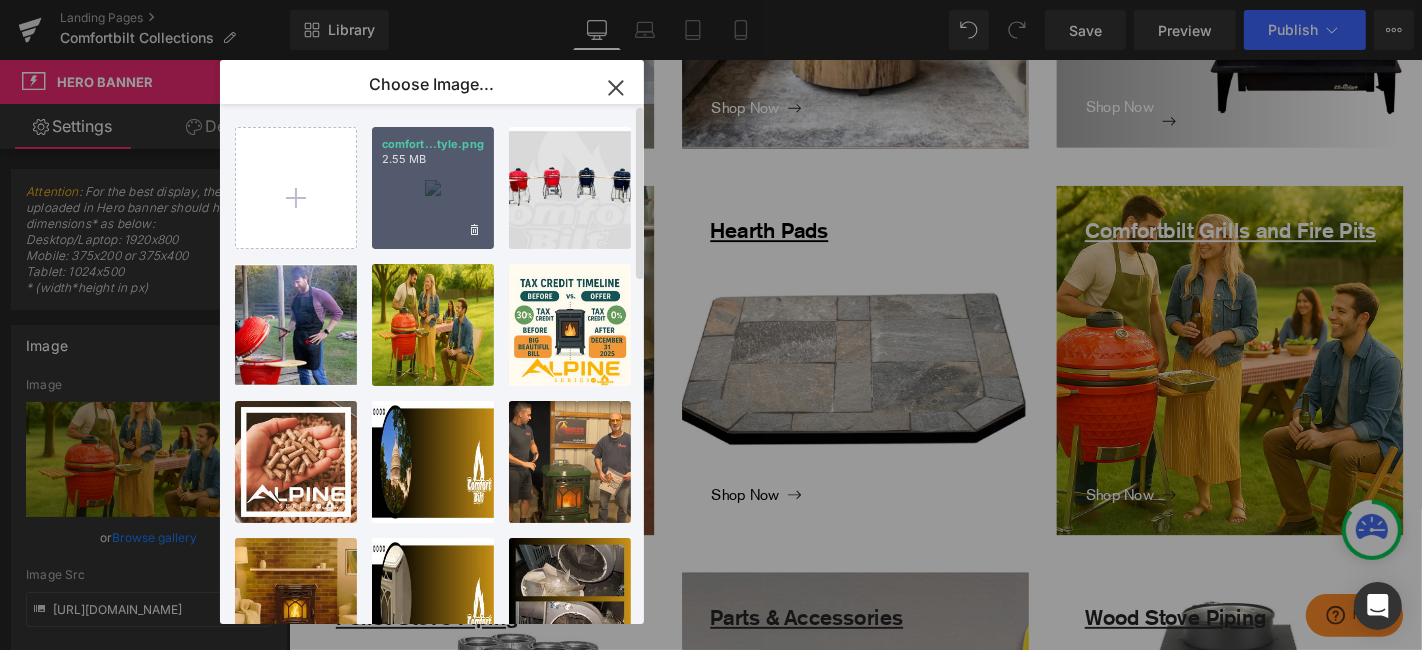 click on "comfort...tyle.png 2.55 MB" at bounding box center (433, 188) 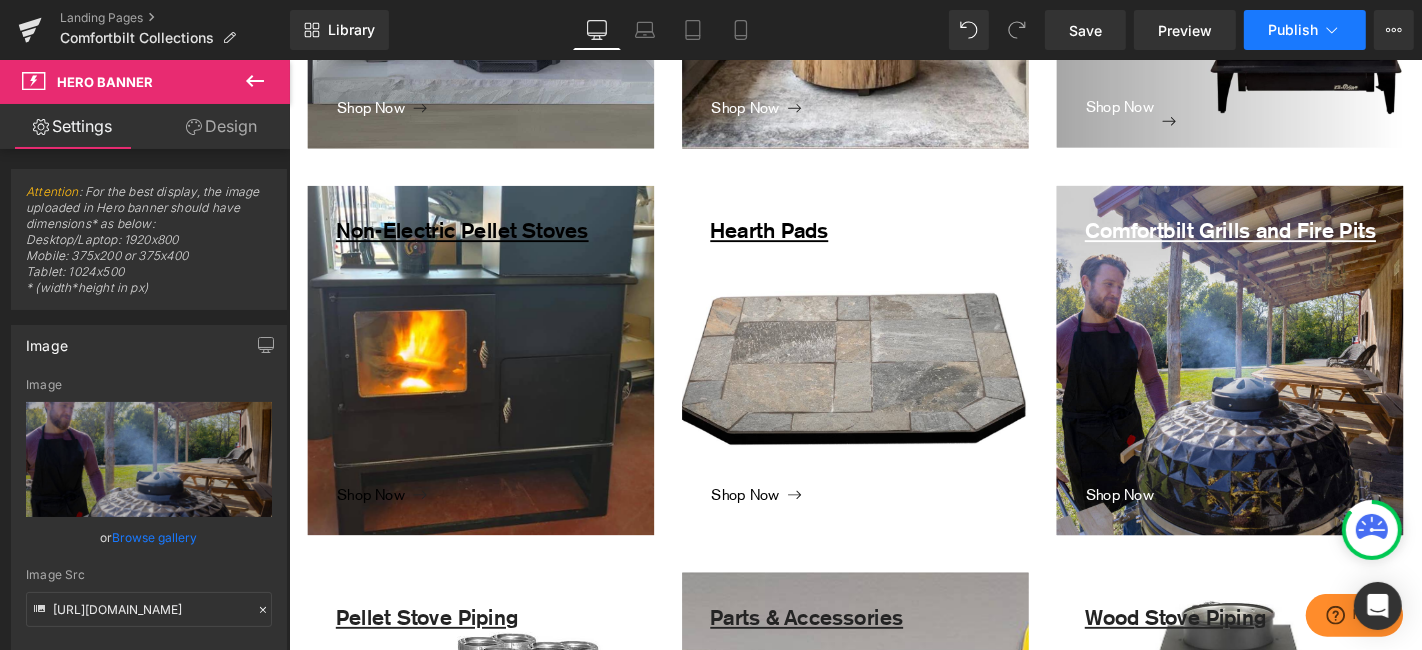 click on "Publish" at bounding box center [1293, 30] 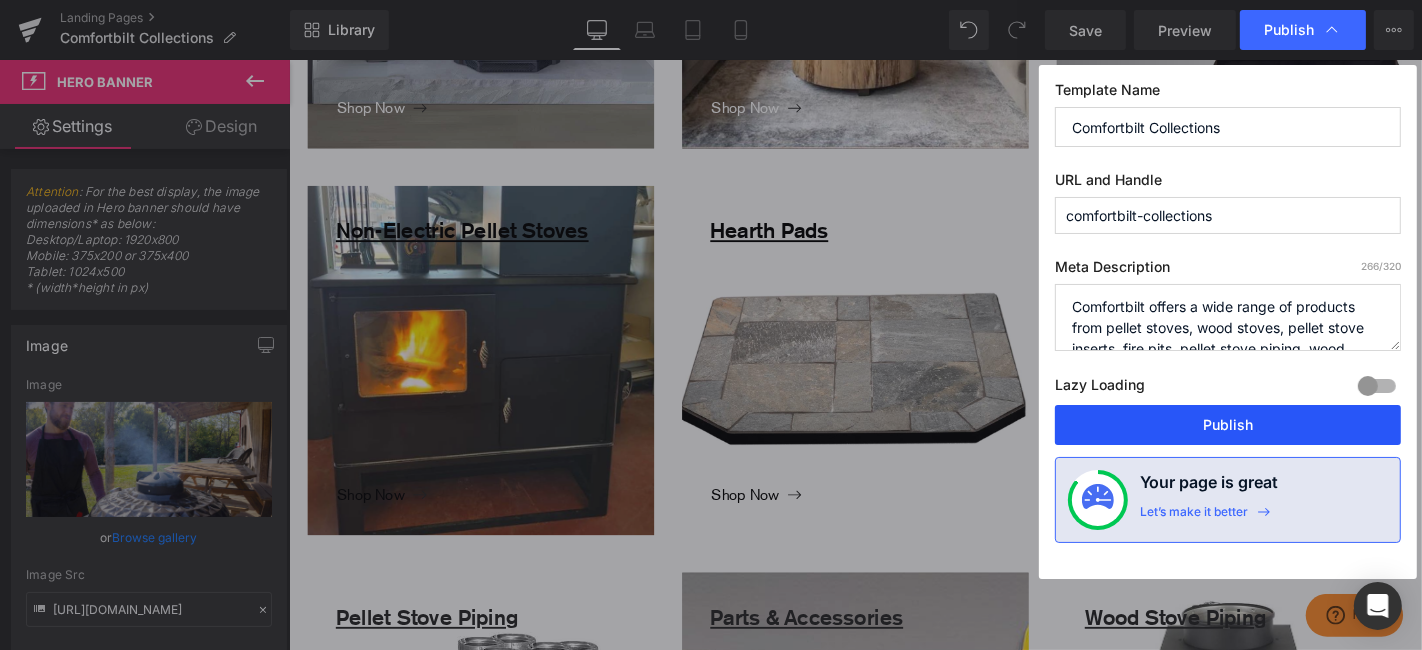 click on "Publish" at bounding box center [1228, 425] 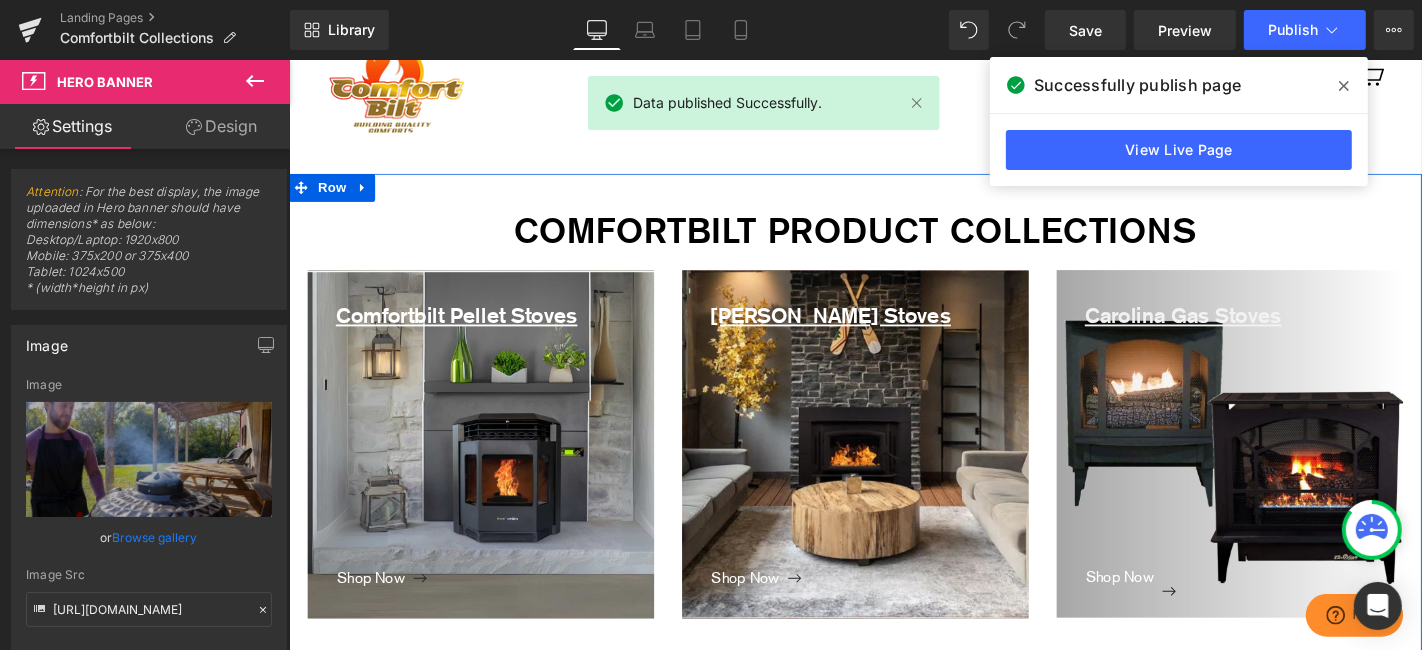scroll, scrollTop: 0, scrollLeft: 0, axis: both 